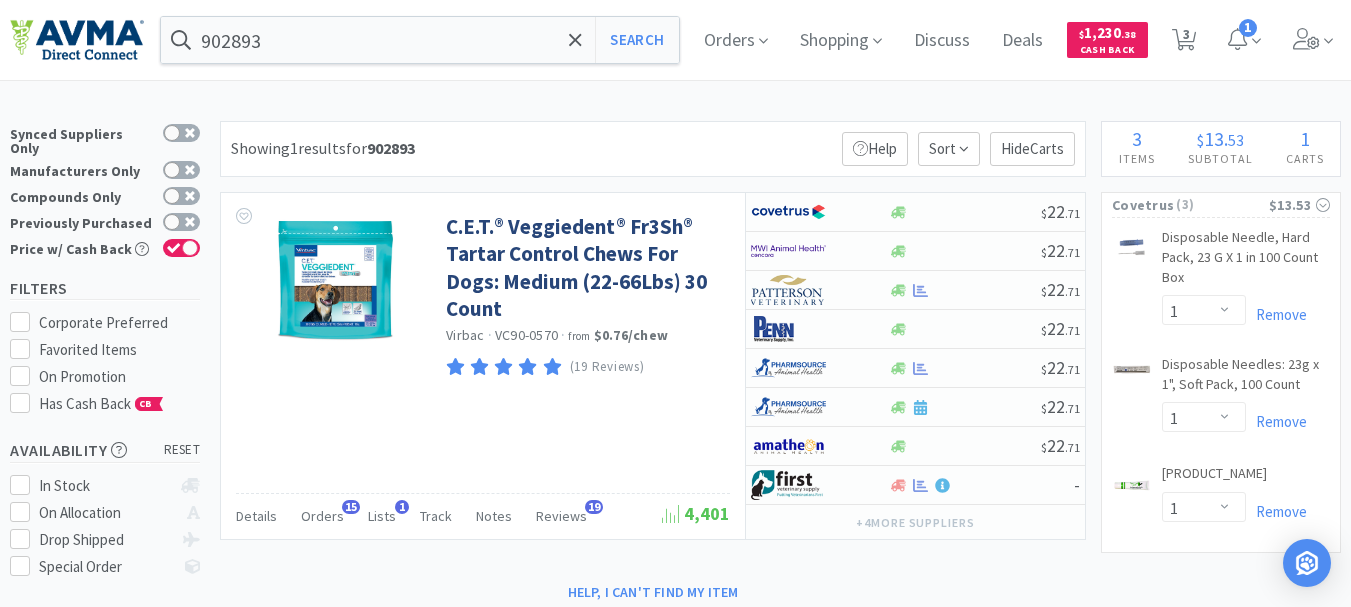 select on "1" 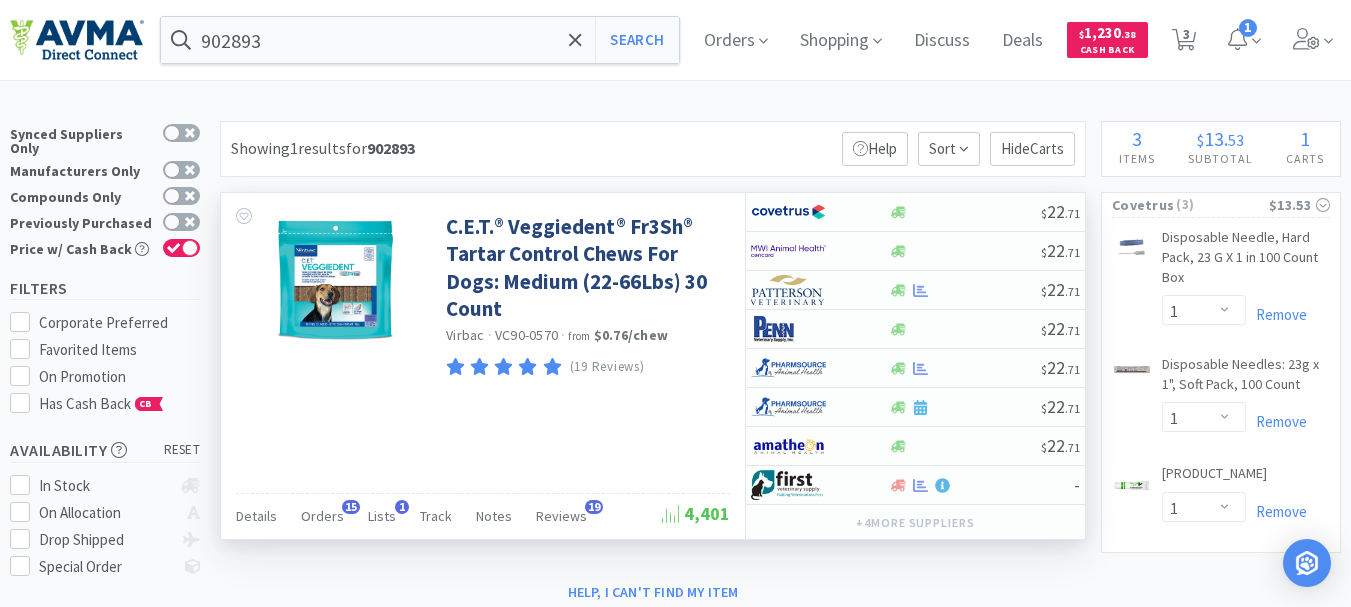 click on "C.E.T.® Veggiedent® Fr3Sh® Tartar Control Chews For Dogs: Medium (22-66Lbs) 30 Count Virbac · VC90-0570 · from $[PRICE] / chew ([REVIEWS] Reviews) Details Orders [NUMBER] Lists [NUMBER] Notes Reviews [REVIEWS] [NUMBER]" at bounding box center (483, 366) 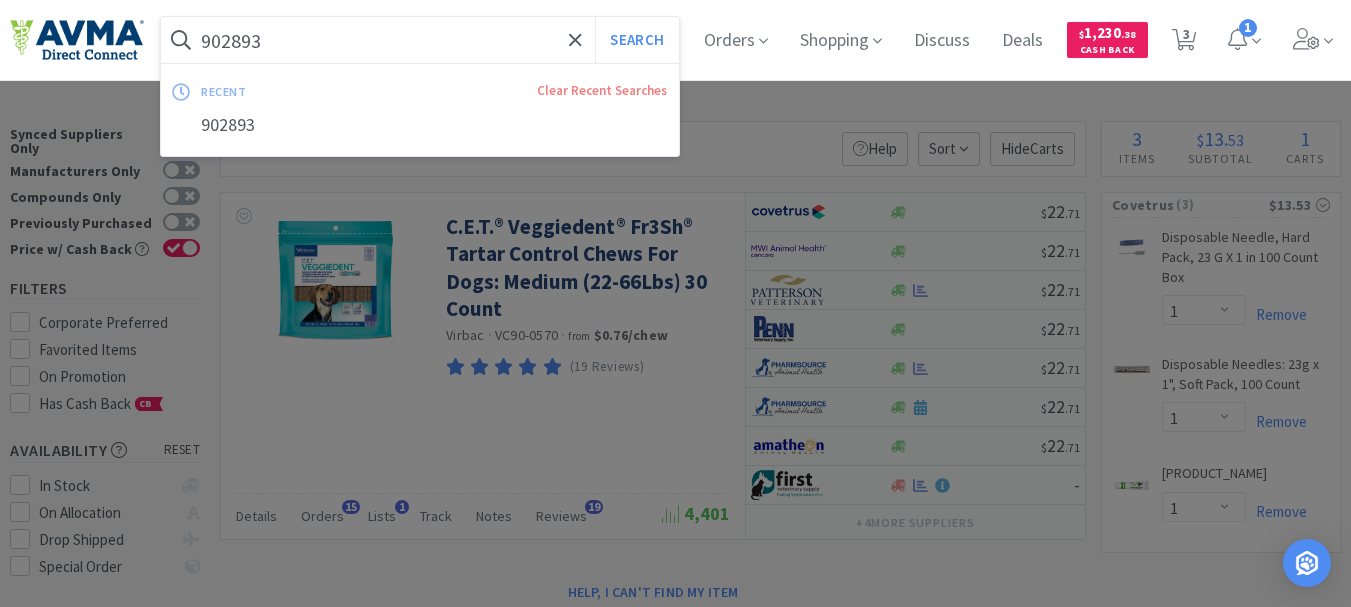click on "902893" at bounding box center (420, 40) 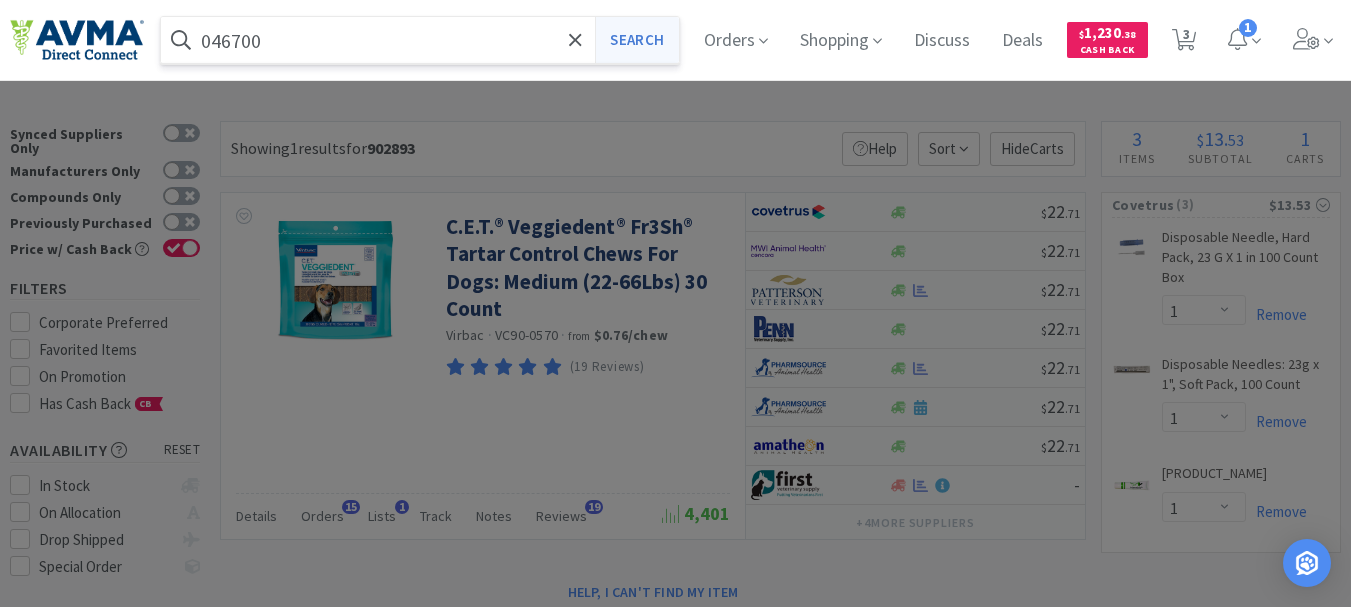 type on "046700" 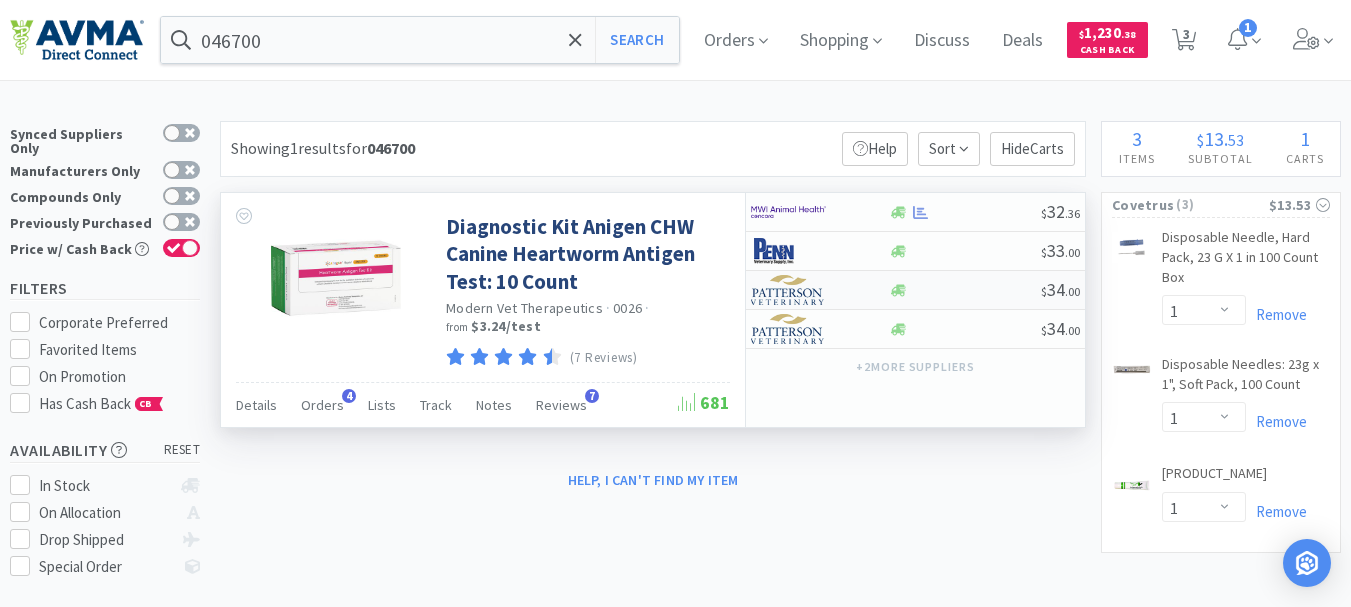 click at bounding box center [788, 290] 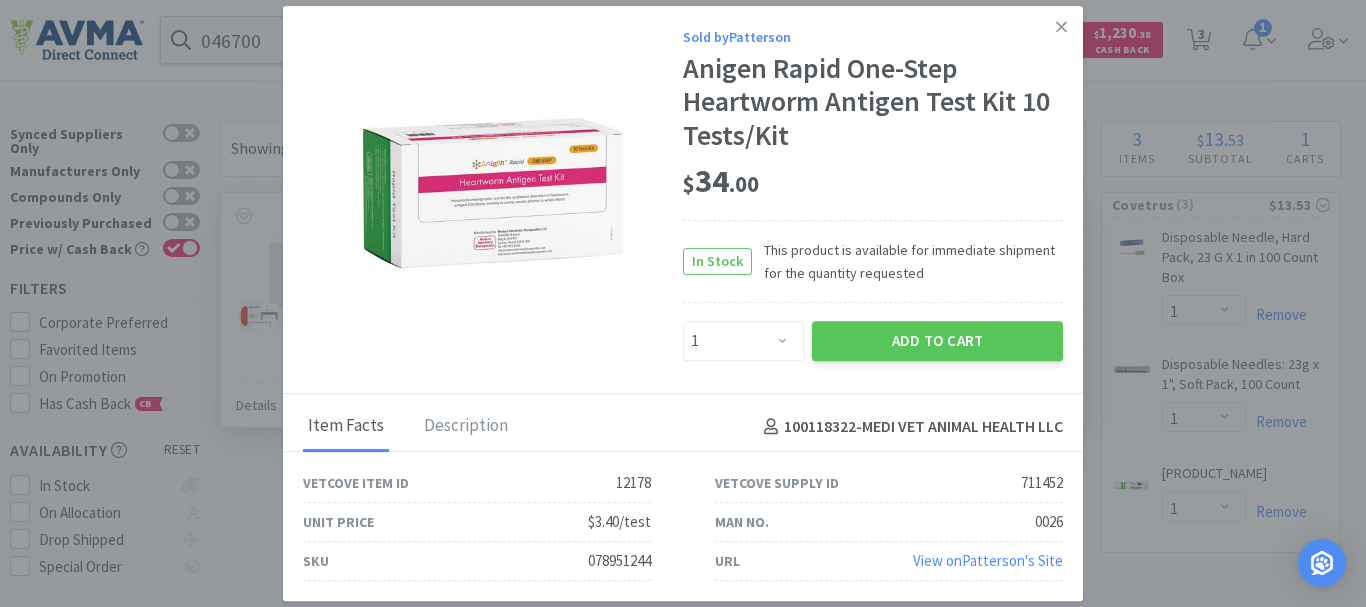 click on "078951244" at bounding box center [619, 561] 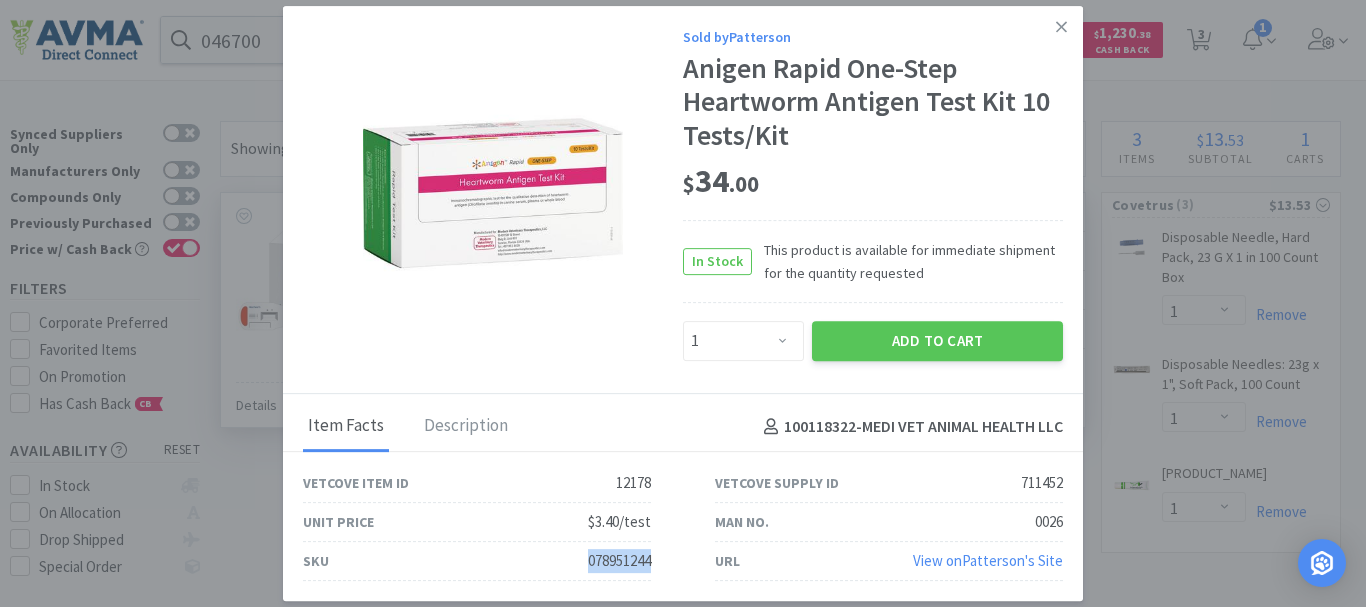 click on "078951244" at bounding box center [619, 561] 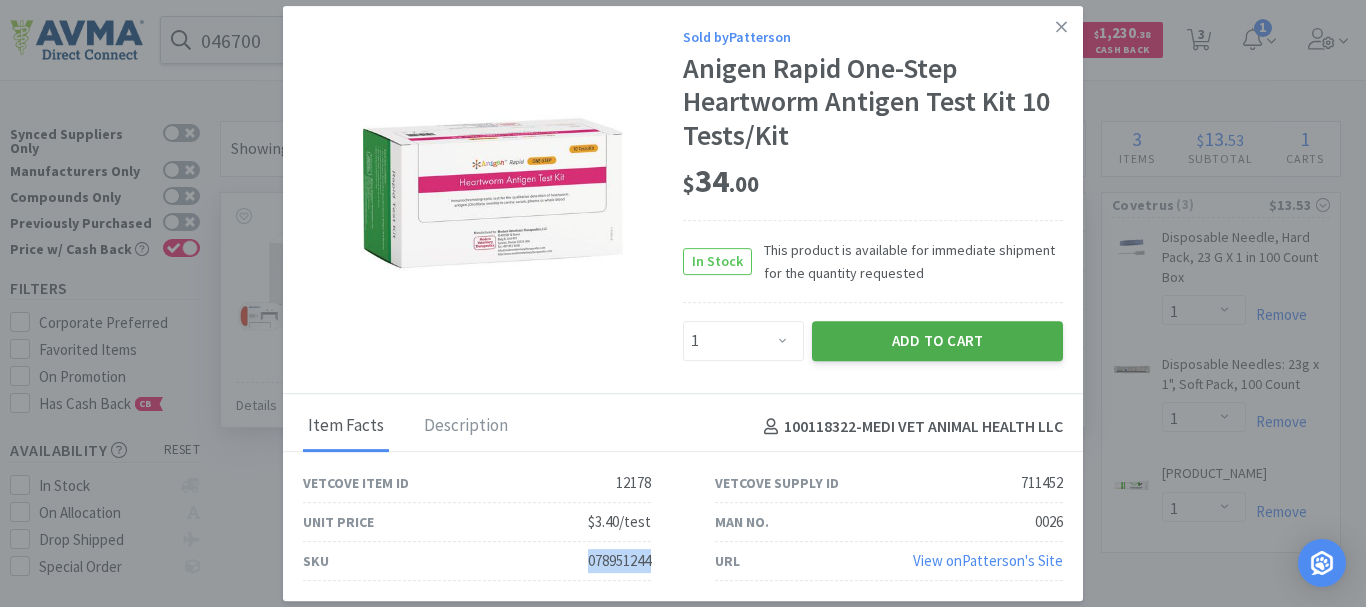 click on "Add to Cart" at bounding box center [937, 341] 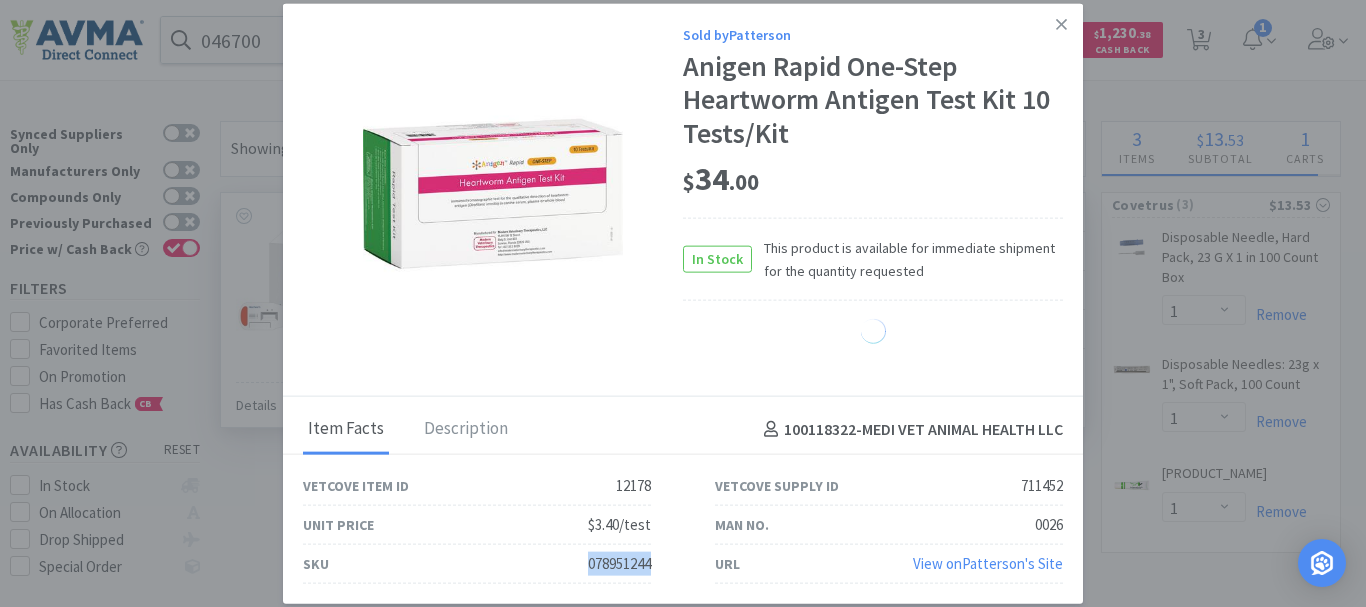 select on "1" 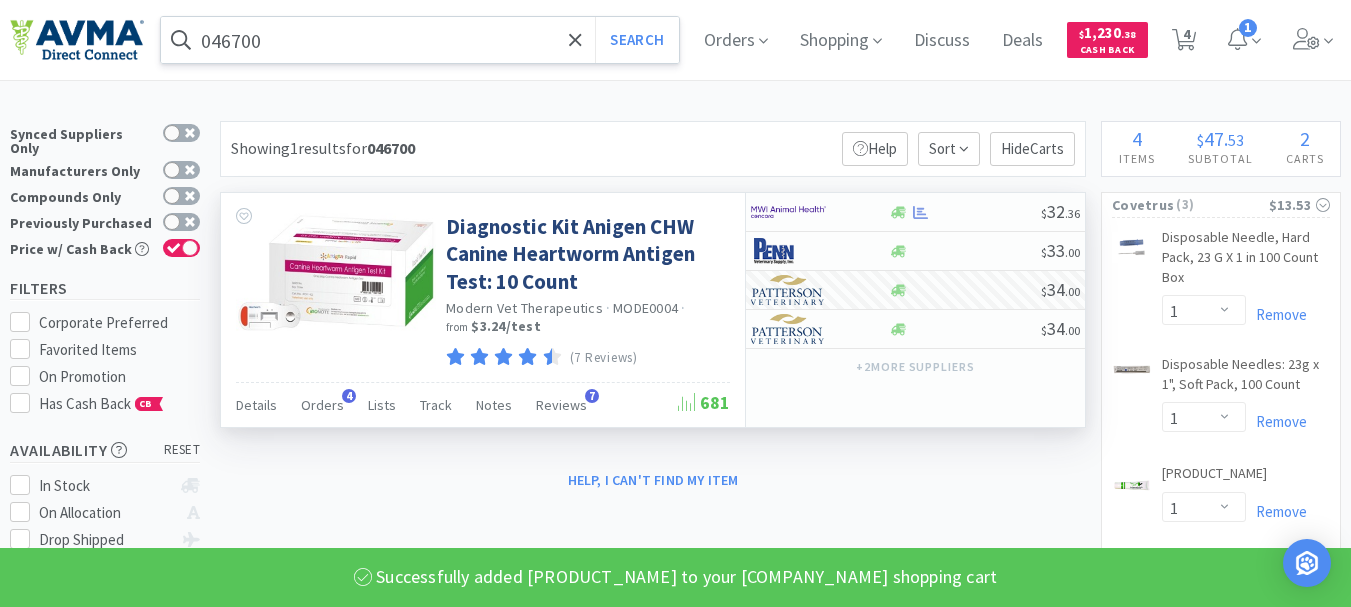 click on "046700" at bounding box center [420, 40] 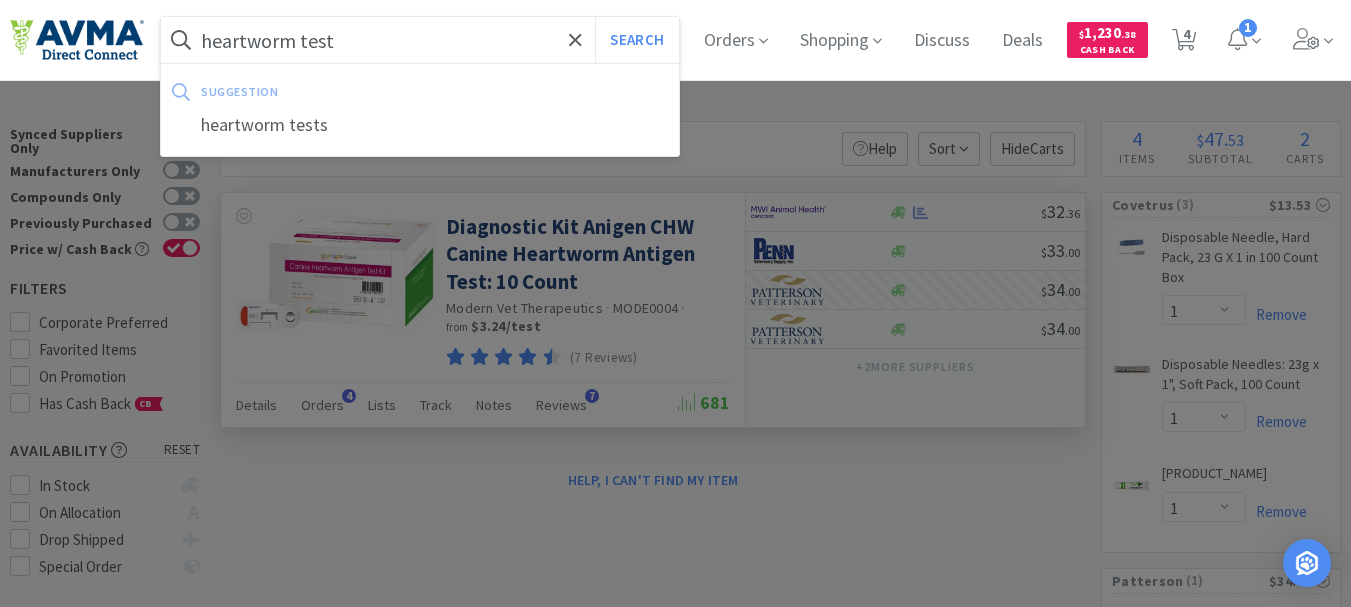 click on "Search" at bounding box center (636, 40) 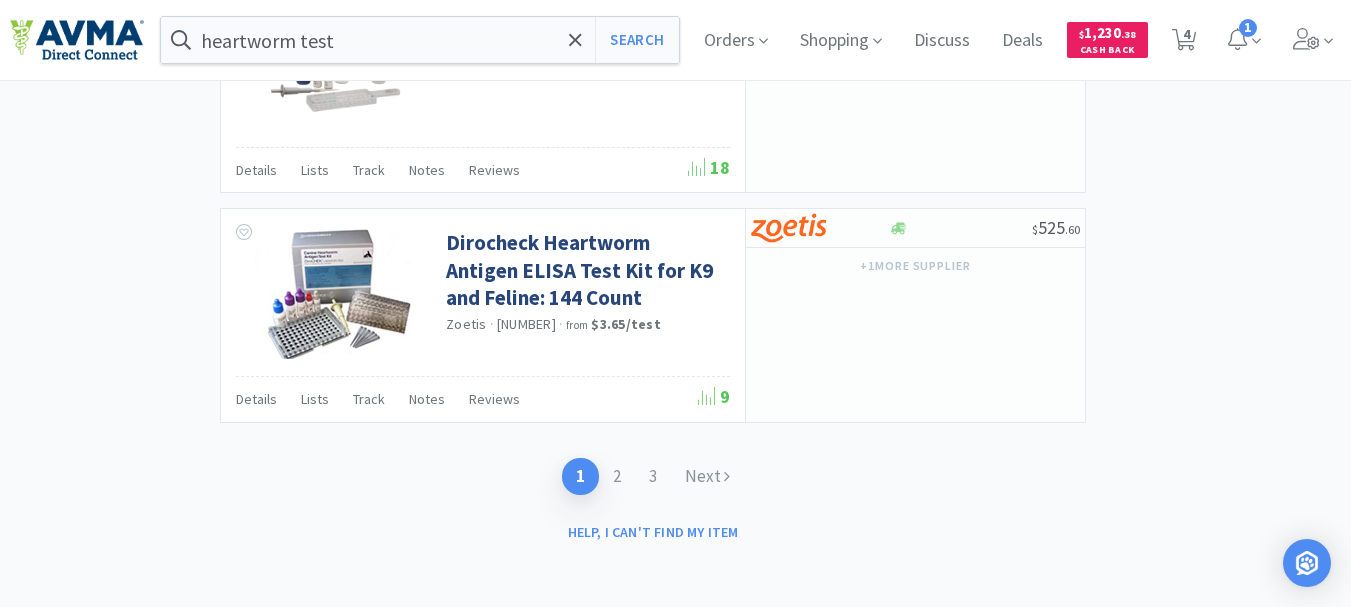 scroll, scrollTop: 3413, scrollLeft: 0, axis: vertical 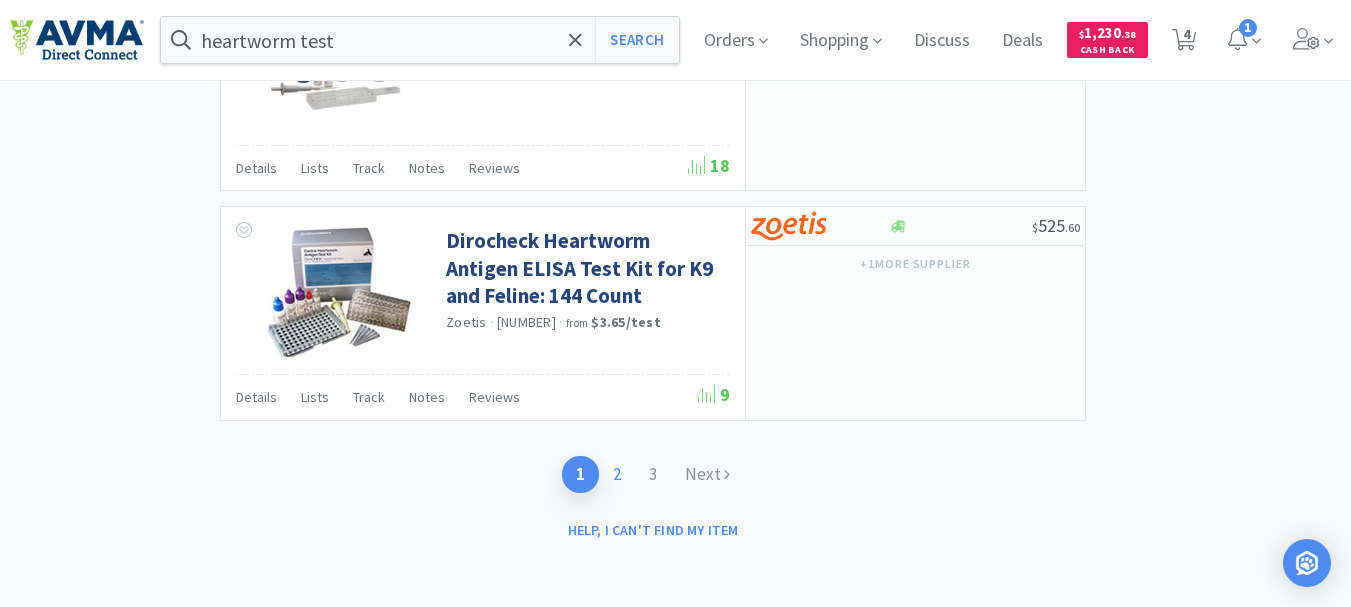 click on "2" at bounding box center [617, 474] 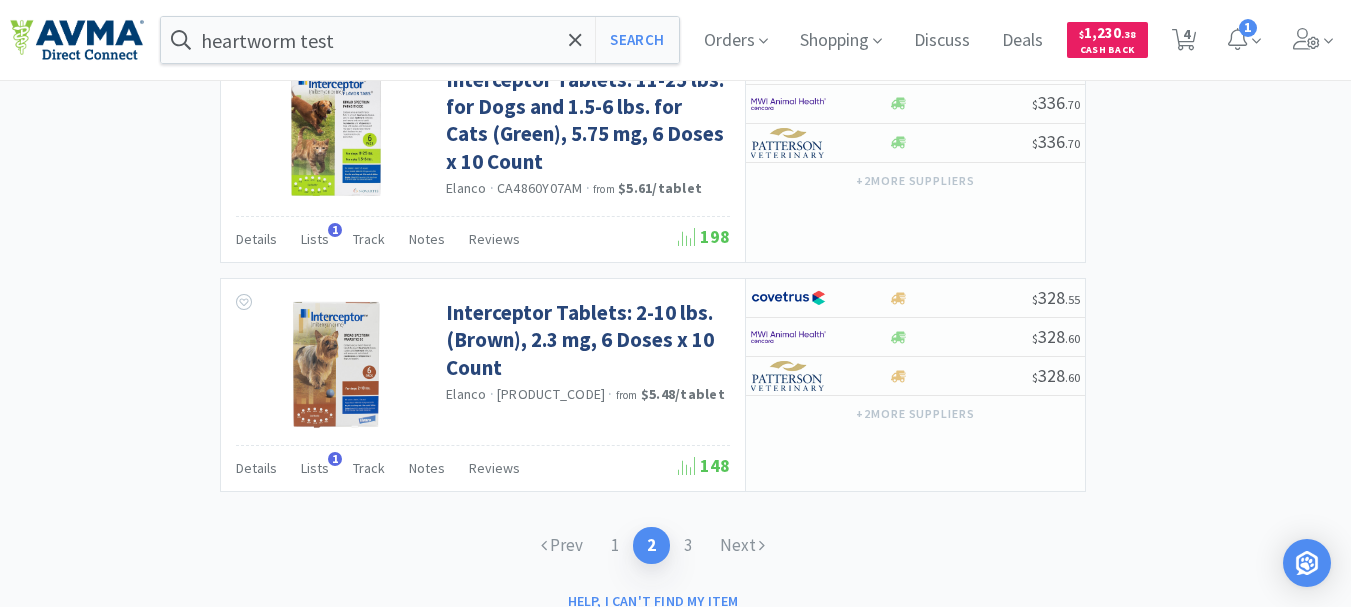 scroll, scrollTop: 3275, scrollLeft: 0, axis: vertical 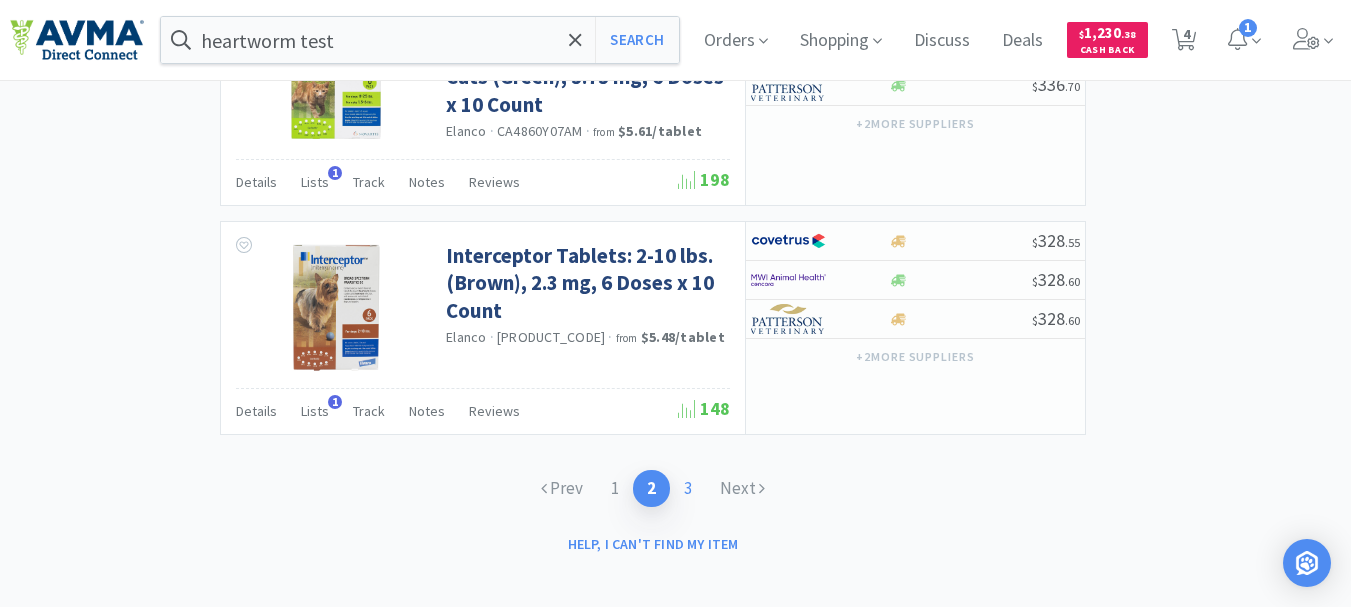 click on "3" at bounding box center [688, 488] 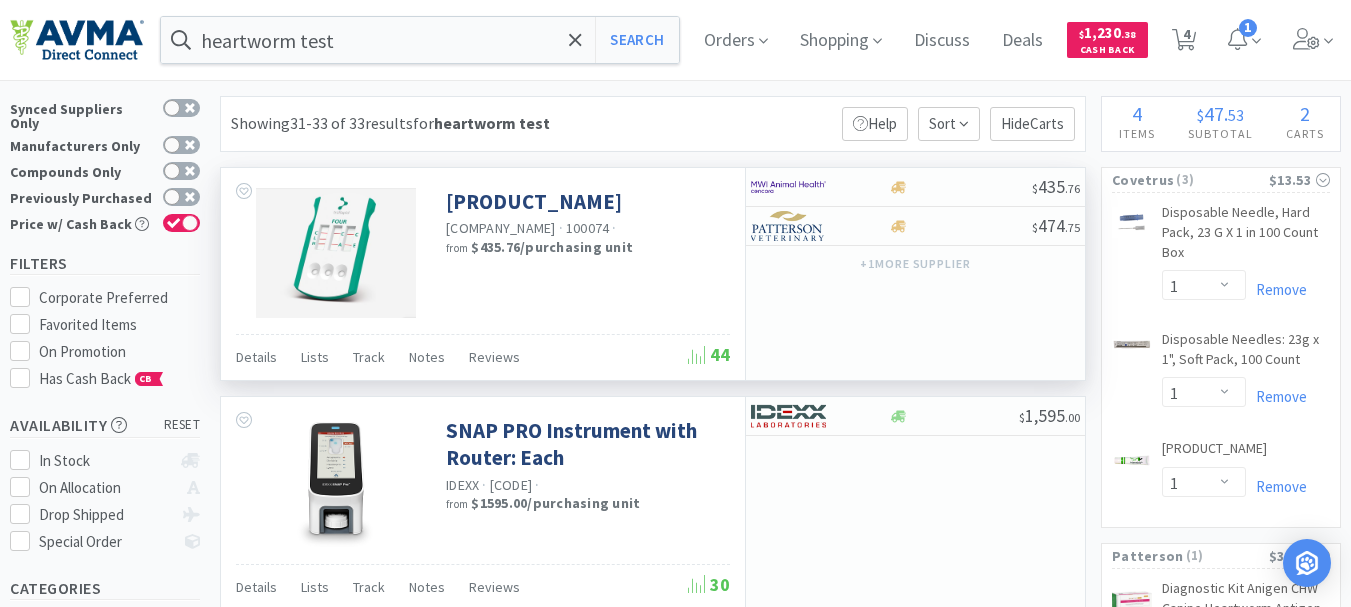 scroll, scrollTop: 0, scrollLeft: 0, axis: both 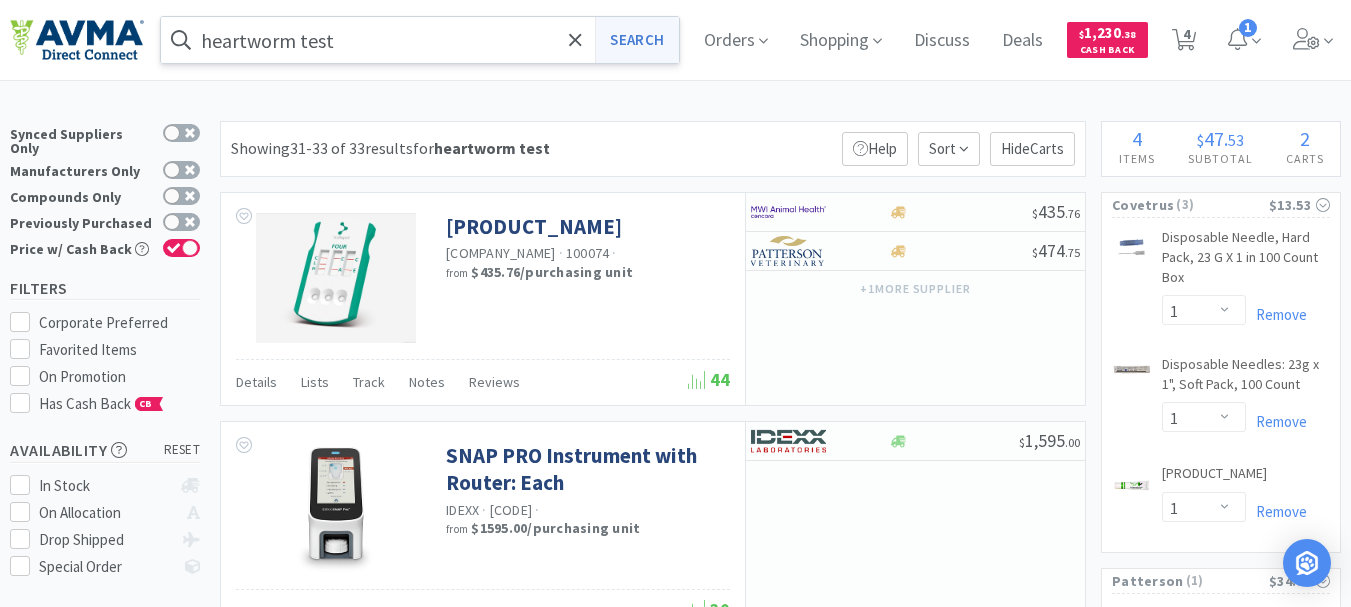 click on "Search" at bounding box center [636, 40] 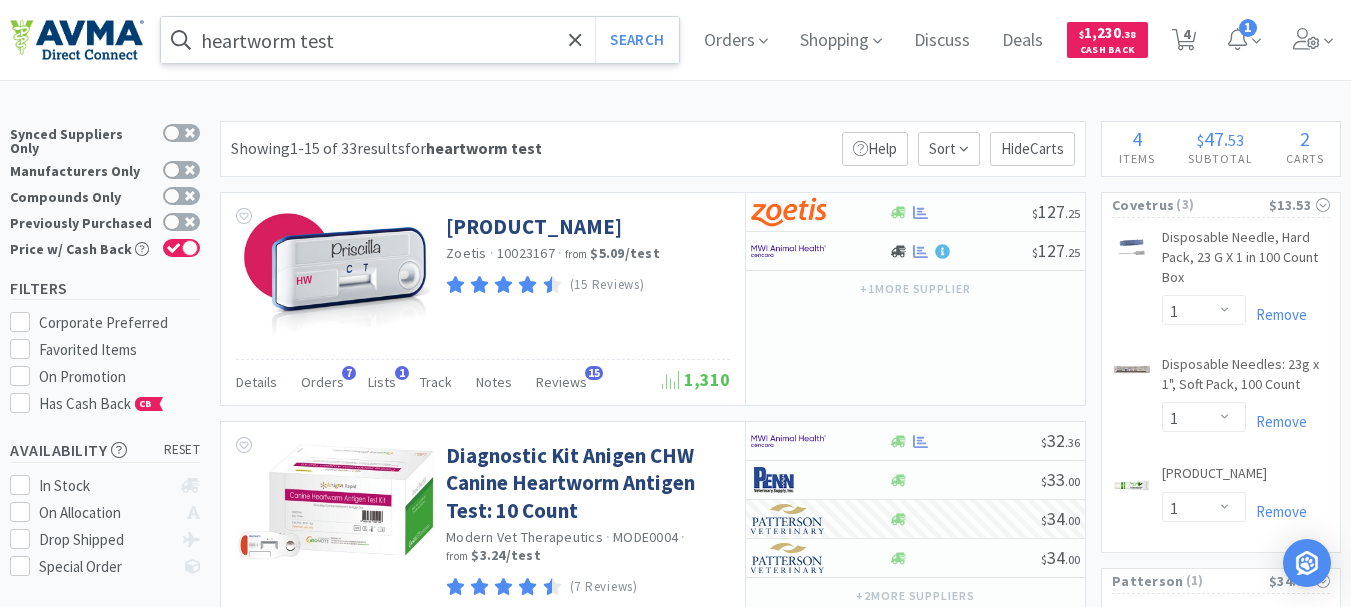 click on "heartworm test" at bounding box center (420, 40) 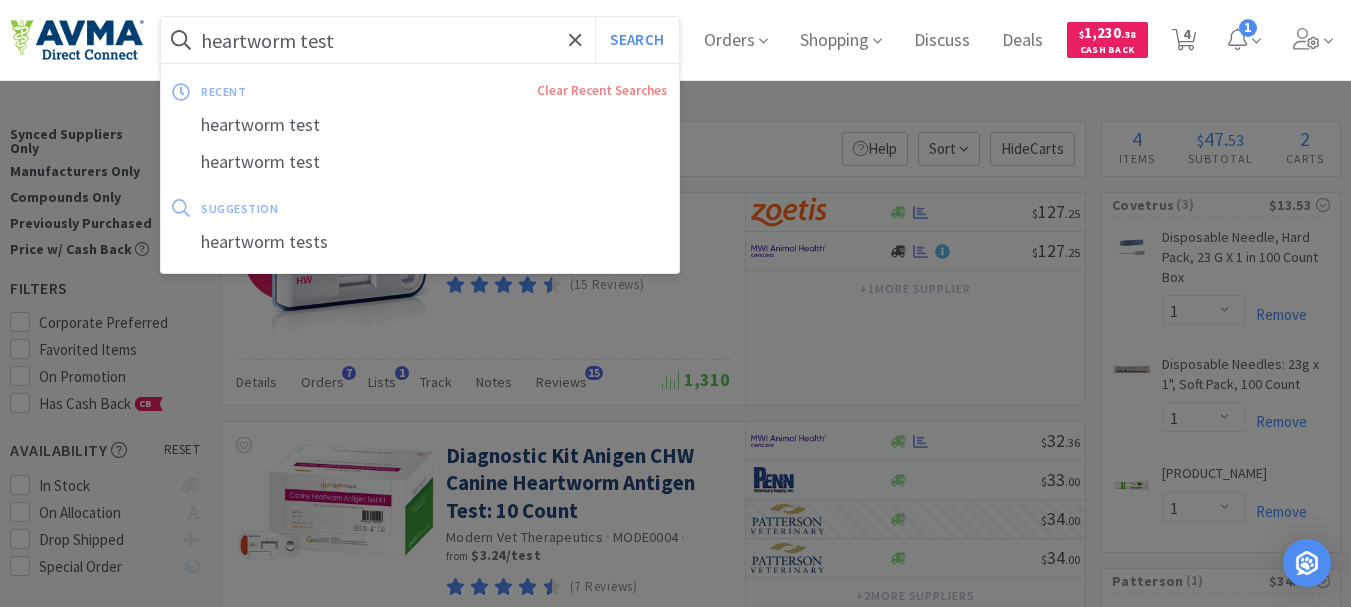 click on "heartworm test" at bounding box center (420, 40) 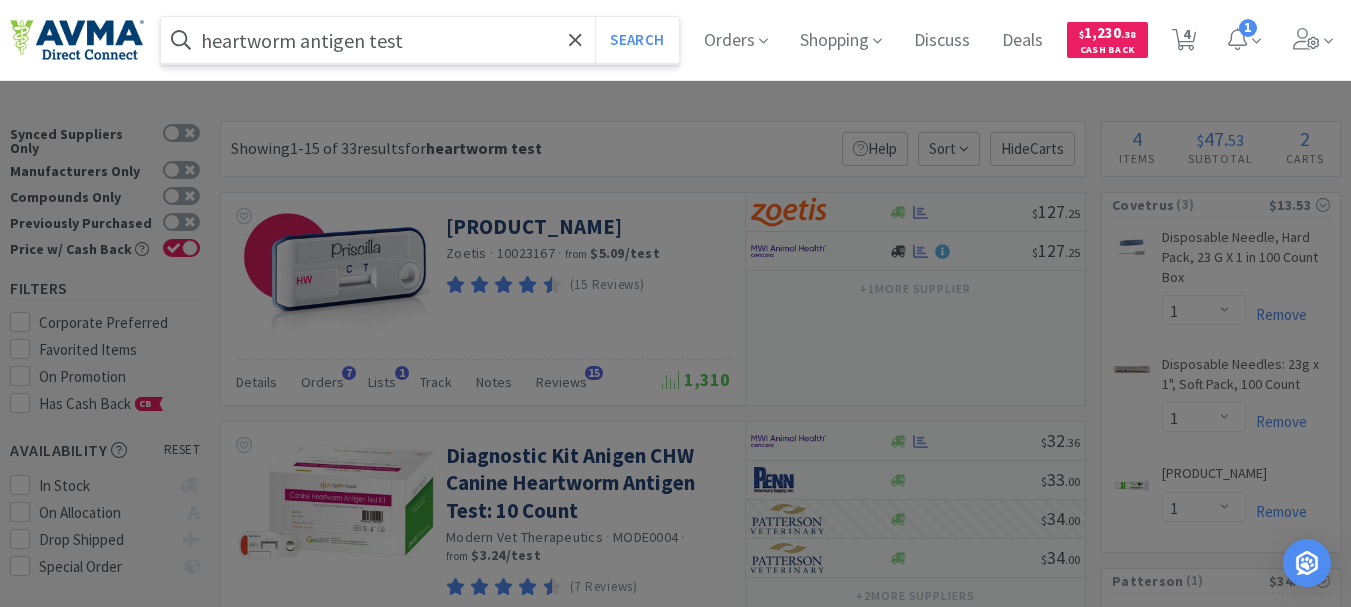 click on "Search" at bounding box center (636, 40) 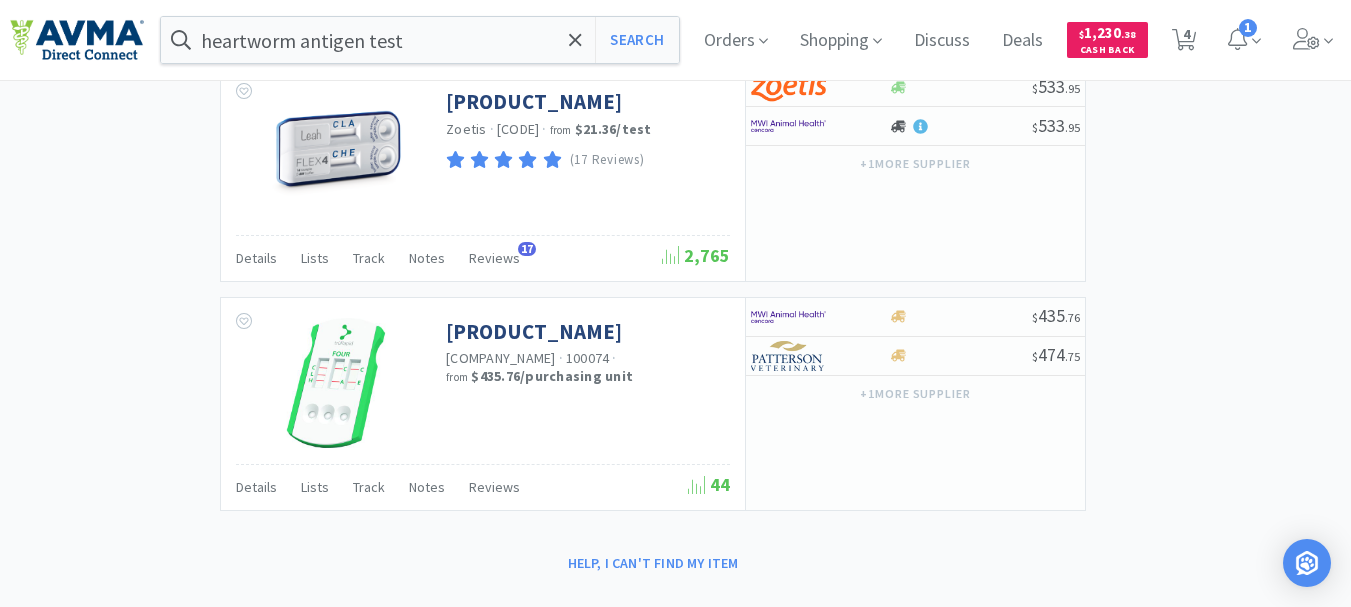 scroll, scrollTop: 3133, scrollLeft: 0, axis: vertical 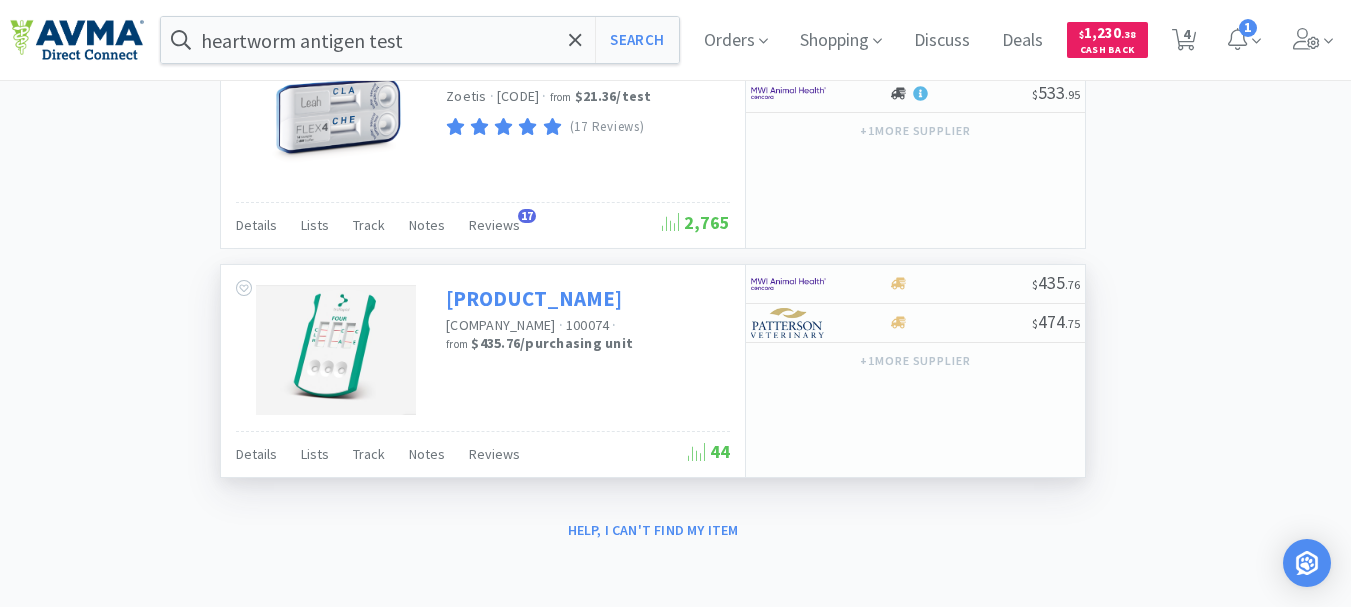 click on "[PRODUCT_NAME]" at bounding box center (534, 298) 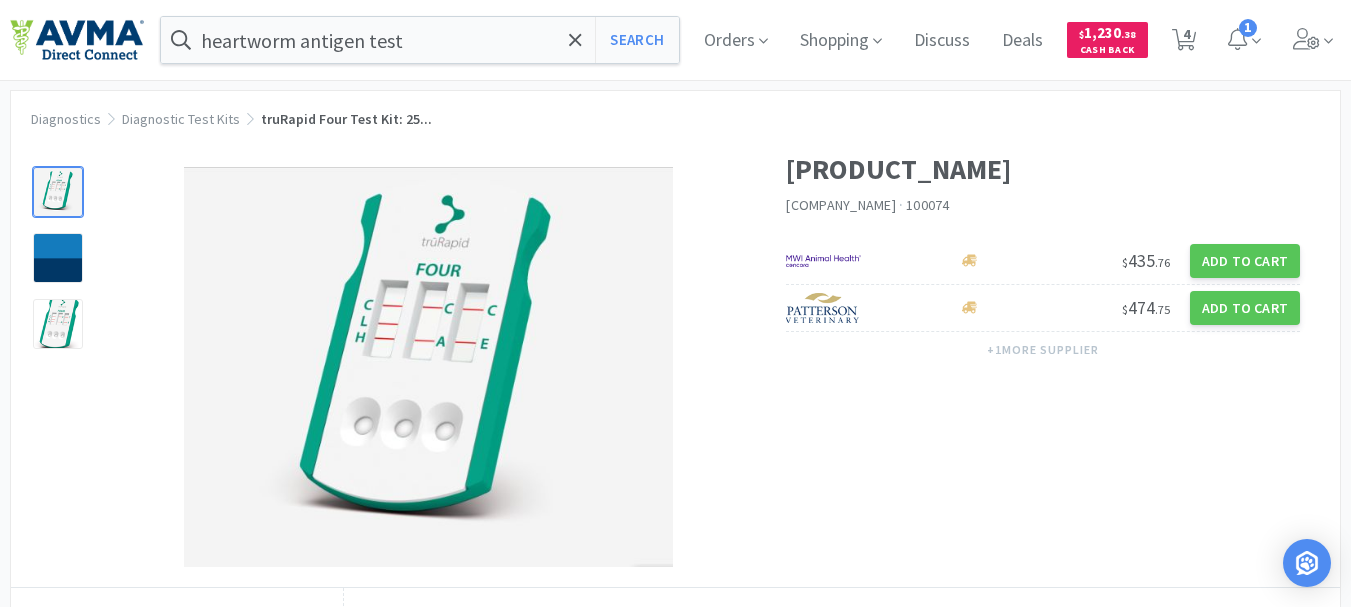 scroll, scrollTop: 0, scrollLeft: 0, axis: both 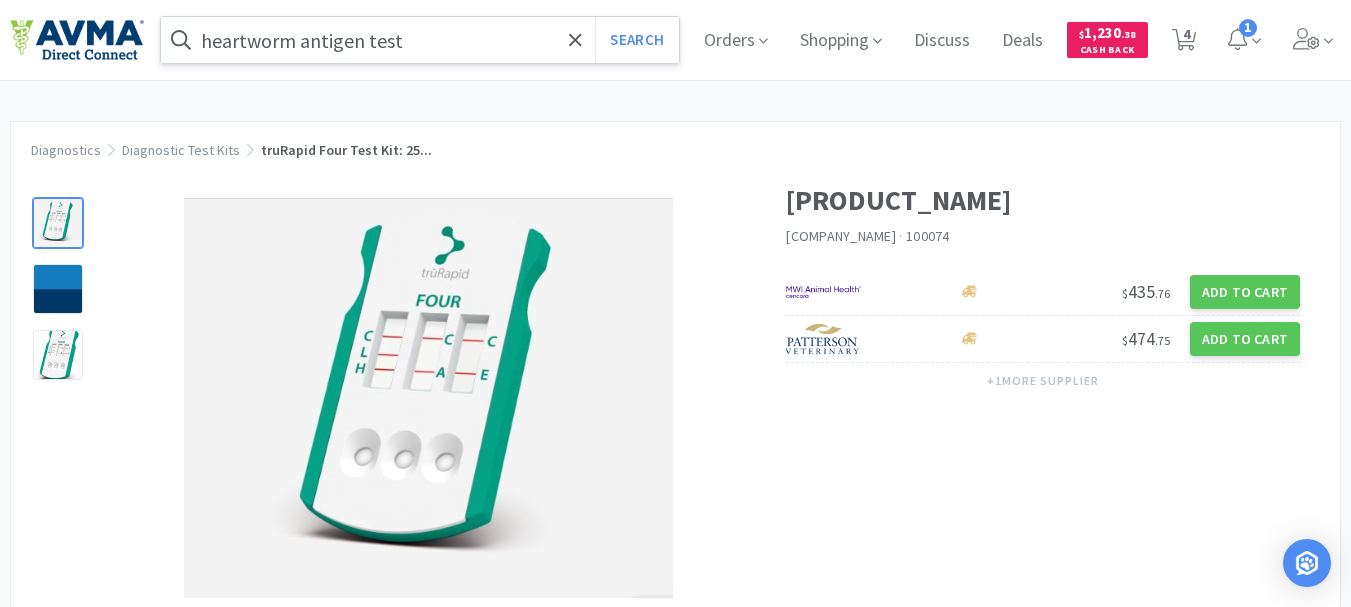 click on "heartworm antigen test" at bounding box center (420, 40) 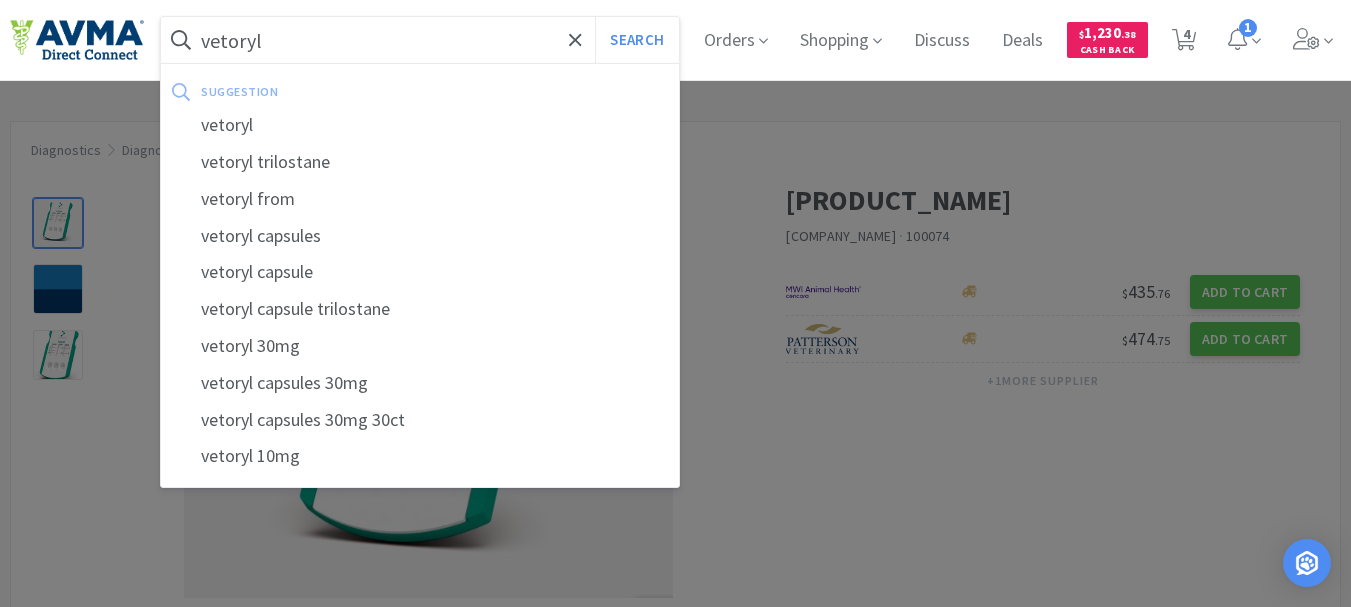 type on "vetoryl" 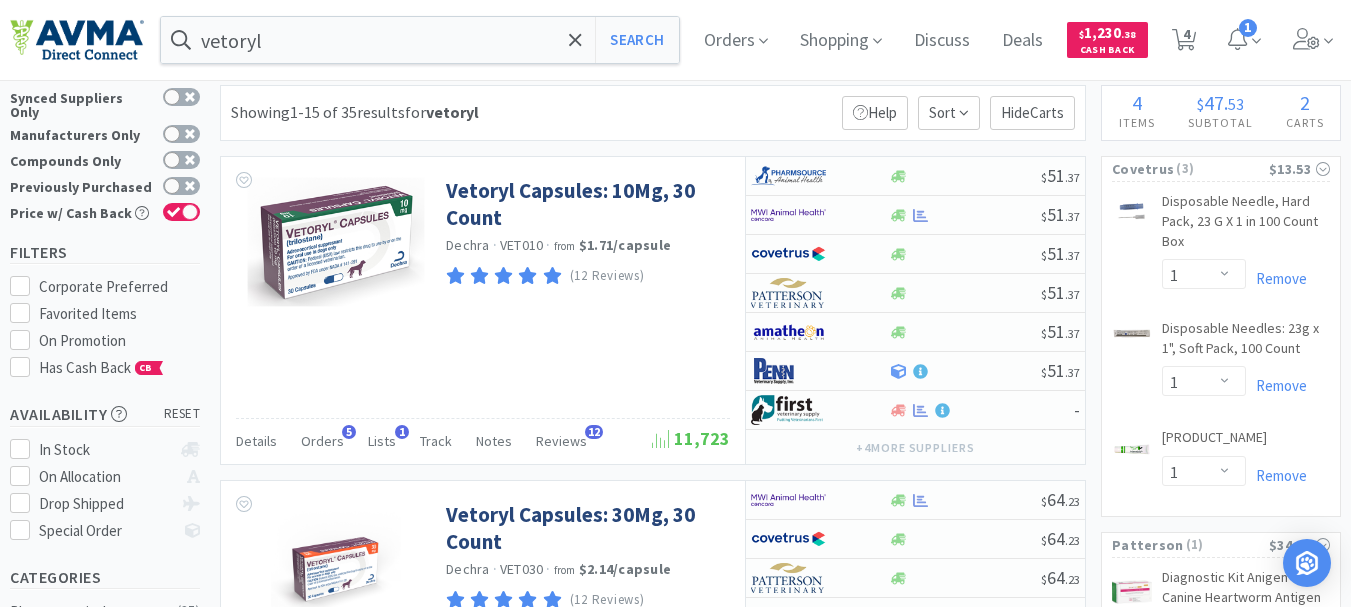 scroll, scrollTop: 0, scrollLeft: 0, axis: both 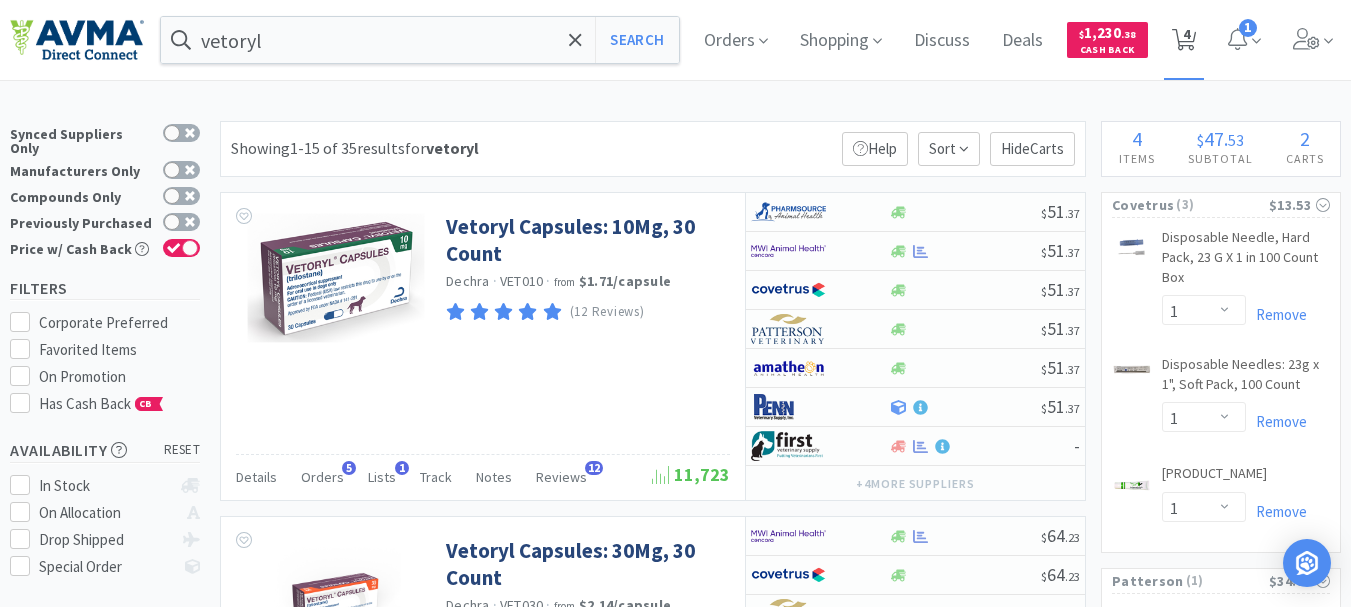 click 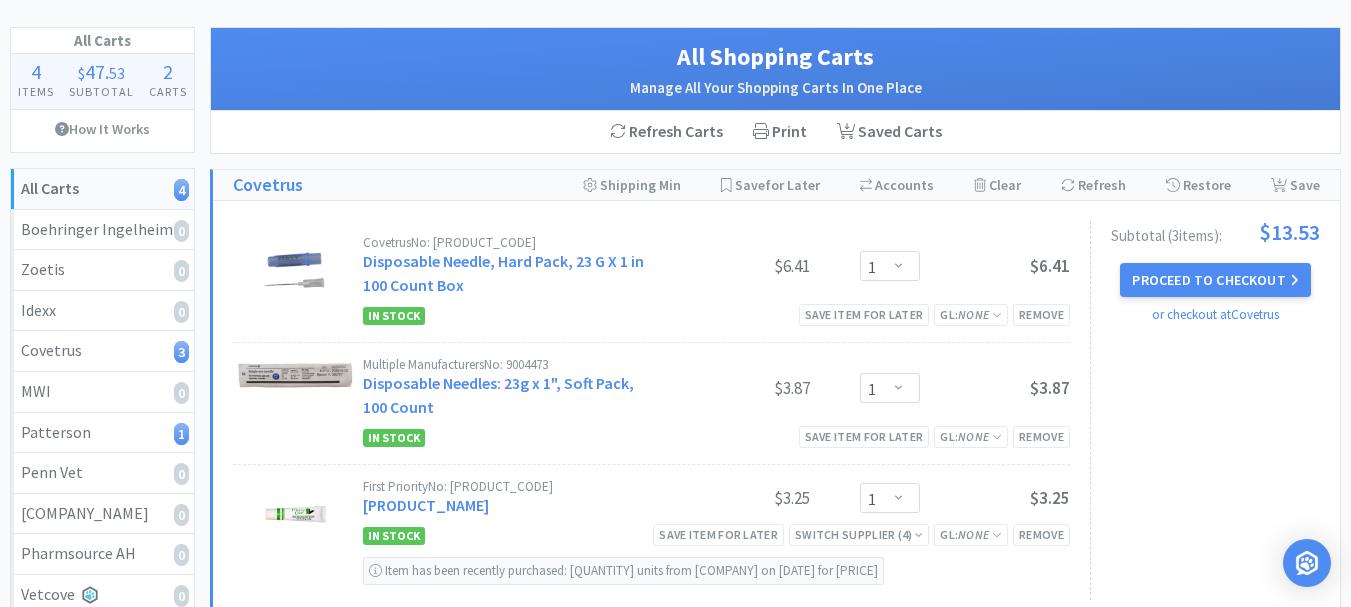 scroll, scrollTop: 0, scrollLeft: 0, axis: both 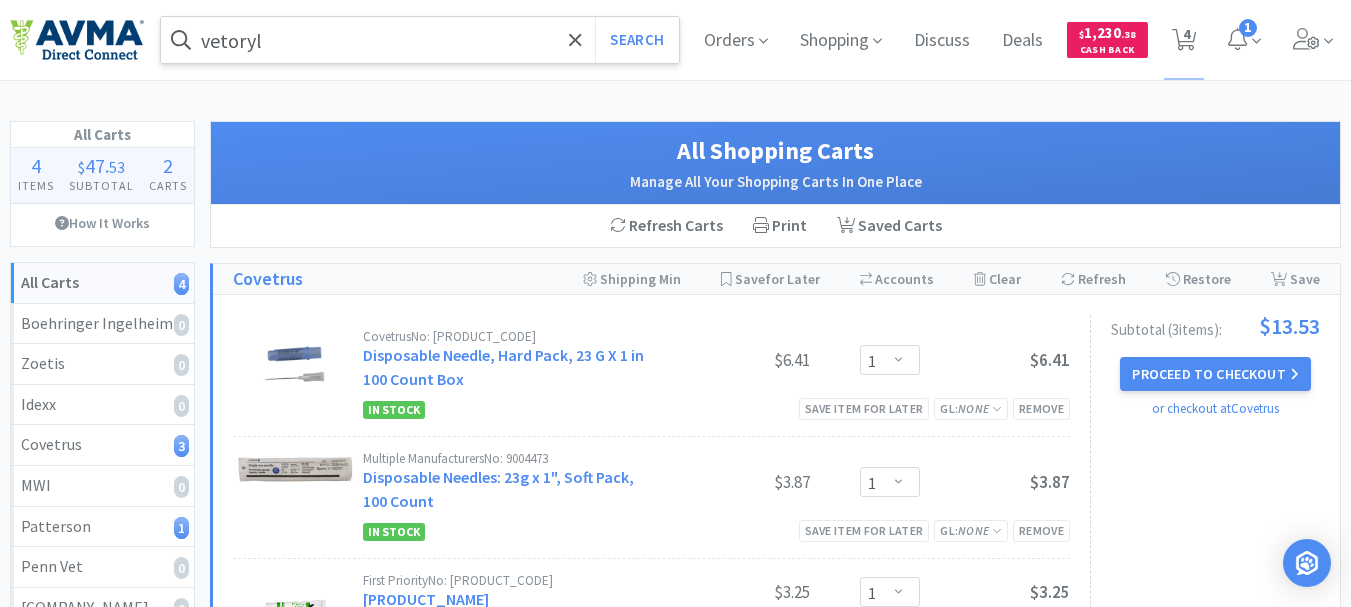 click on "vetoryl" at bounding box center (420, 40) 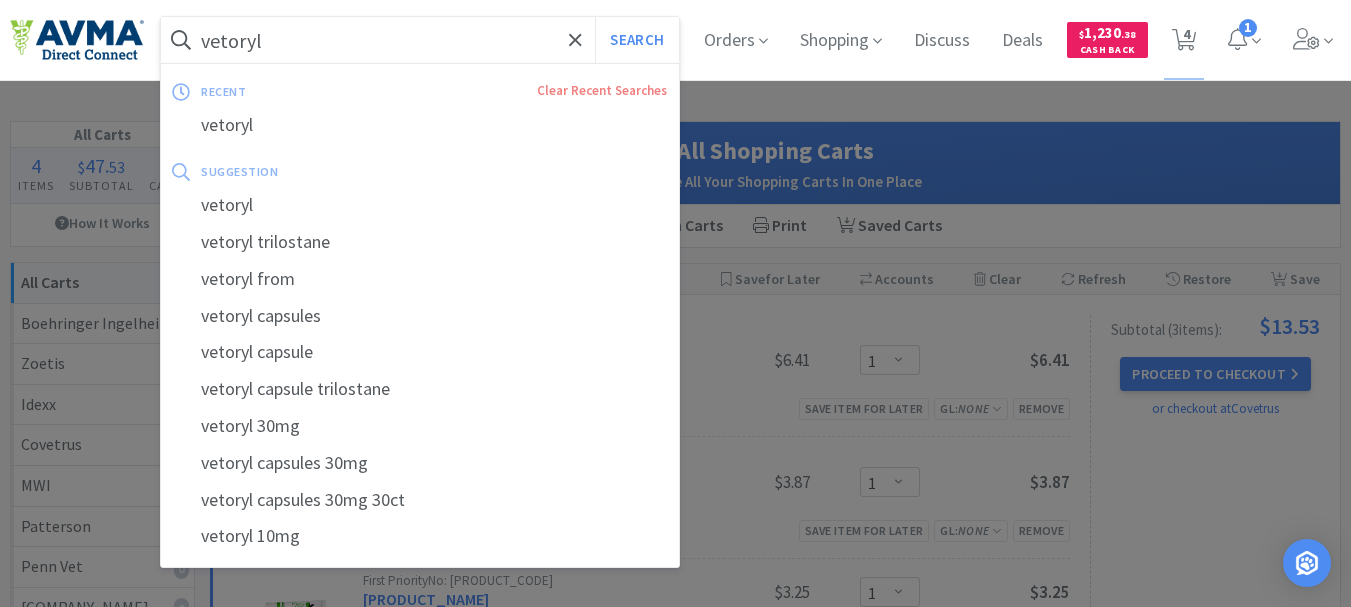 paste on "VED1081" 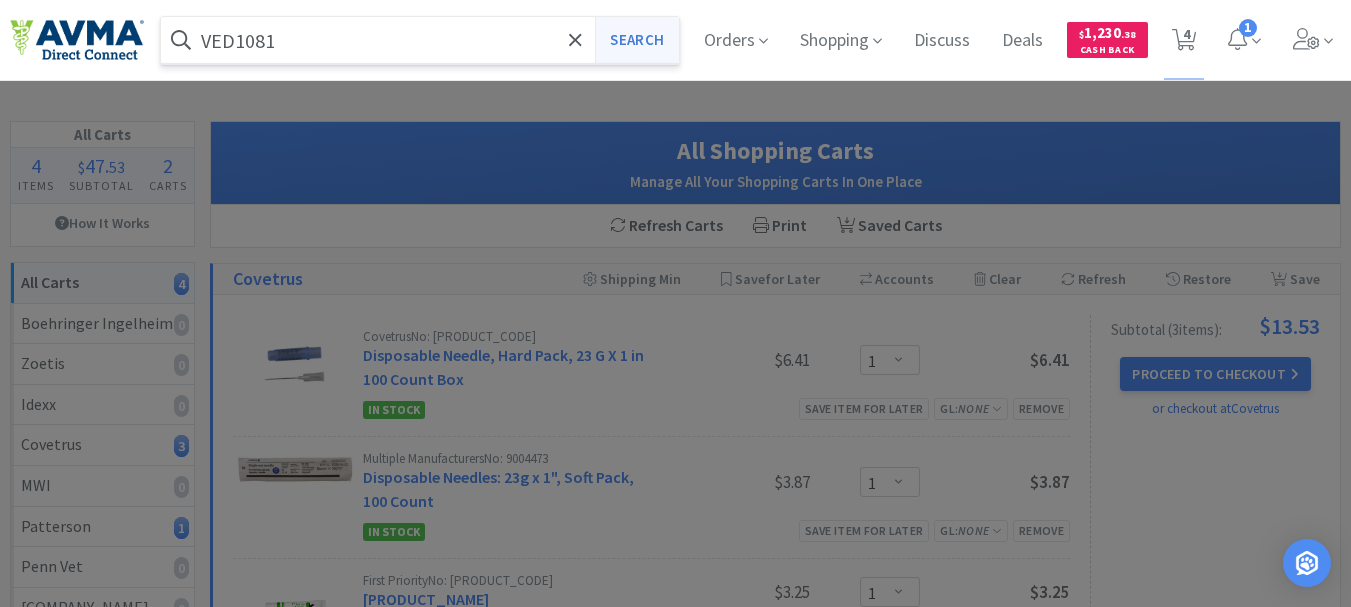 type on "VED1081" 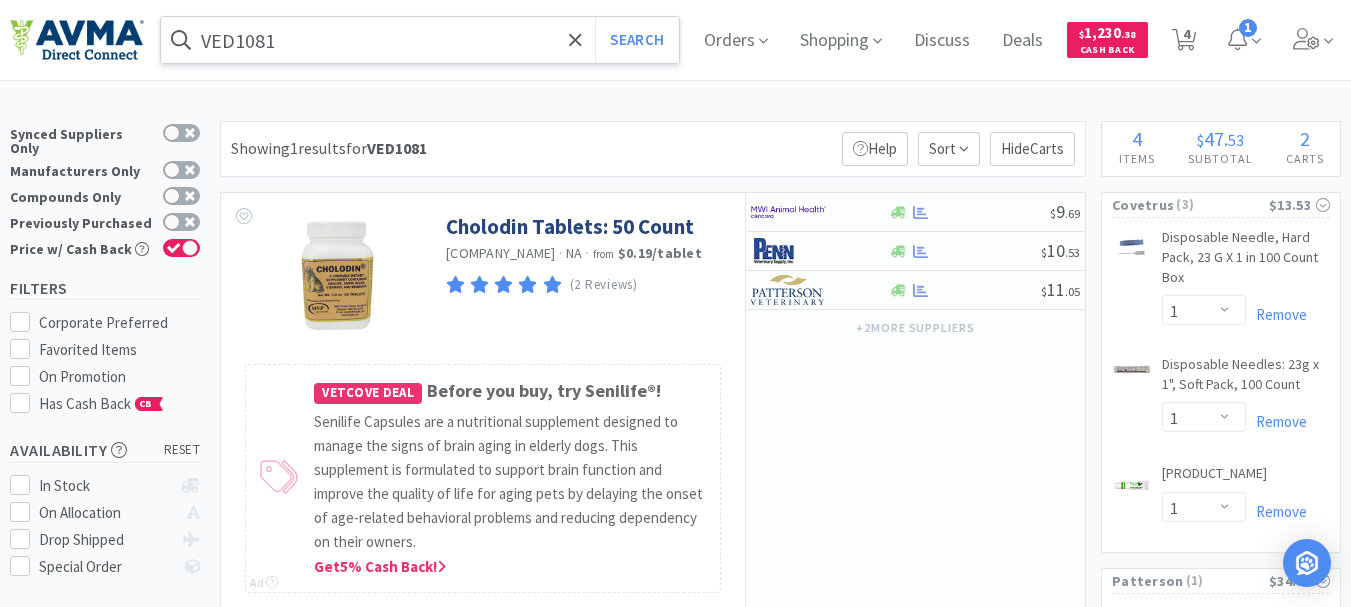 click on "VED1081" at bounding box center (420, 40) 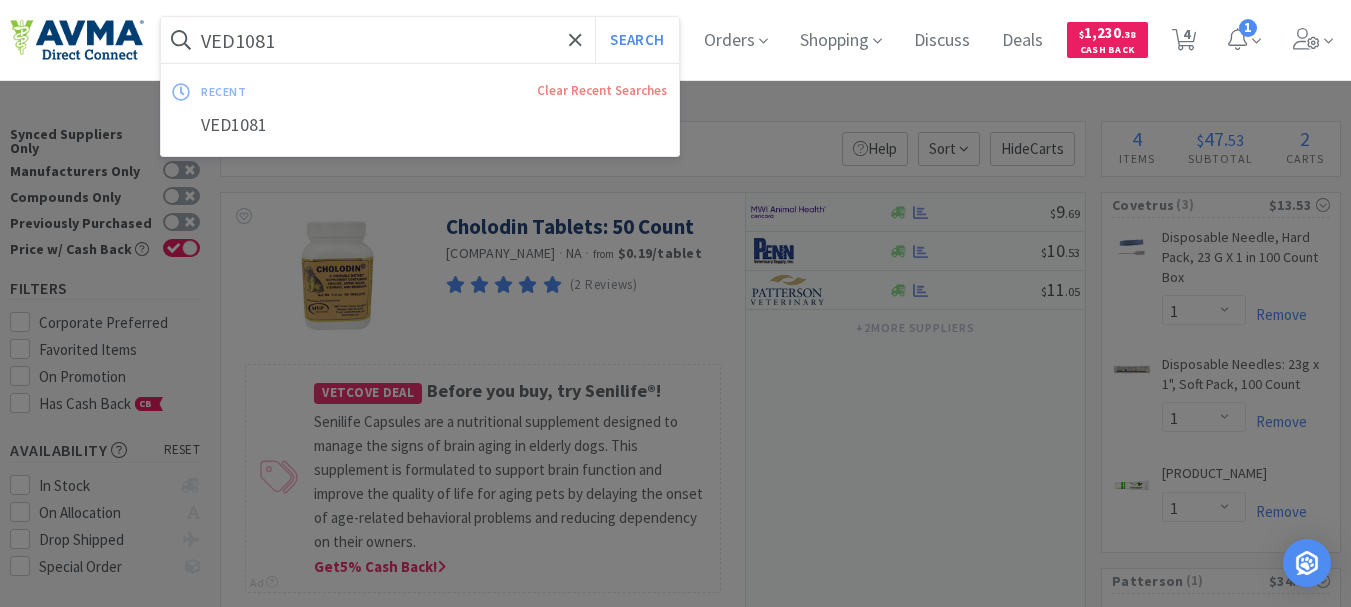 paste on "[PRODUCT_CODE]" 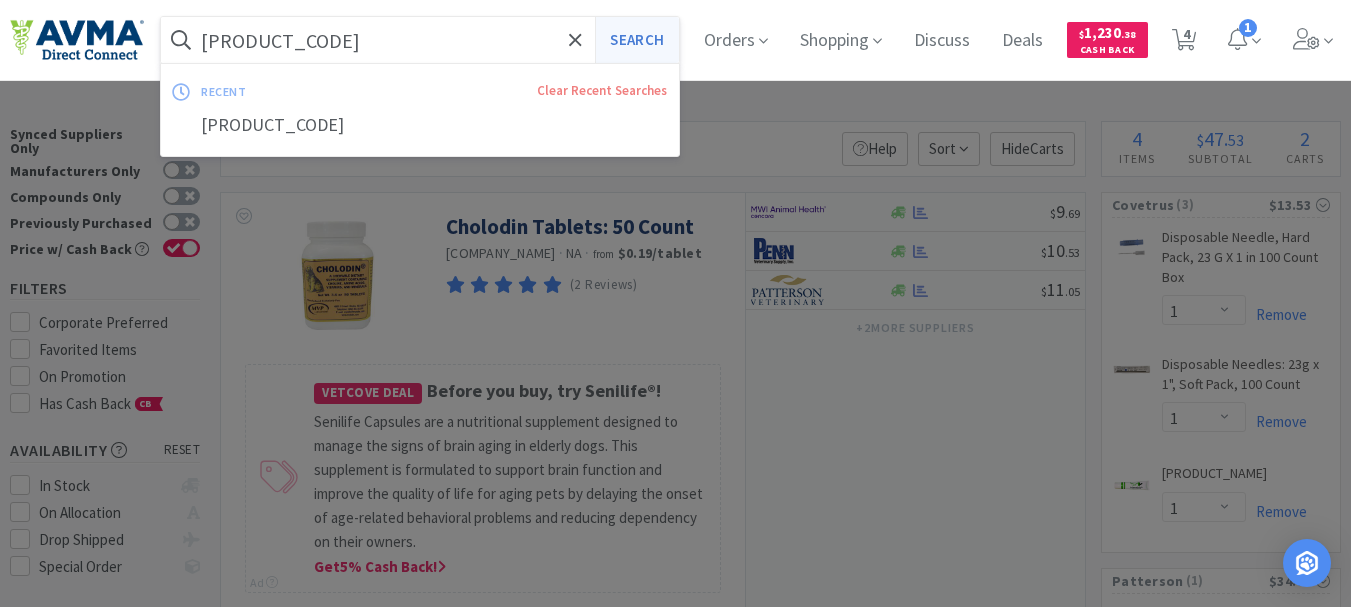 click on "Search" at bounding box center (636, 40) 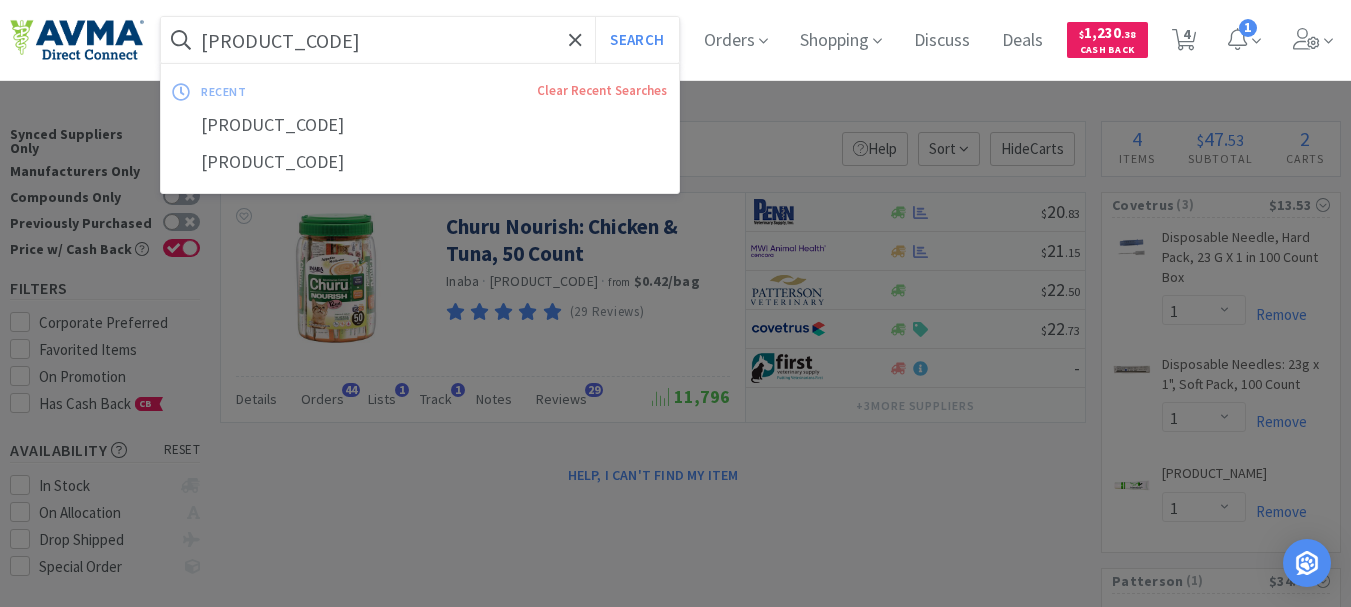 click on "[PRODUCT_CODE]" at bounding box center (420, 40) 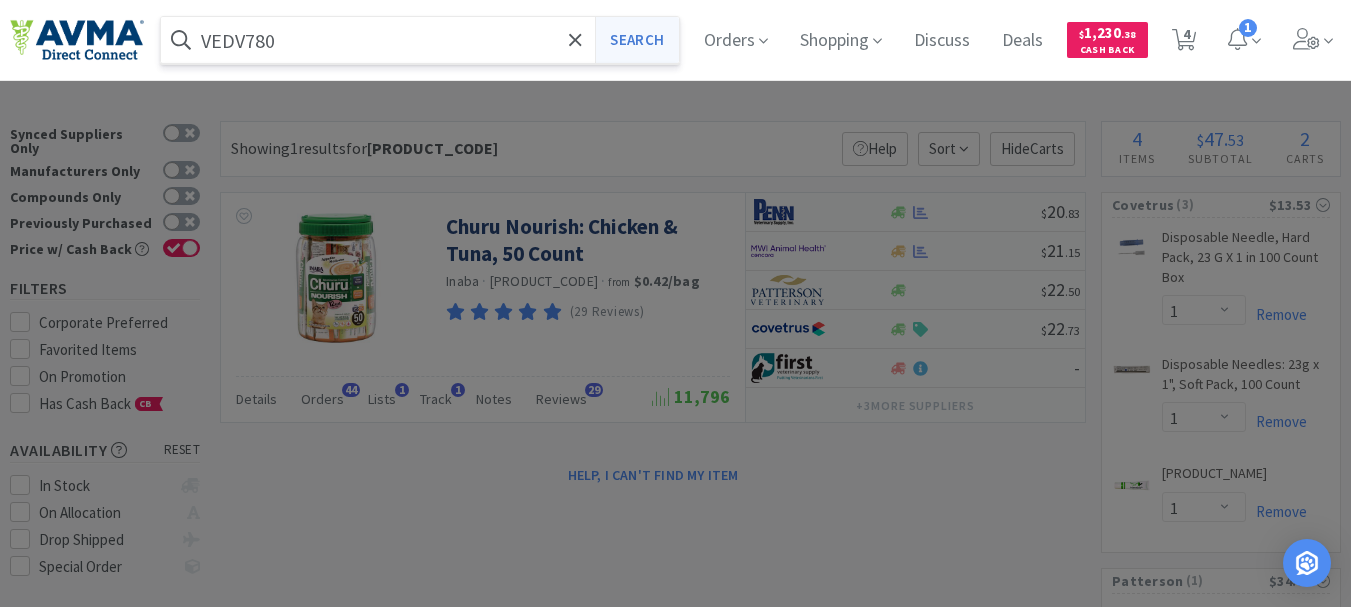 click on "Search" at bounding box center [636, 40] 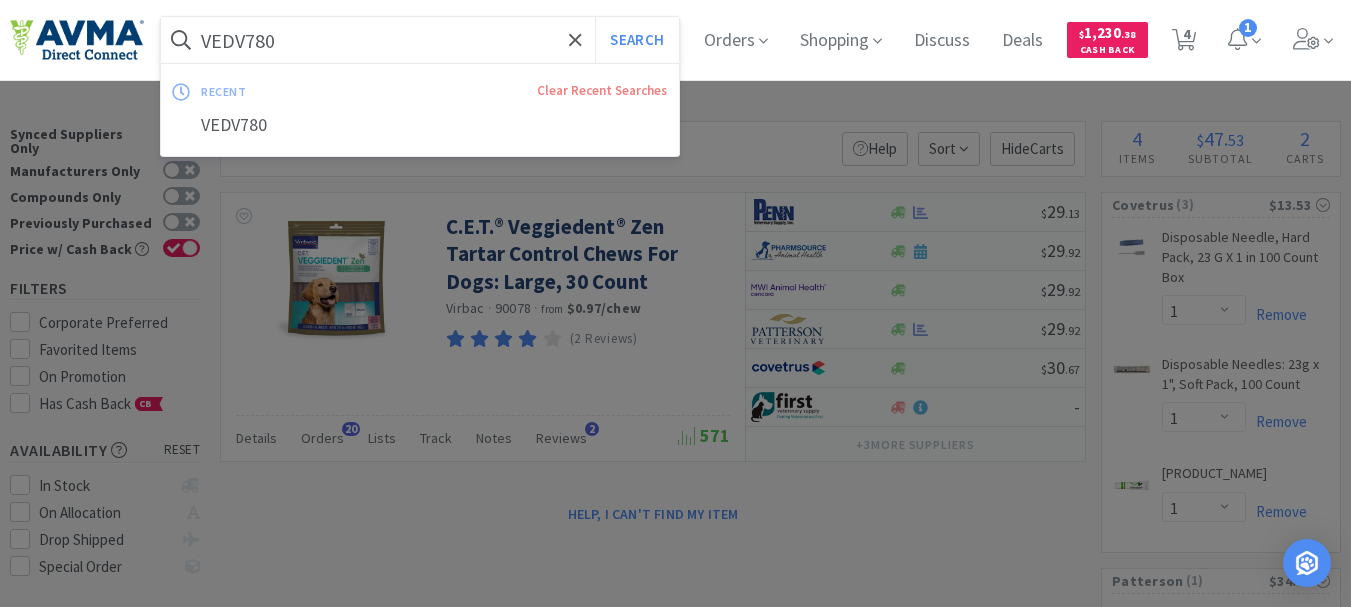 click on "VEDV780" at bounding box center (420, 40) 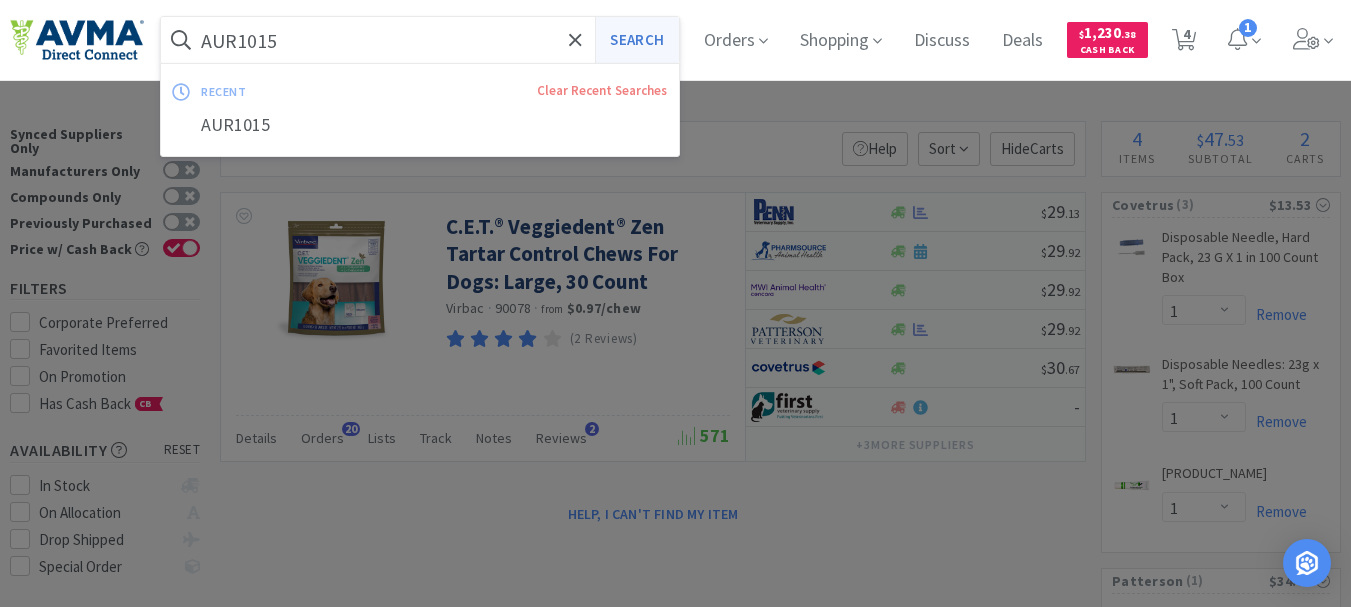 type on "AUR1015" 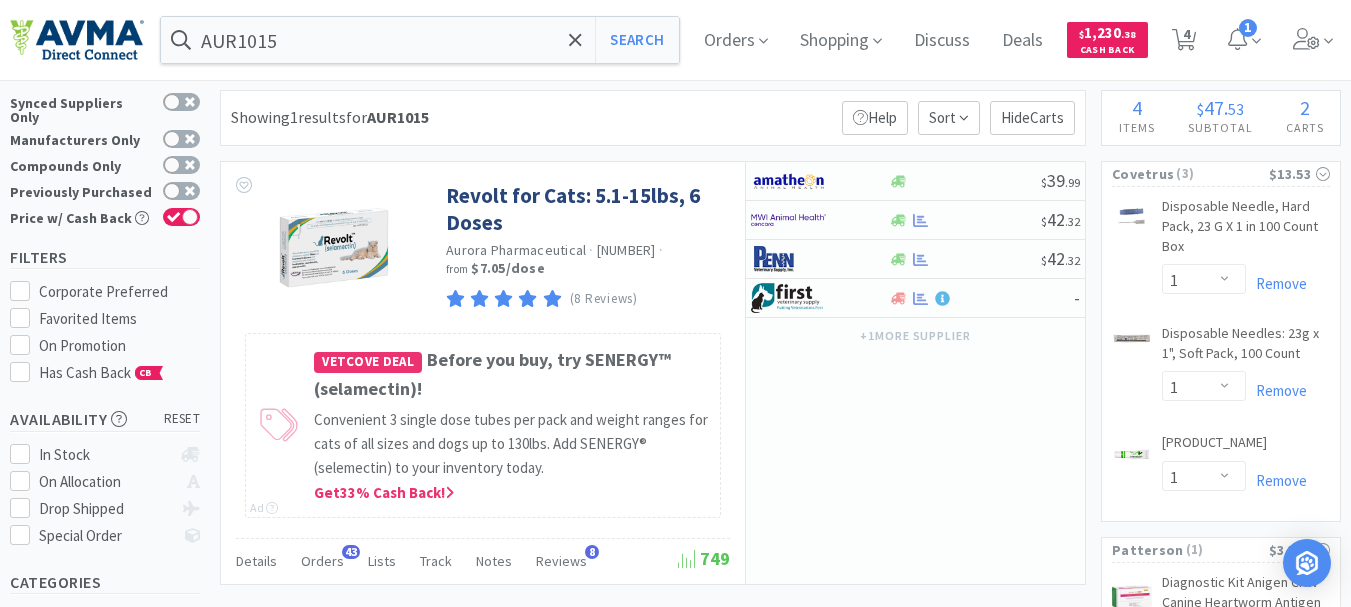 scroll, scrollTop: 0, scrollLeft: 0, axis: both 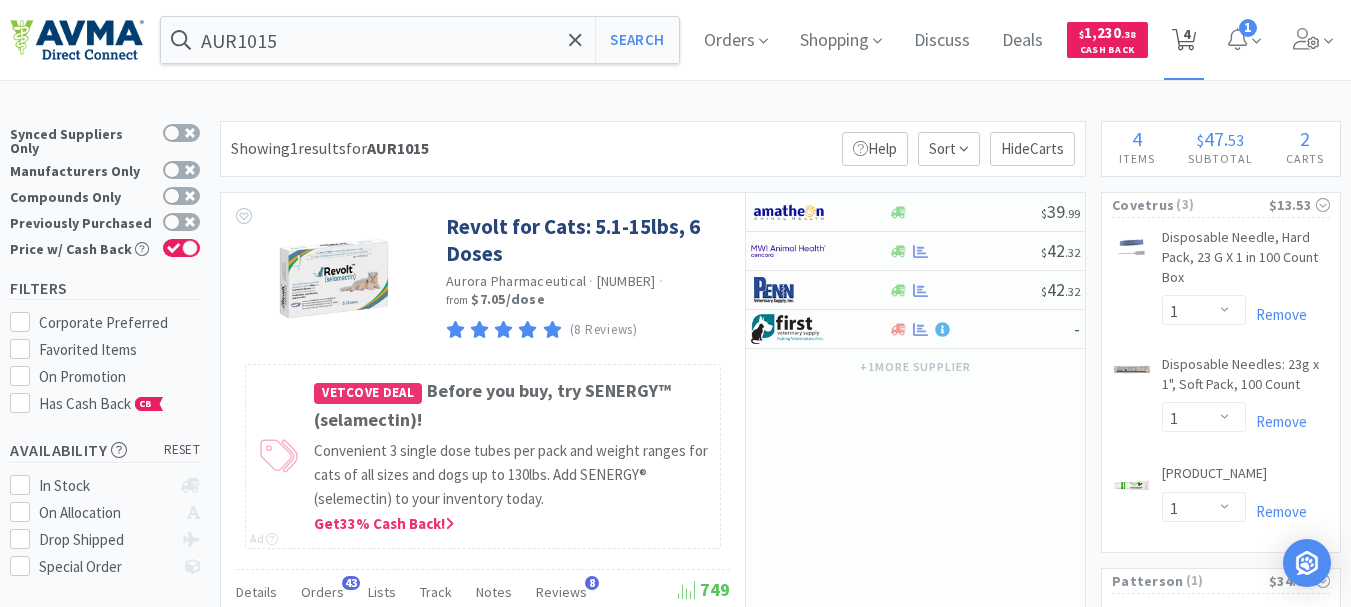 click 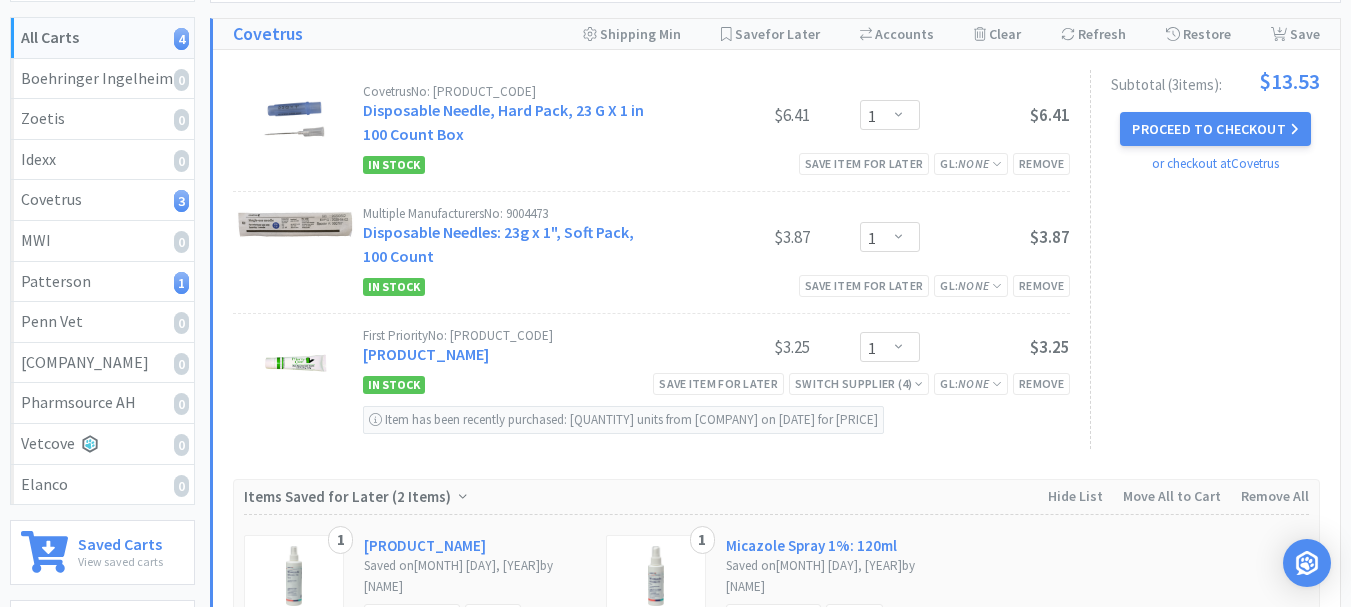 scroll, scrollTop: 0, scrollLeft: 0, axis: both 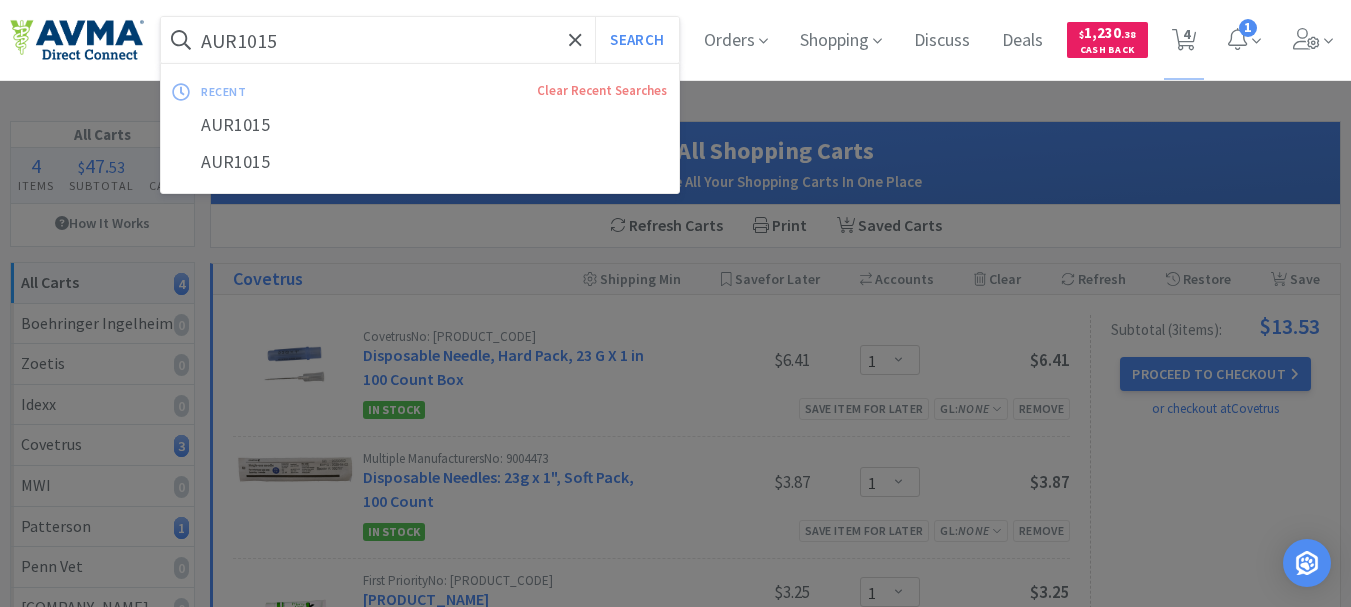 click on "AUR1015" at bounding box center (420, 40) 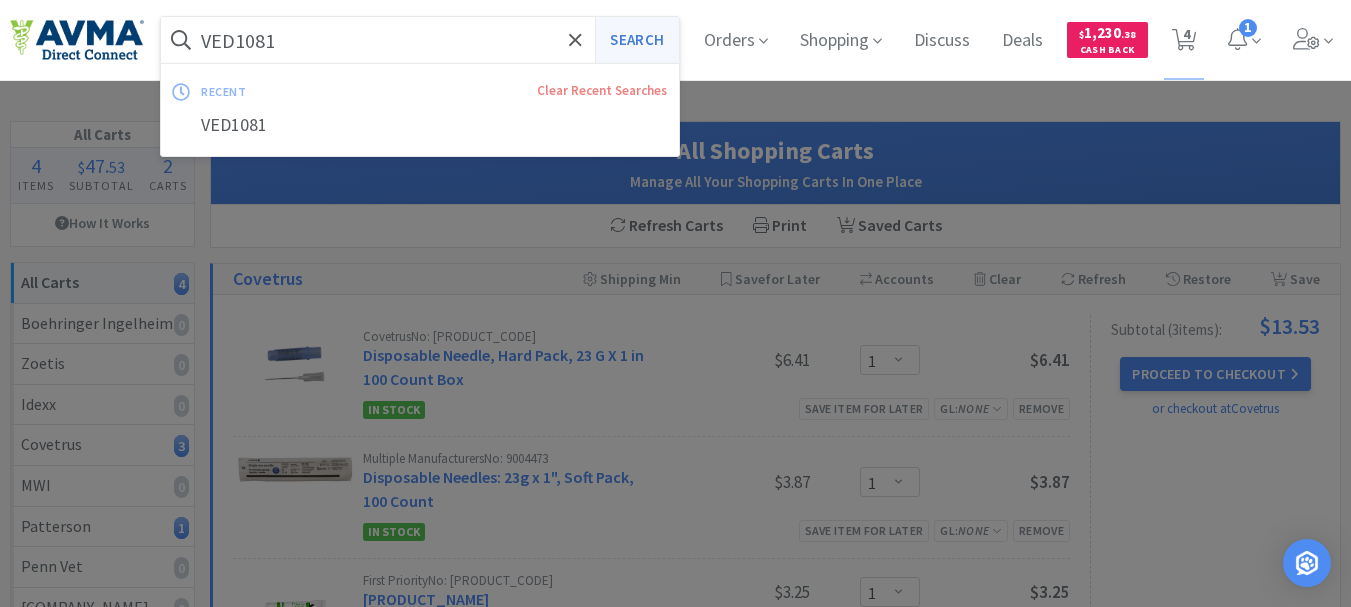 type on "VED1081" 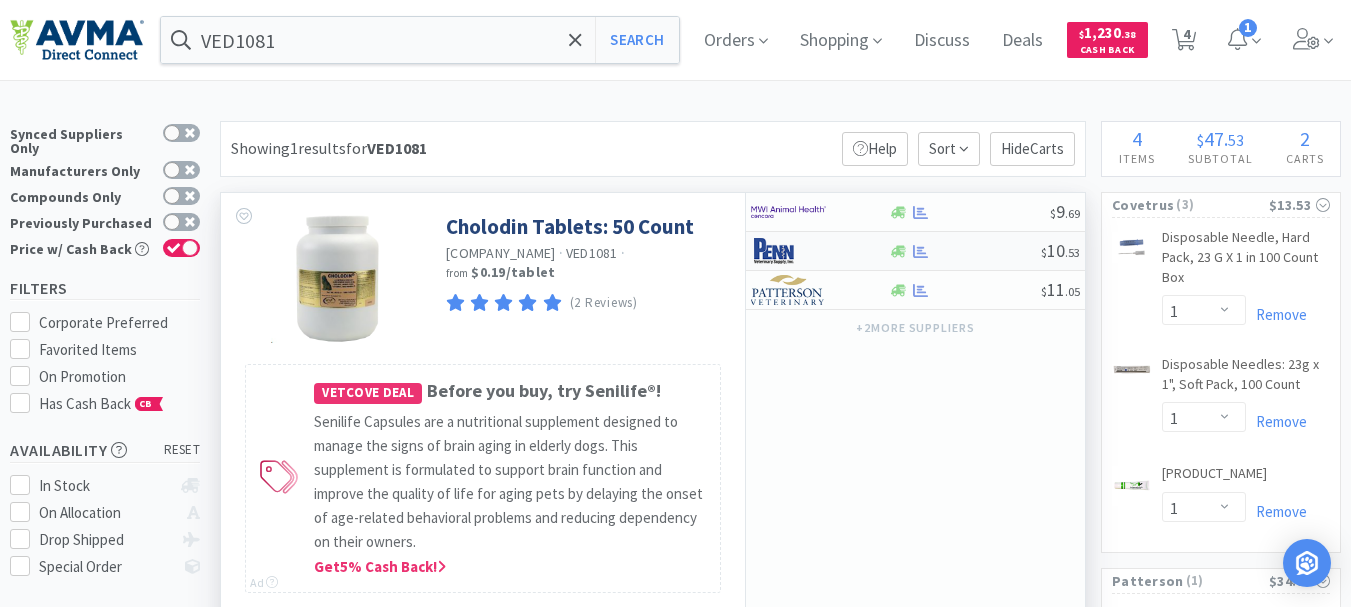 click at bounding box center (788, 251) 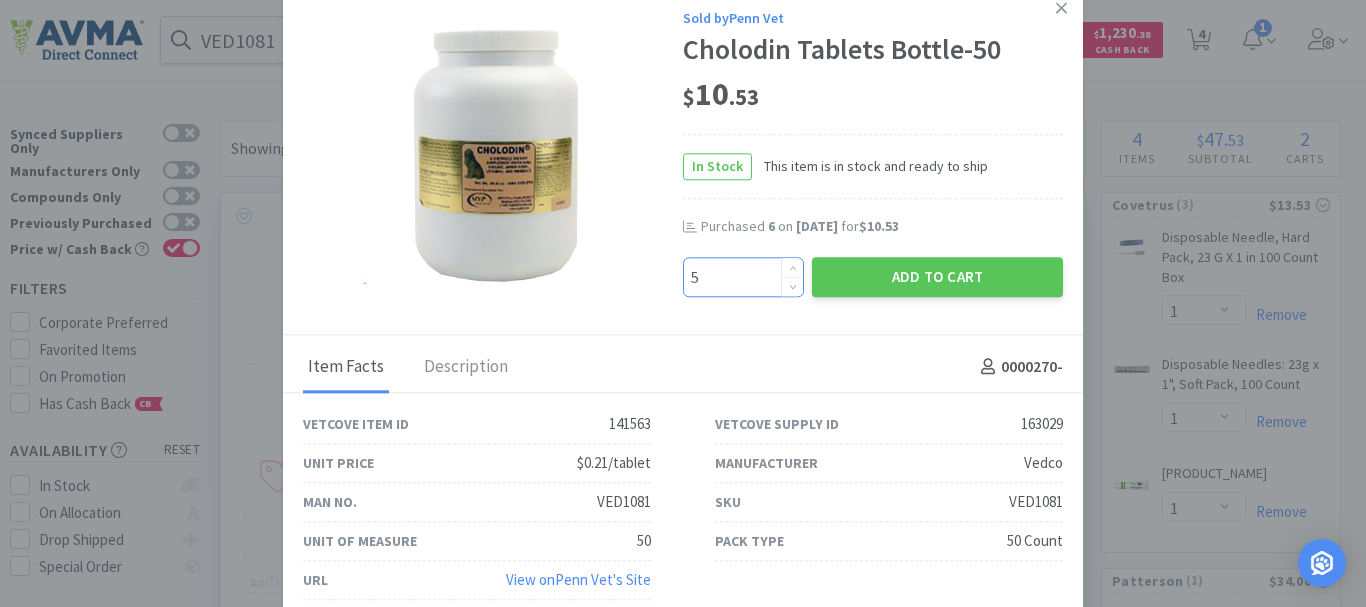 drag, startPoint x: 733, startPoint y: 293, endPoint x: 692, endPoint y: 282, distance: 42.44997 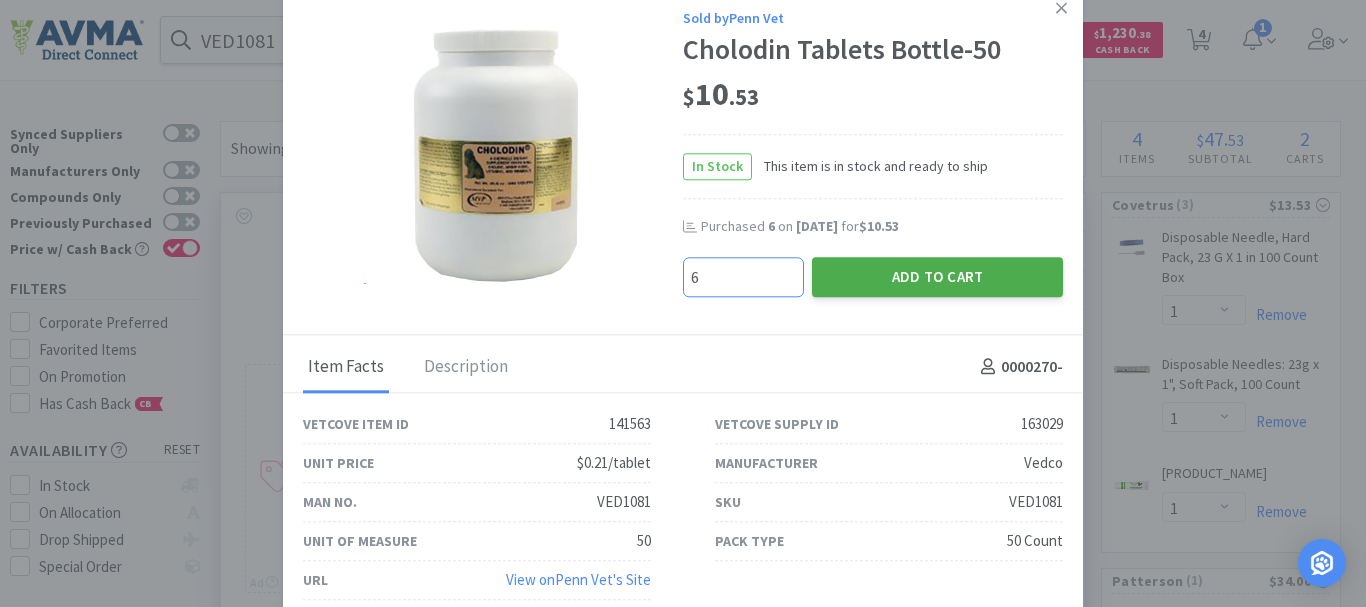 type on "6" 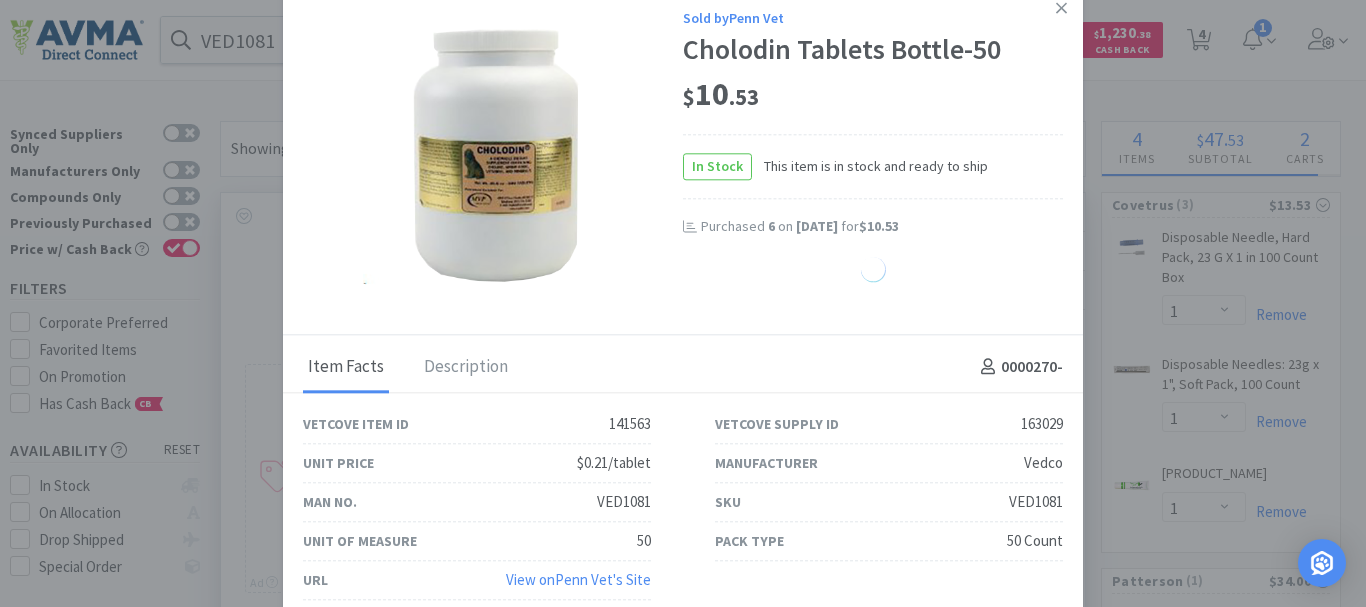 select on "6" 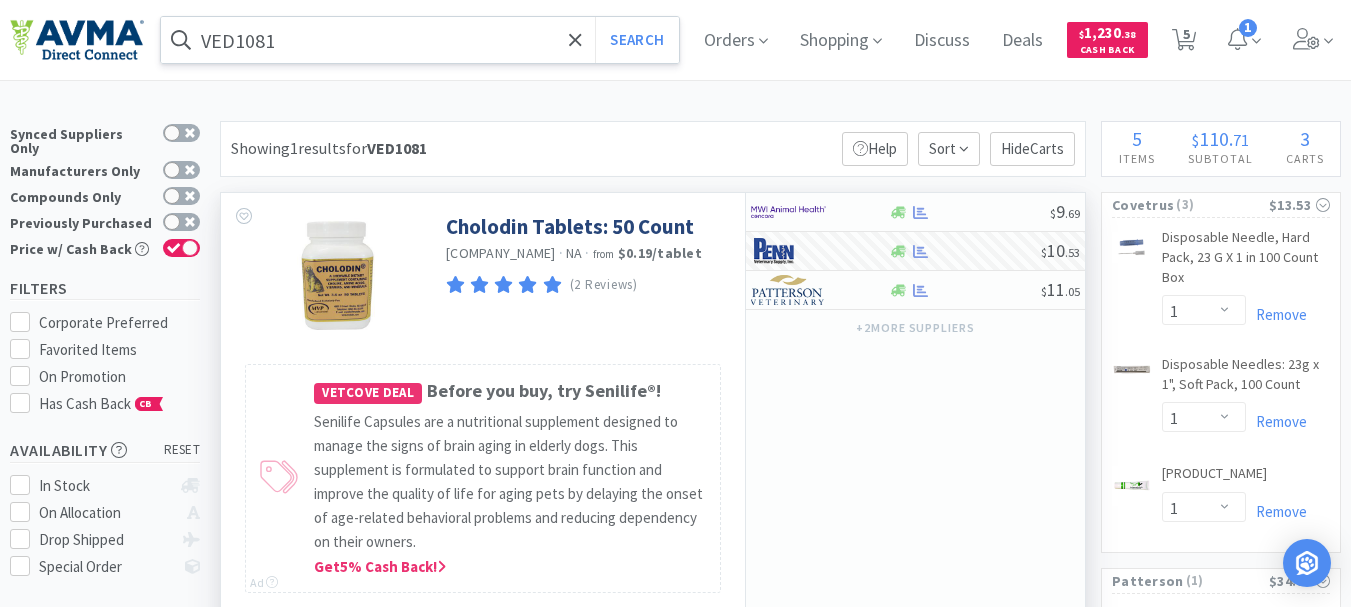click on "VED1081" at bounding box center (420, 40) 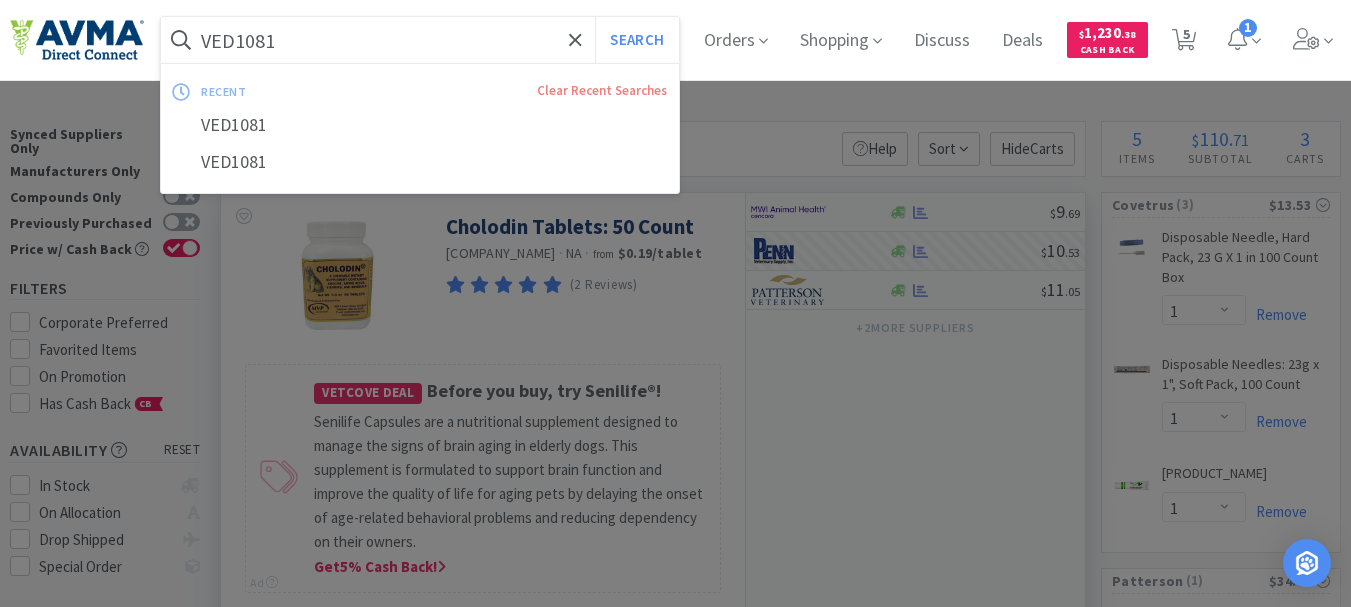 paste on "[PRODUCT_CODE]" 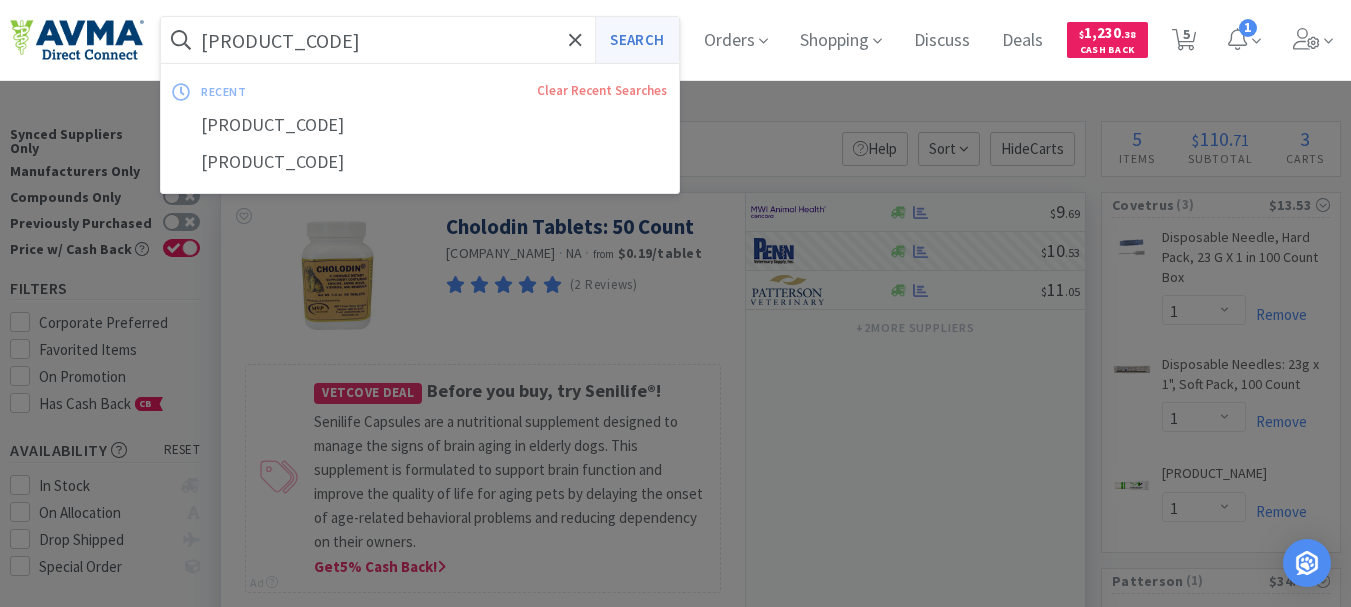type on "[PRODUCT_CODE]" 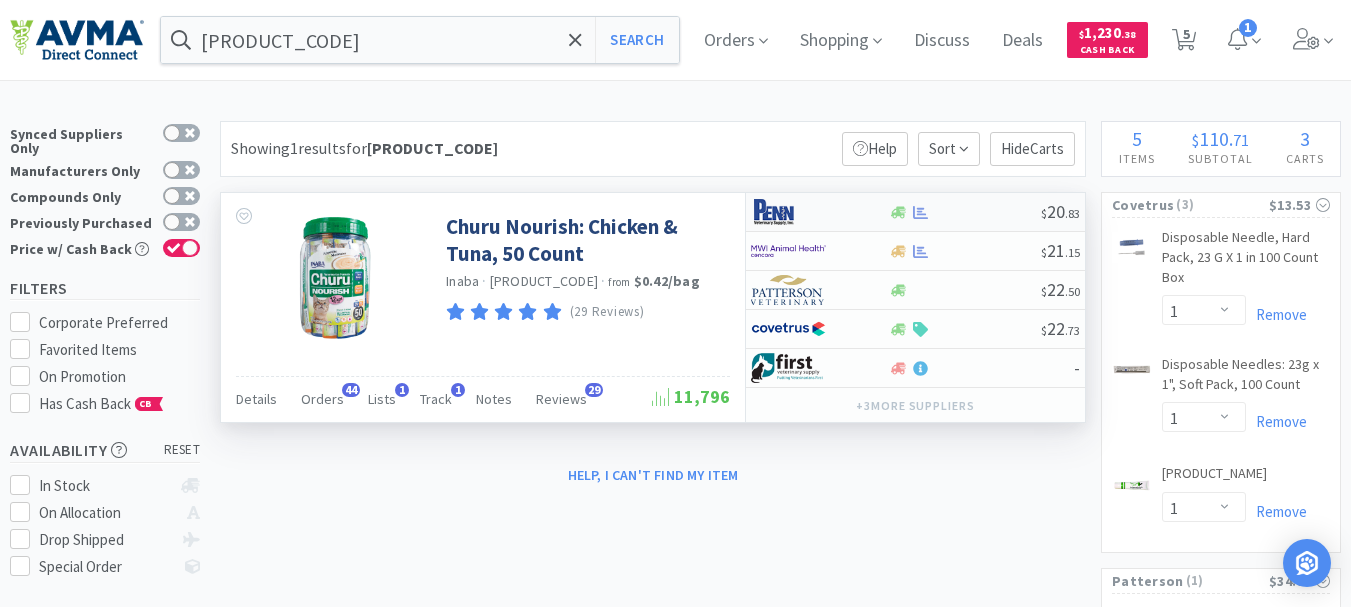 click at bounding box center (788, 212) 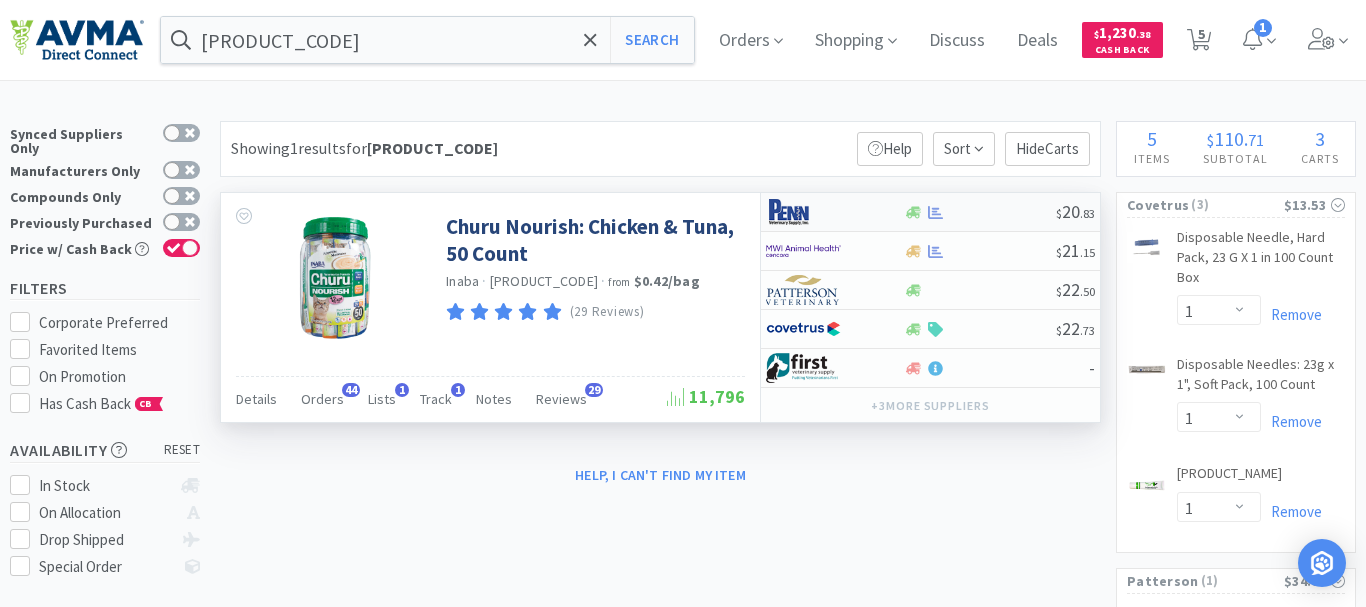select on "1" 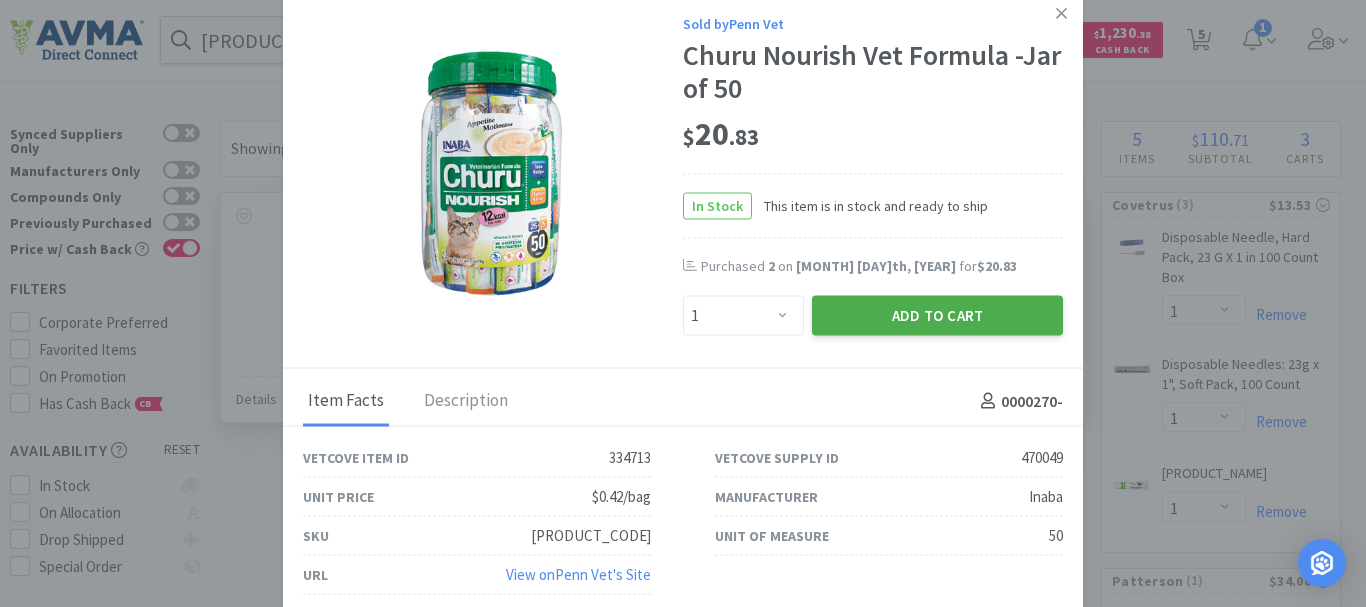 click on "Add to Cart" at bounding box center (937, 316) 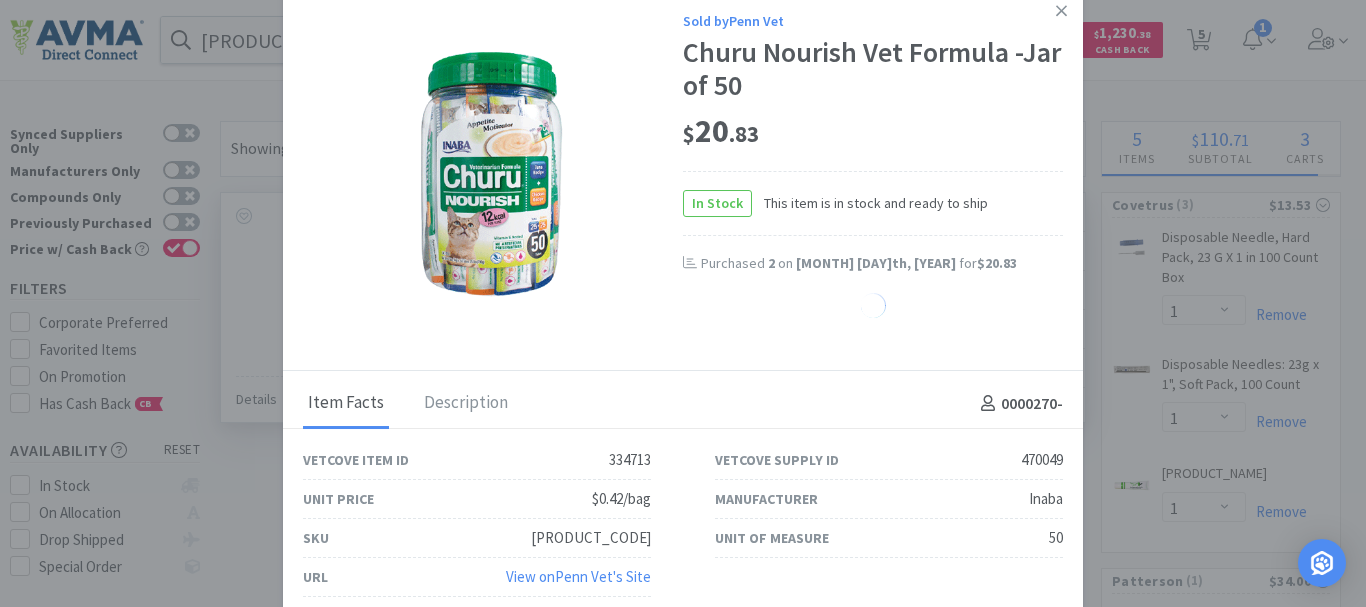 select on "1" 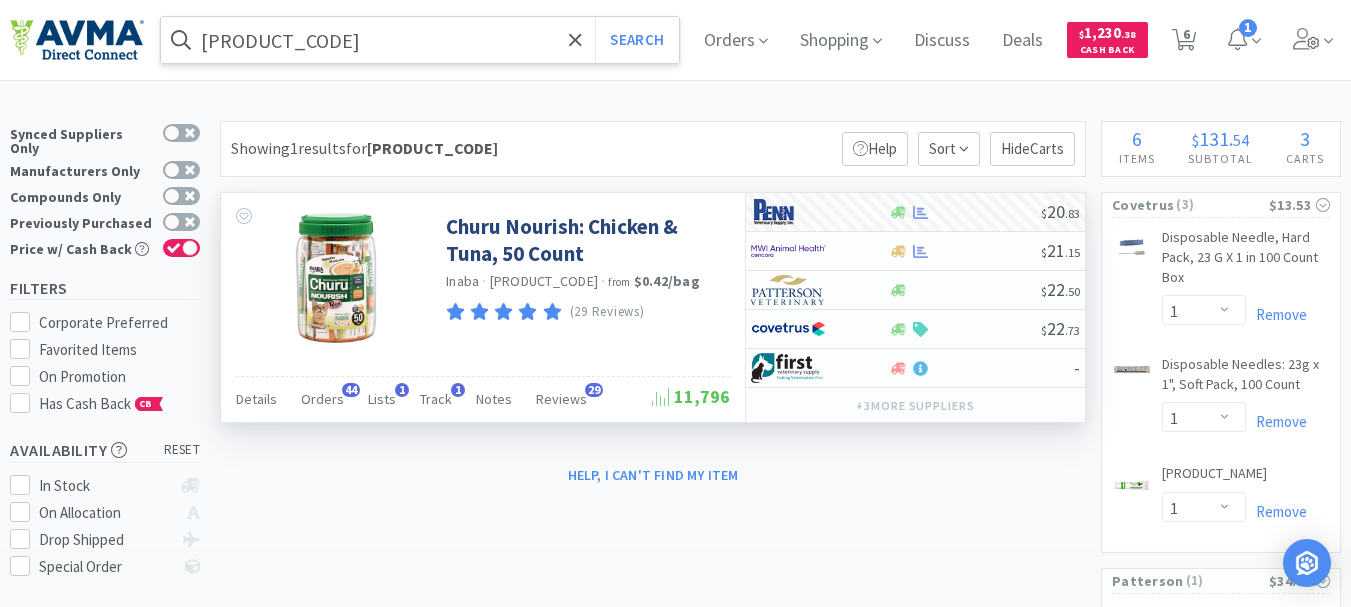 click on "[PRODUCT_CODE]" at bounding box center [420, 40] 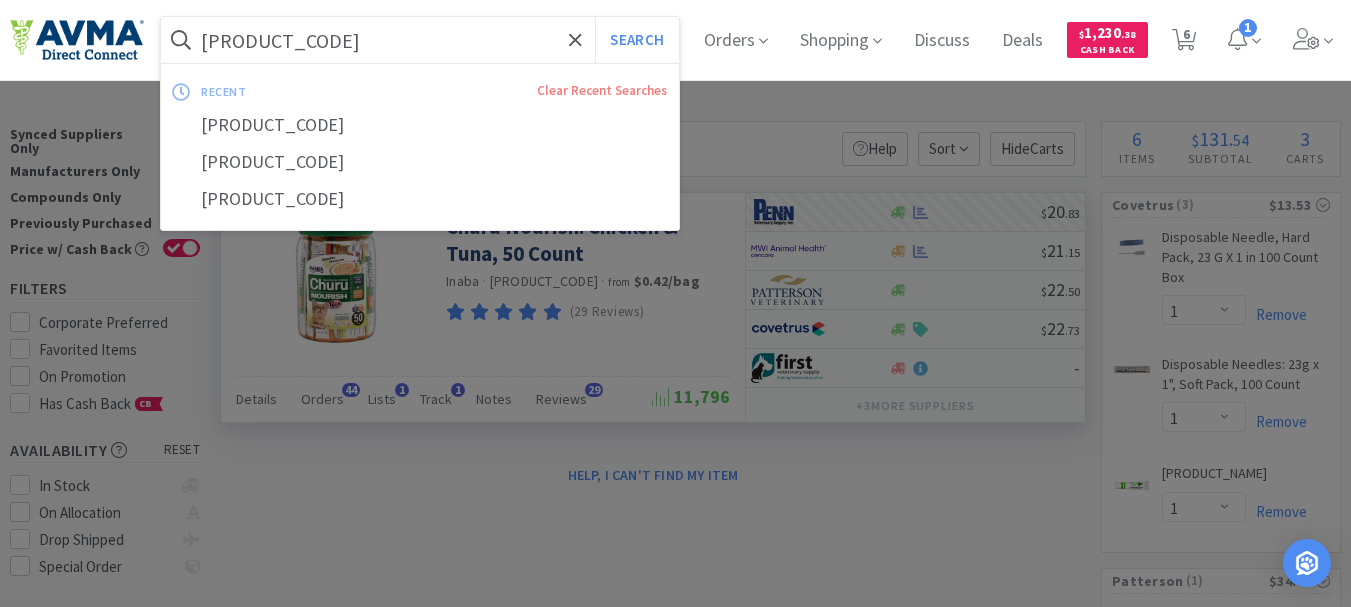 paste on "AUR1015" 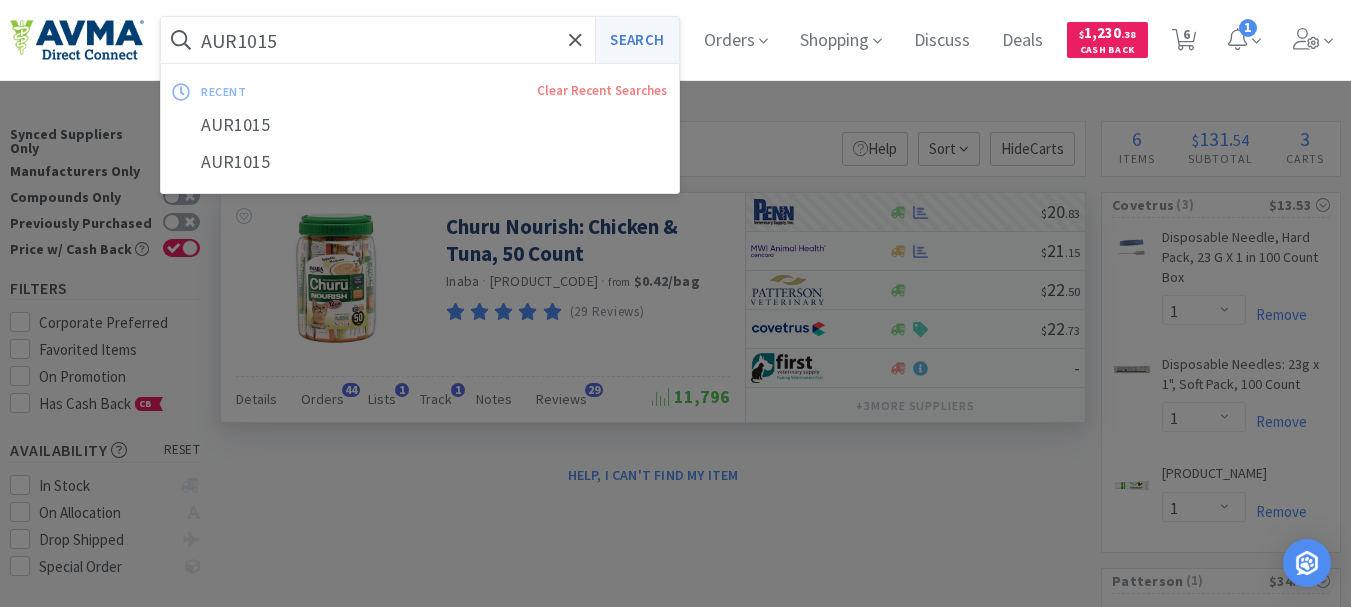 type on "AUR1015" 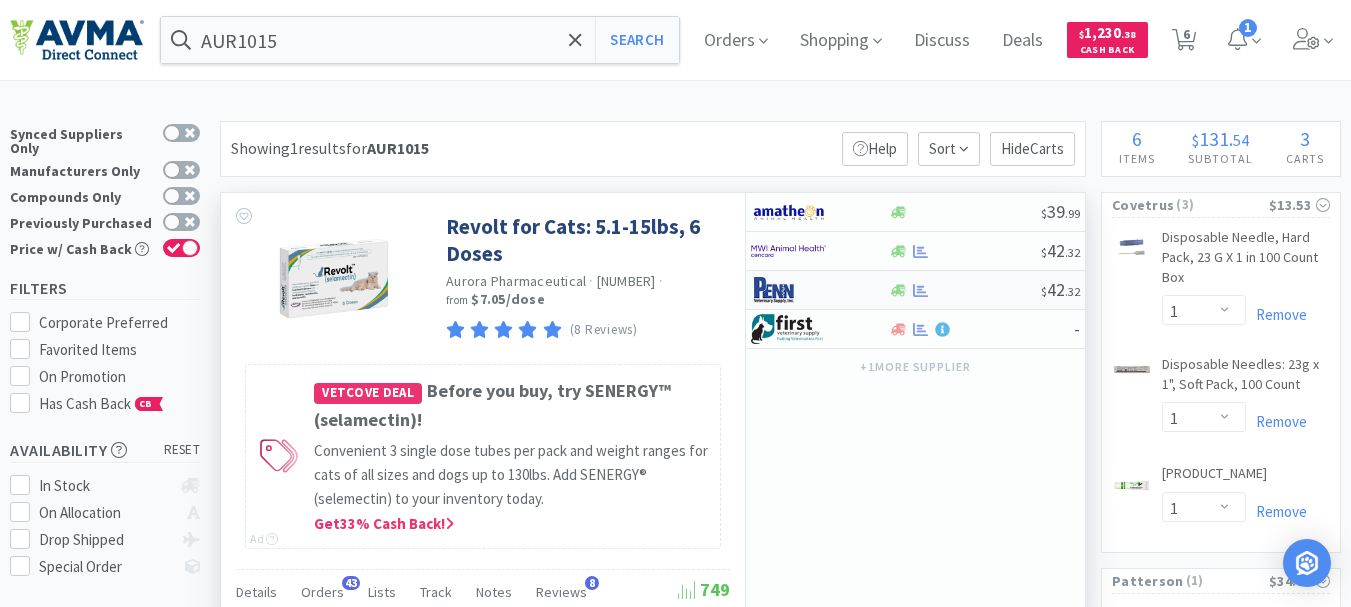 click at bounding box center (788, 290) 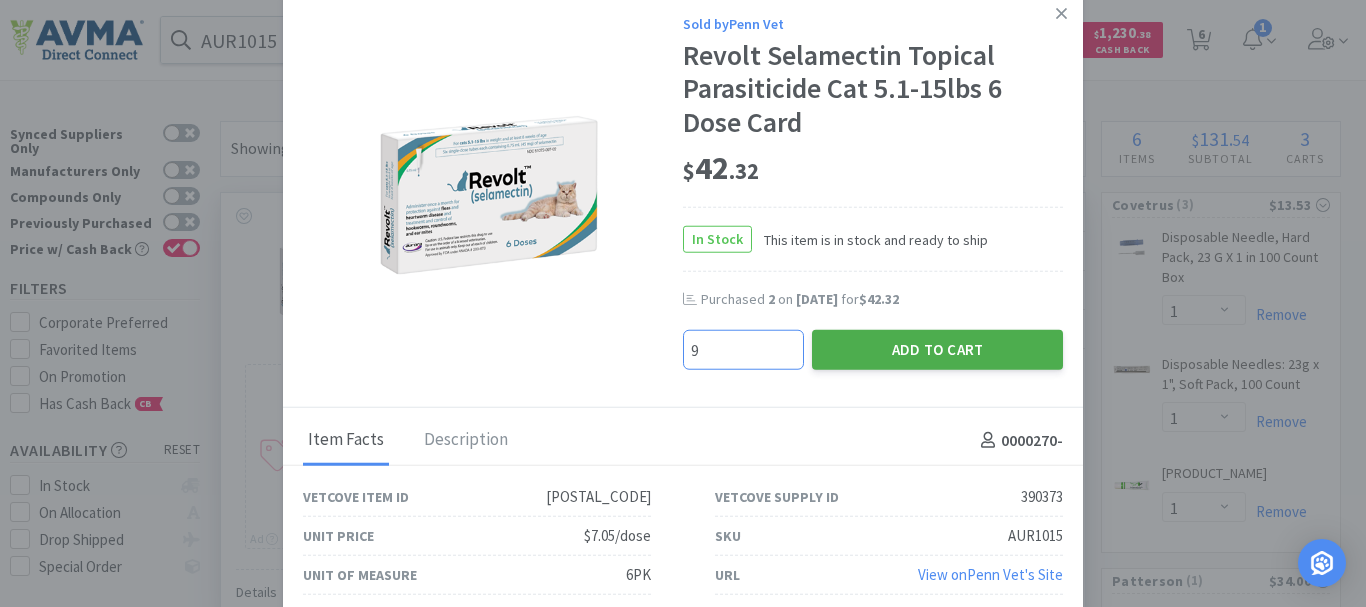 type on "9" 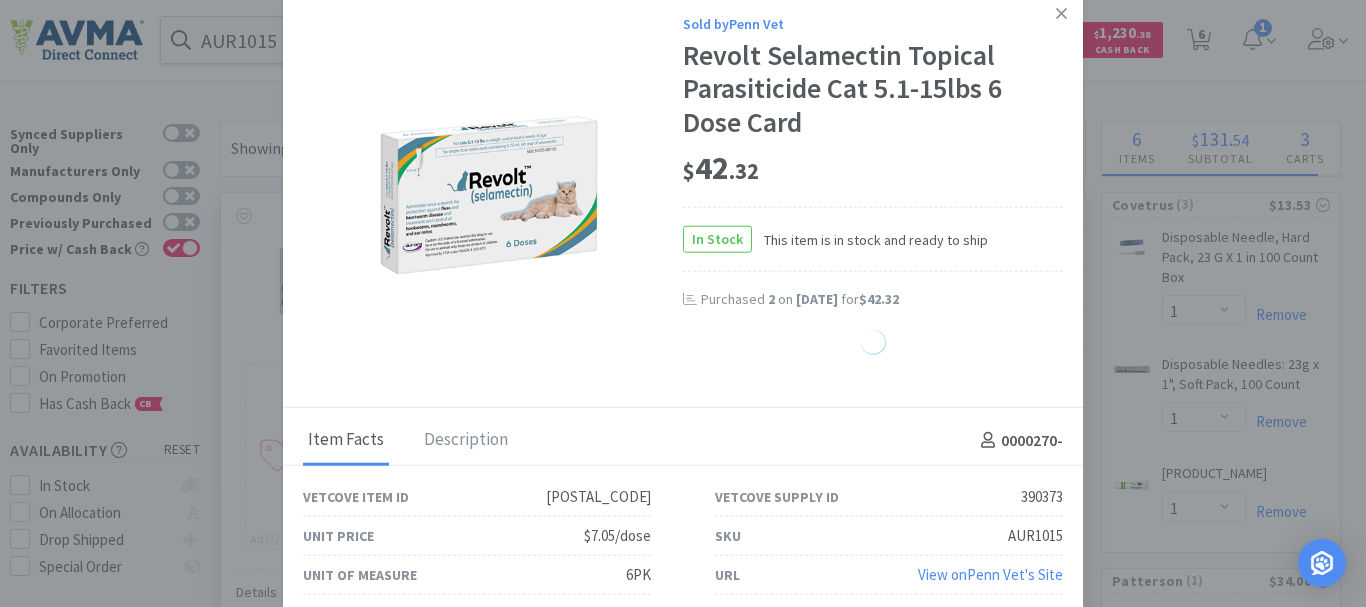 select on "9" 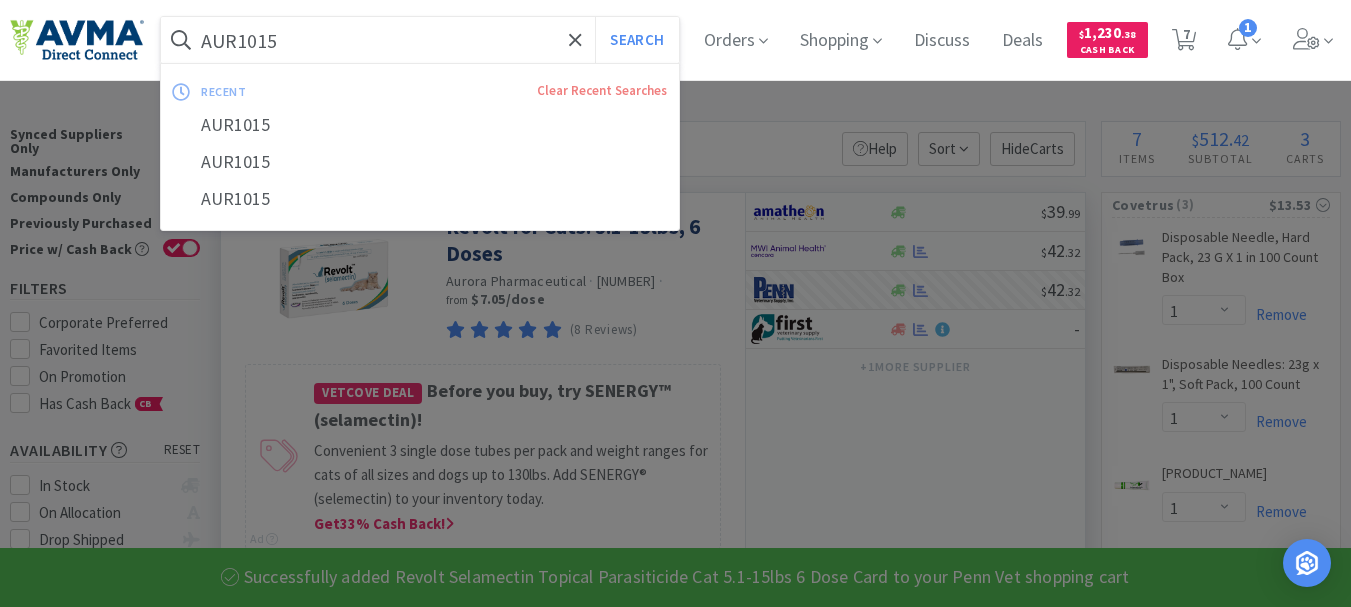 click on "AUR1015" at bounding box center (420, 40) 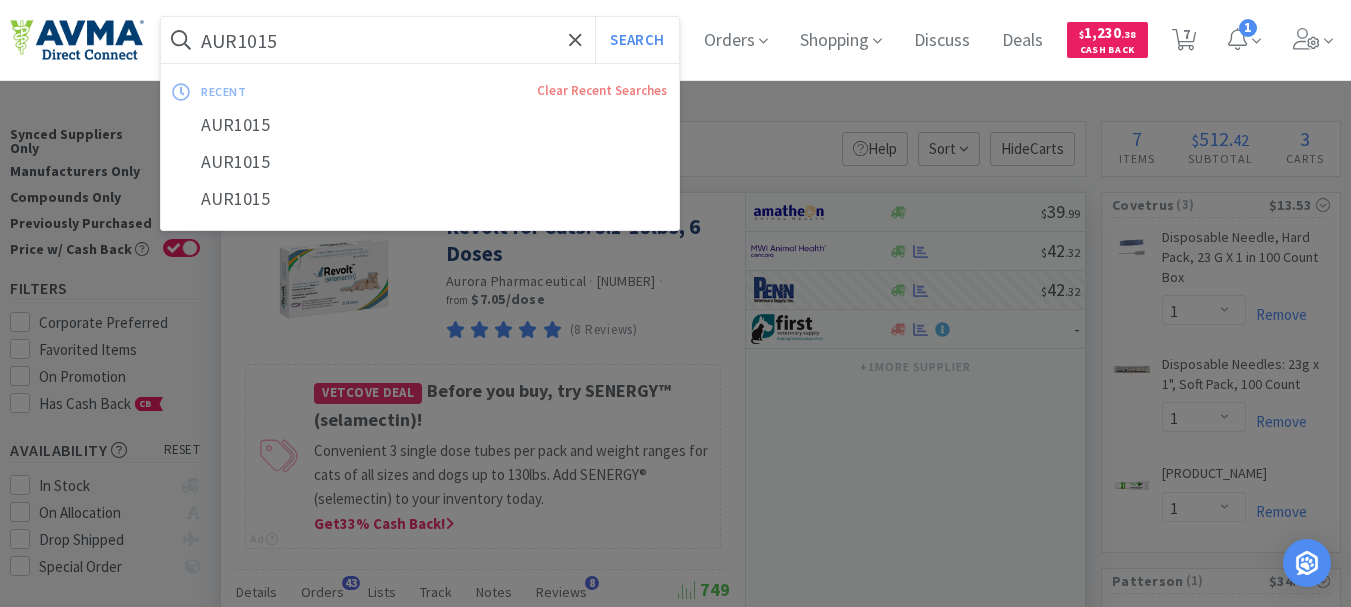 paste on "6" 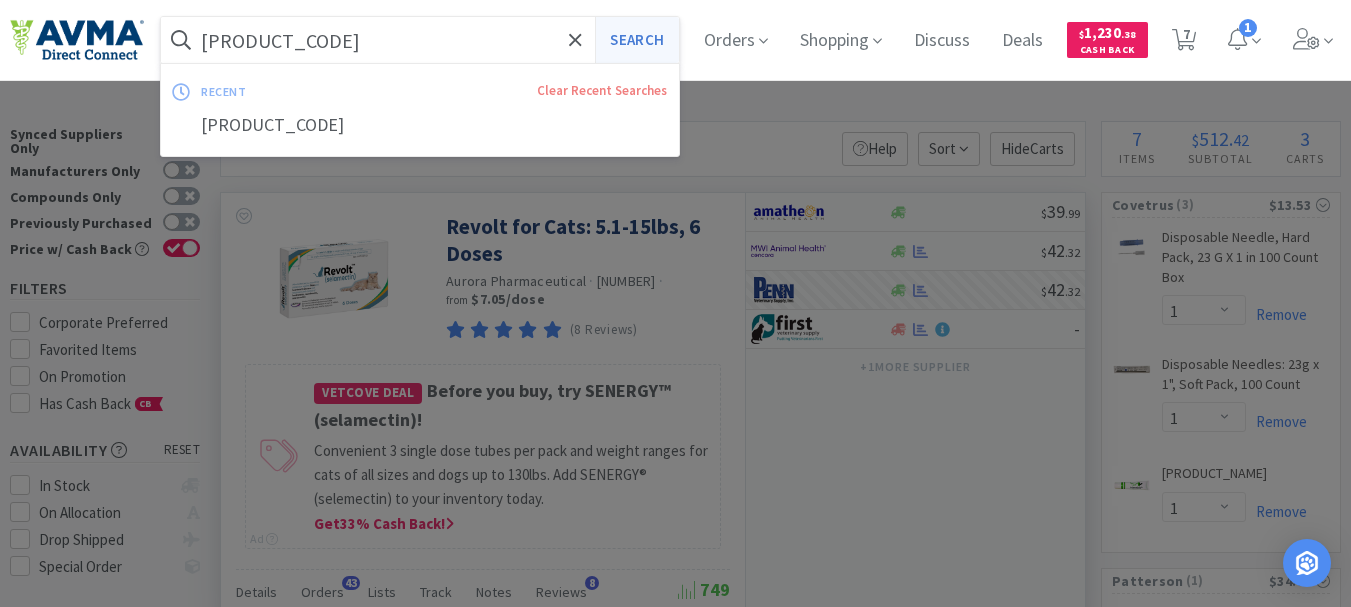 type on "[PRODUCT_CODE]" 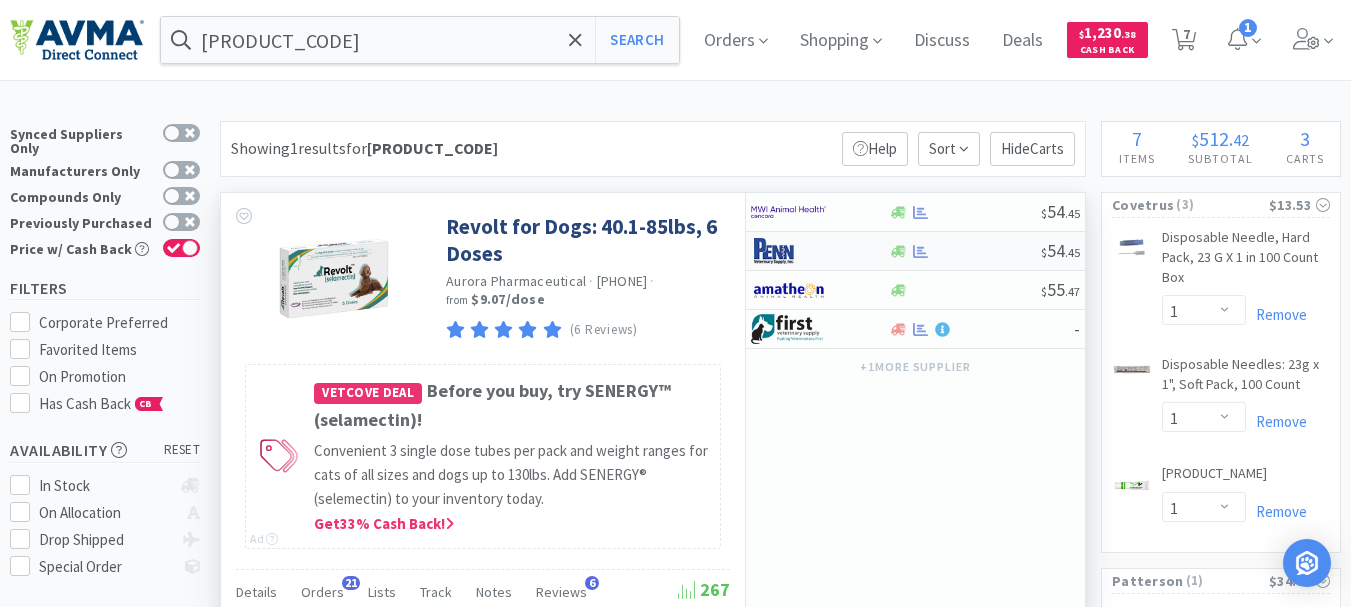 click at bounding box center [788, 251] 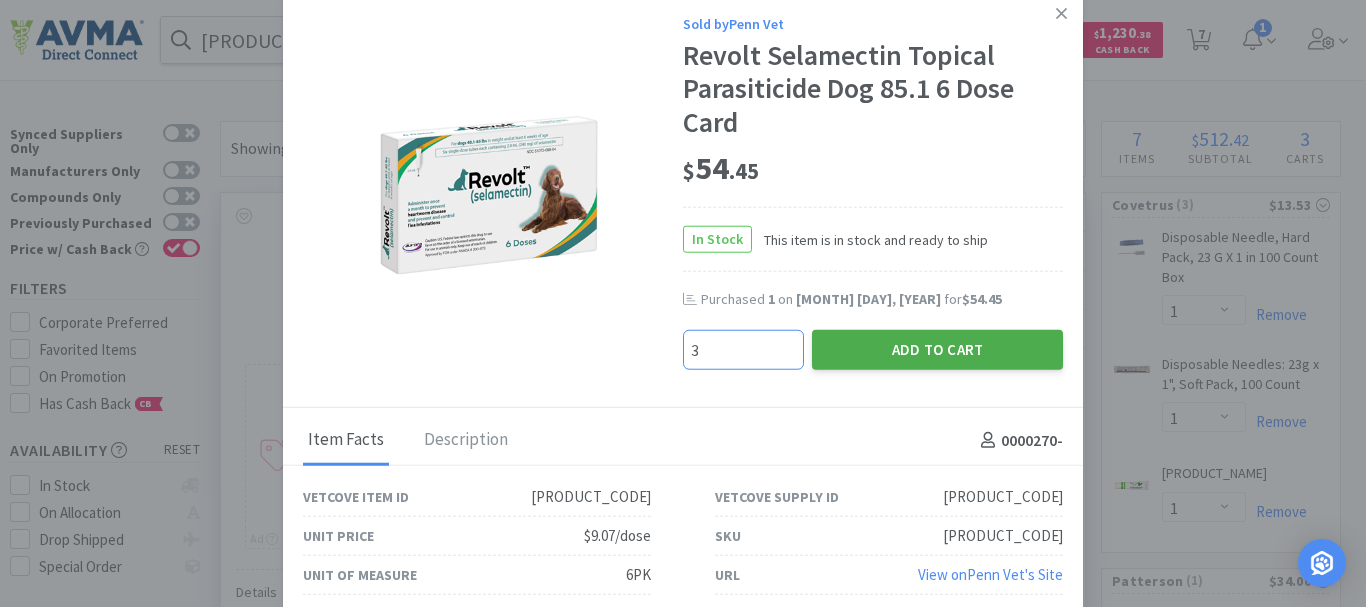 type on "3" 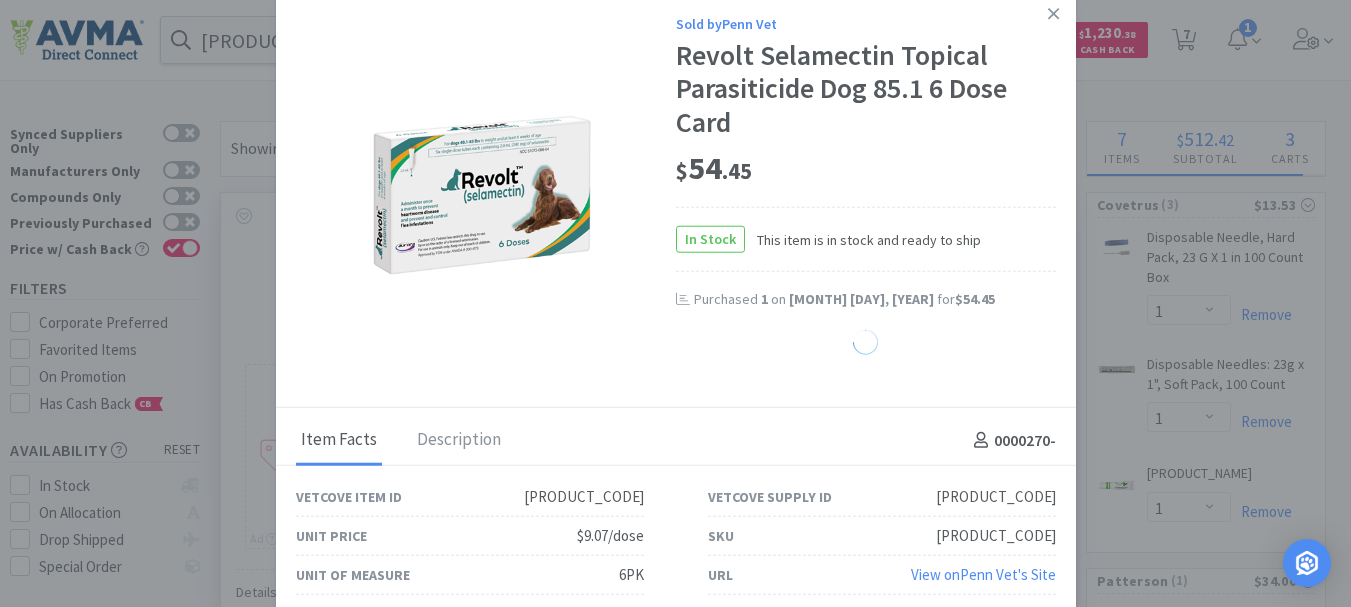 select on "3" 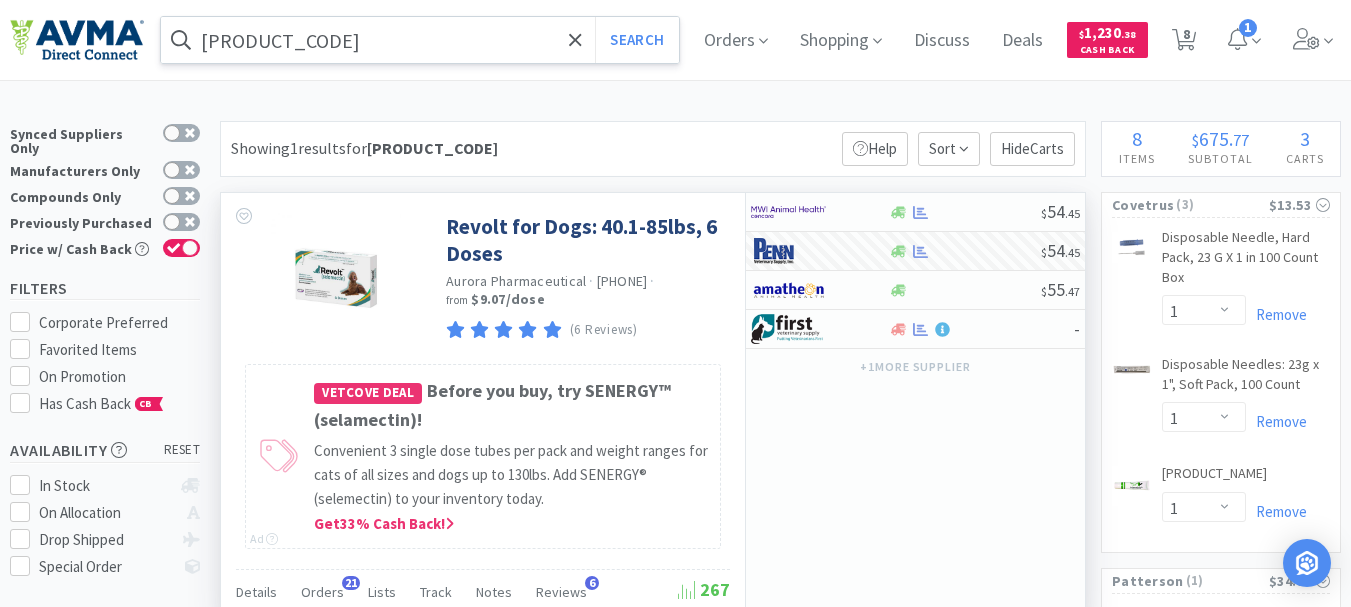click on "[PRODUCT_CODE]" at bounding box center (420, 40) 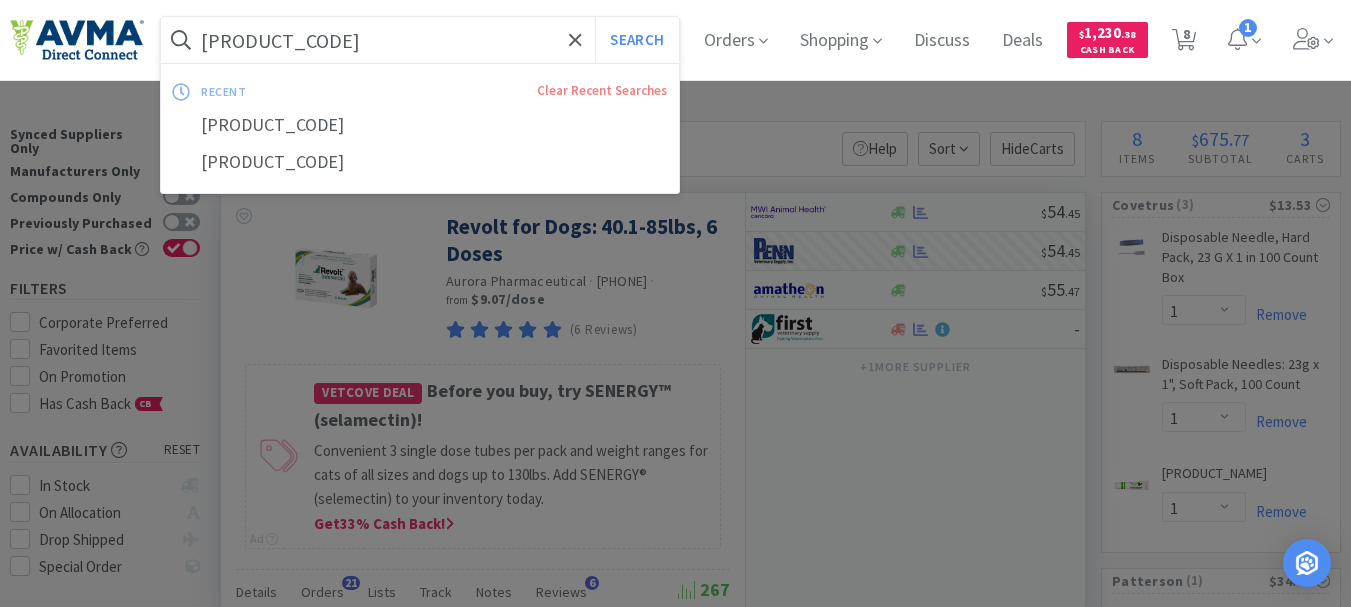 paste on "7" 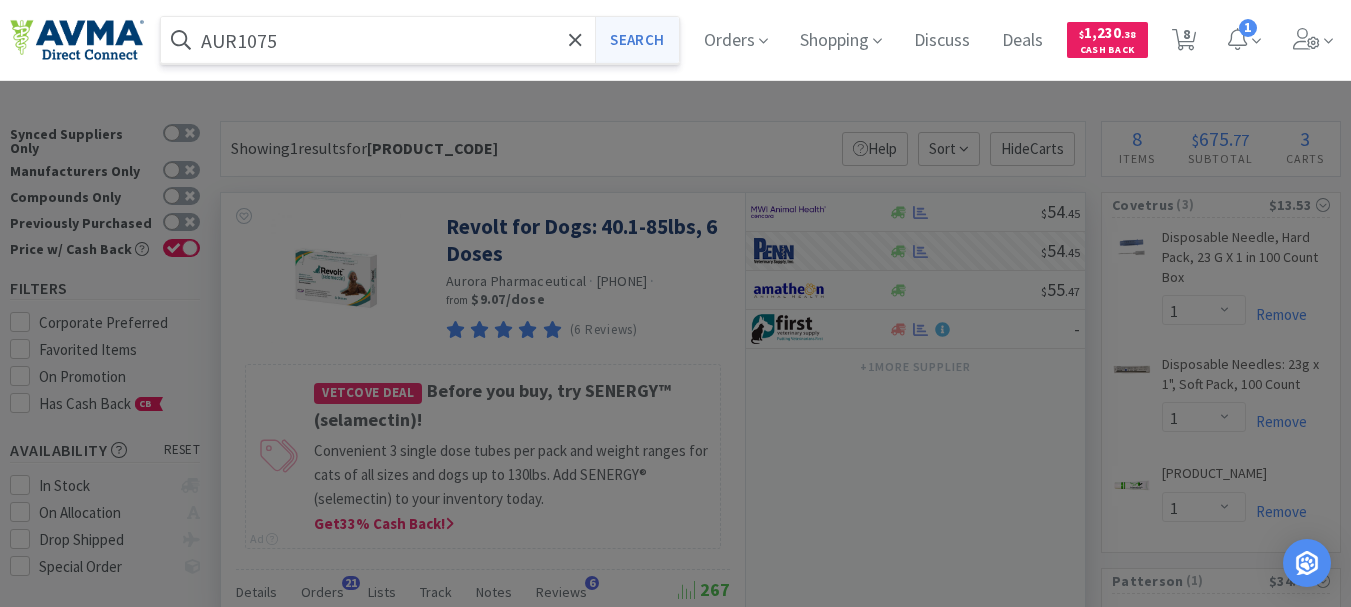 type on "AUR1075" 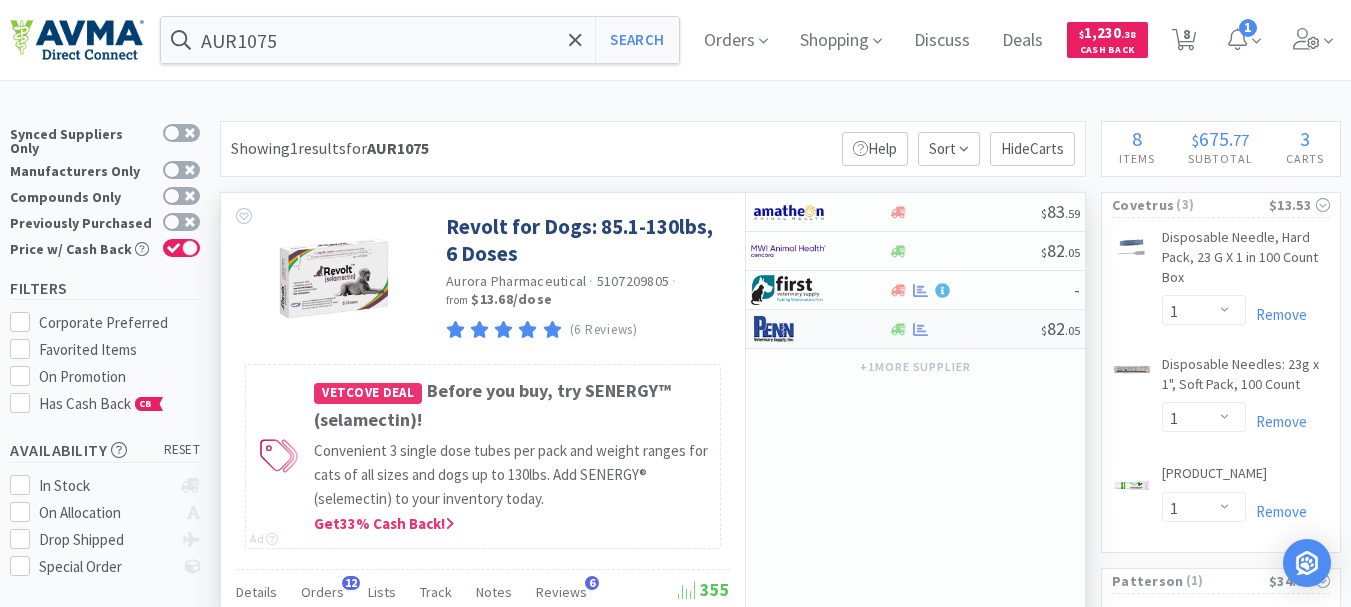 click at bounding box center [788, 329] 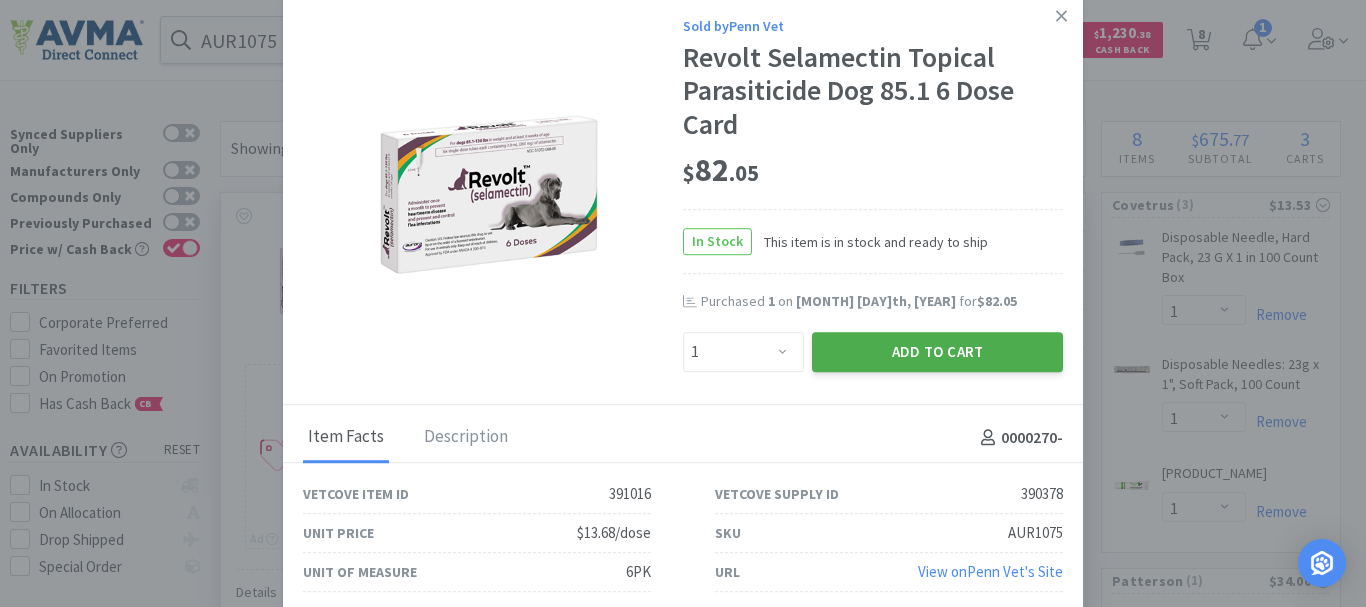 click on "Add to Cart" at bounding box center [937, 352] 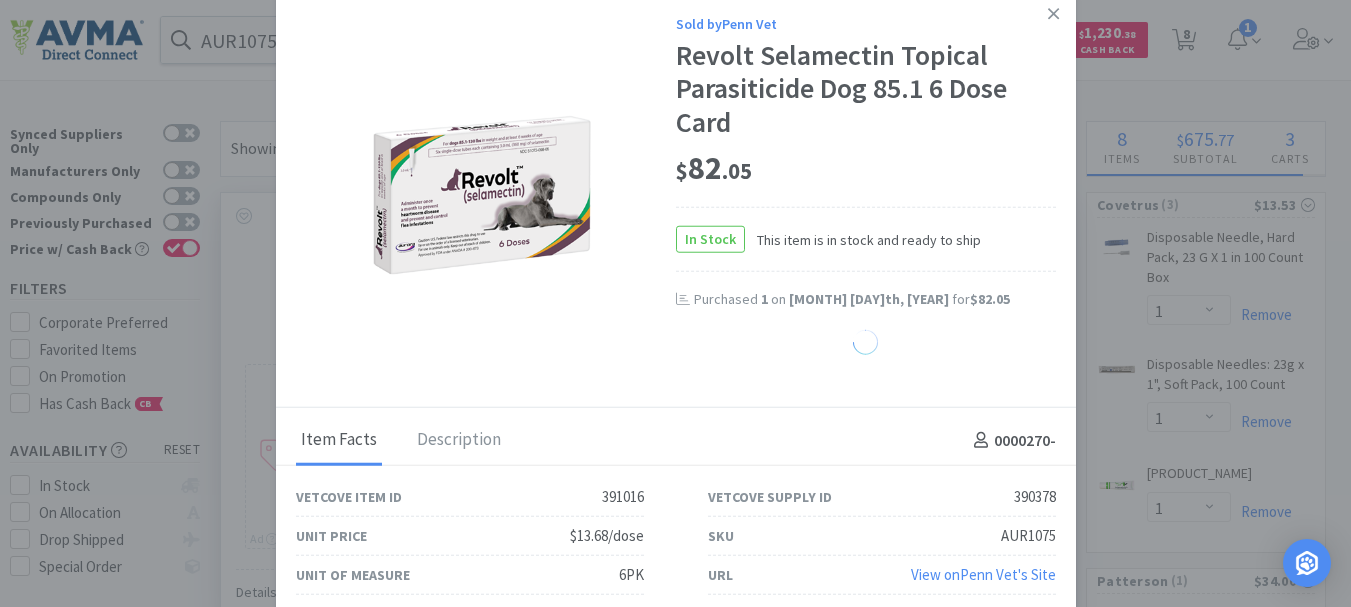 select on "1" 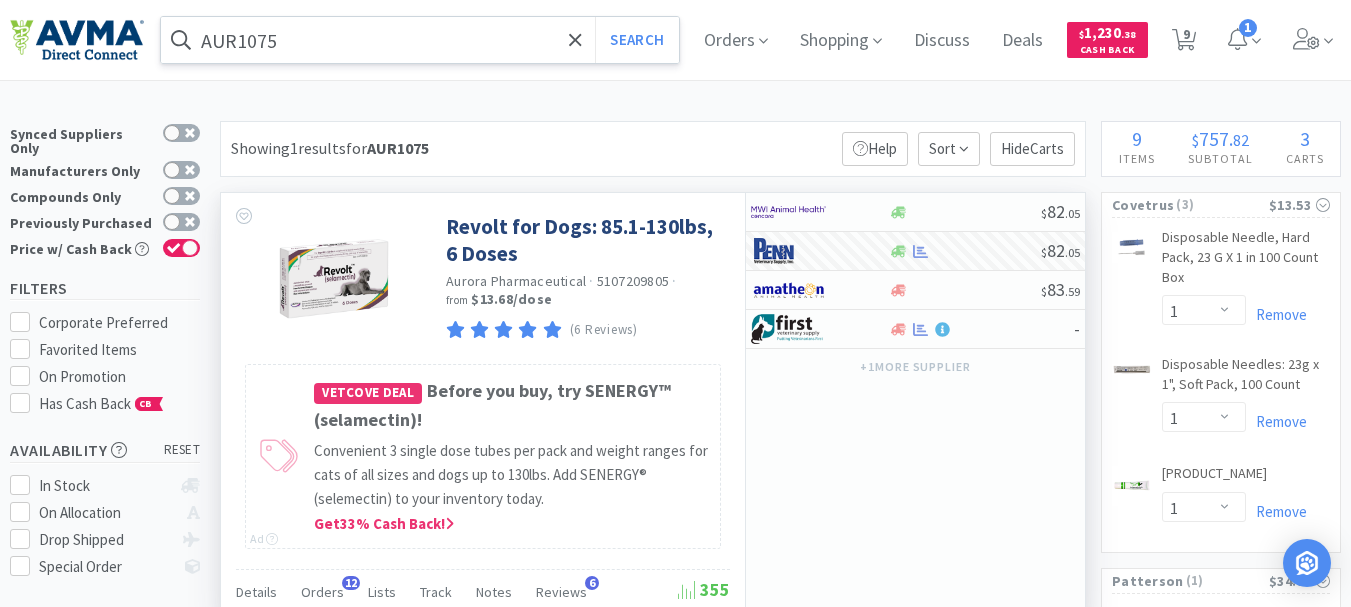 click on "AUR1075" at bounding box center (420, 40) 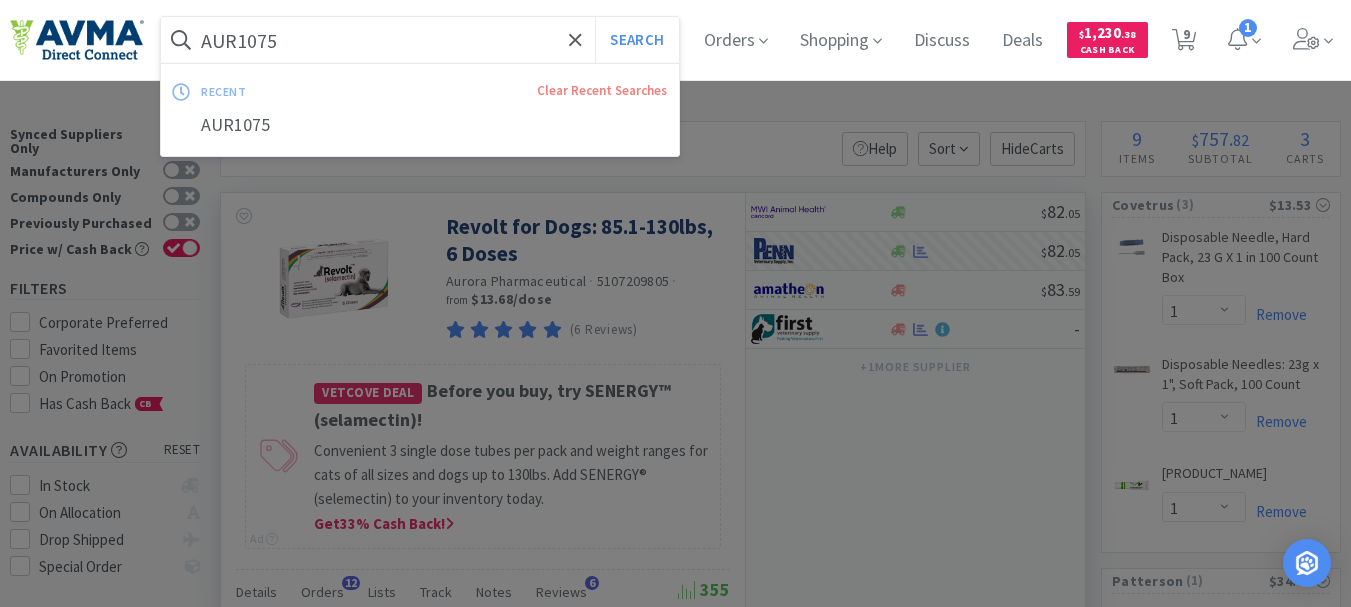 paste on "00" 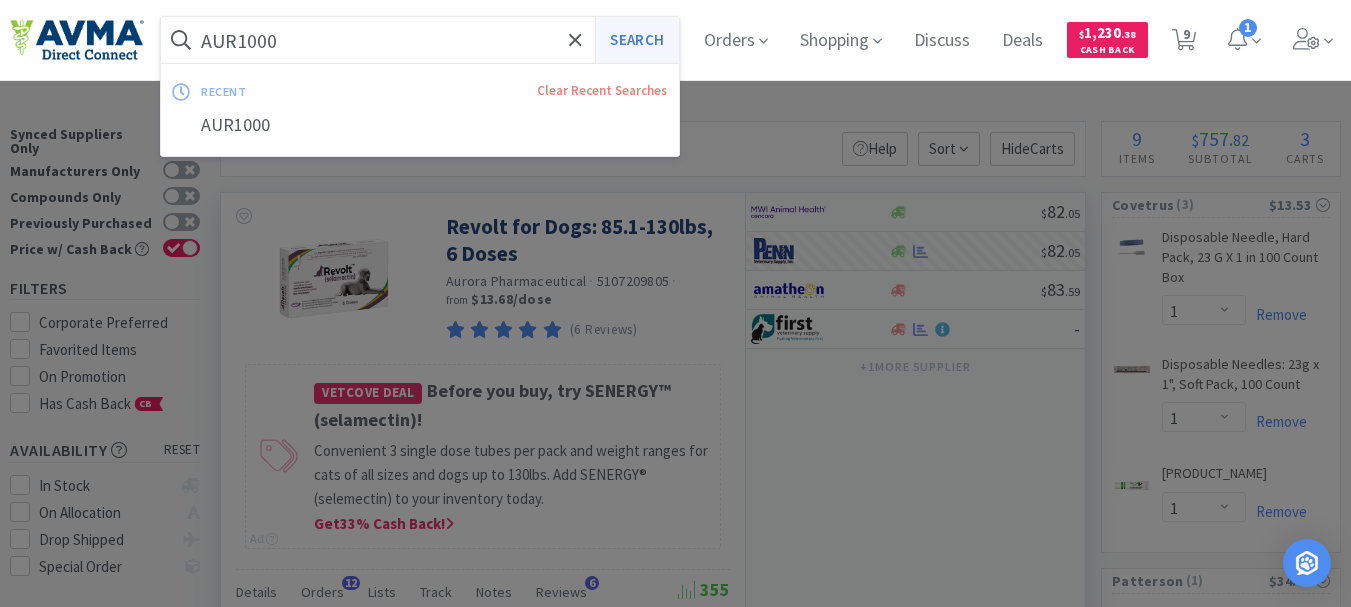 type on "AUR1000" 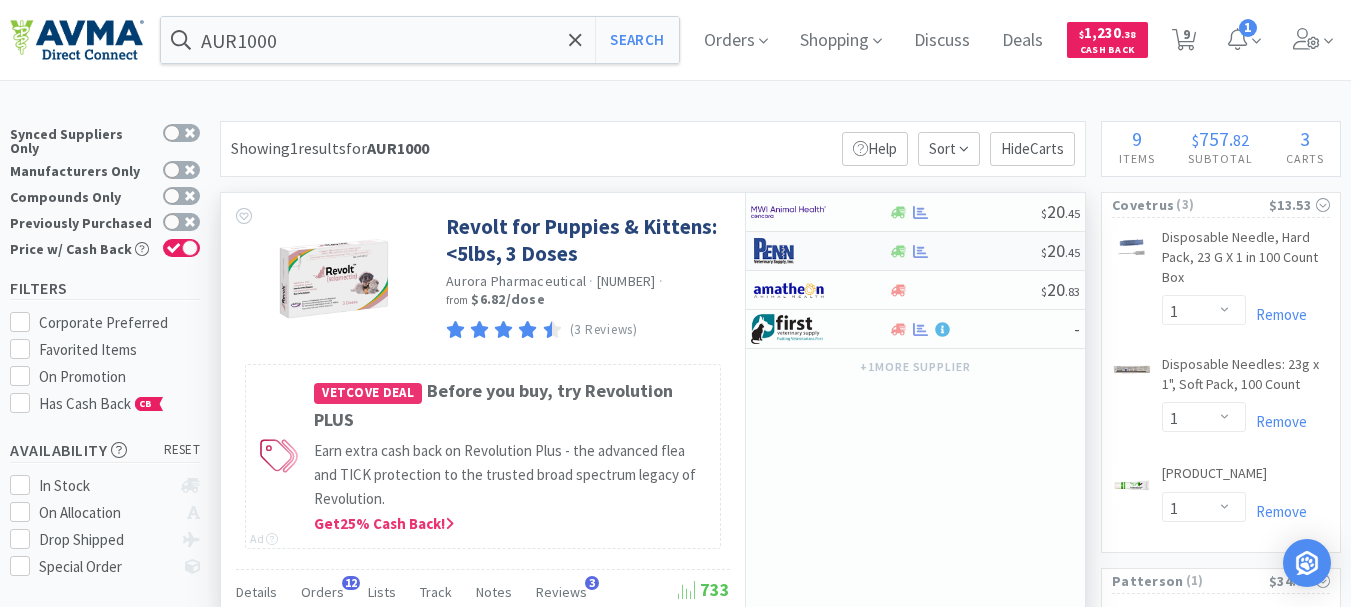 click at bounding box center (788, 251) 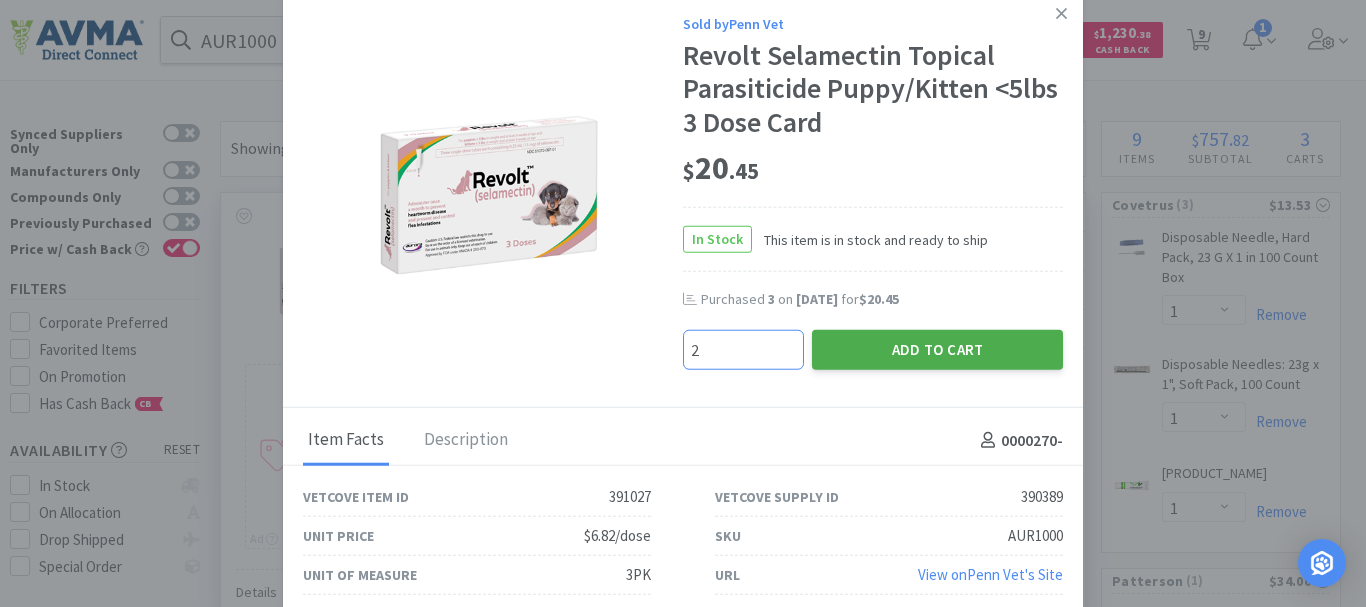 type on "2" 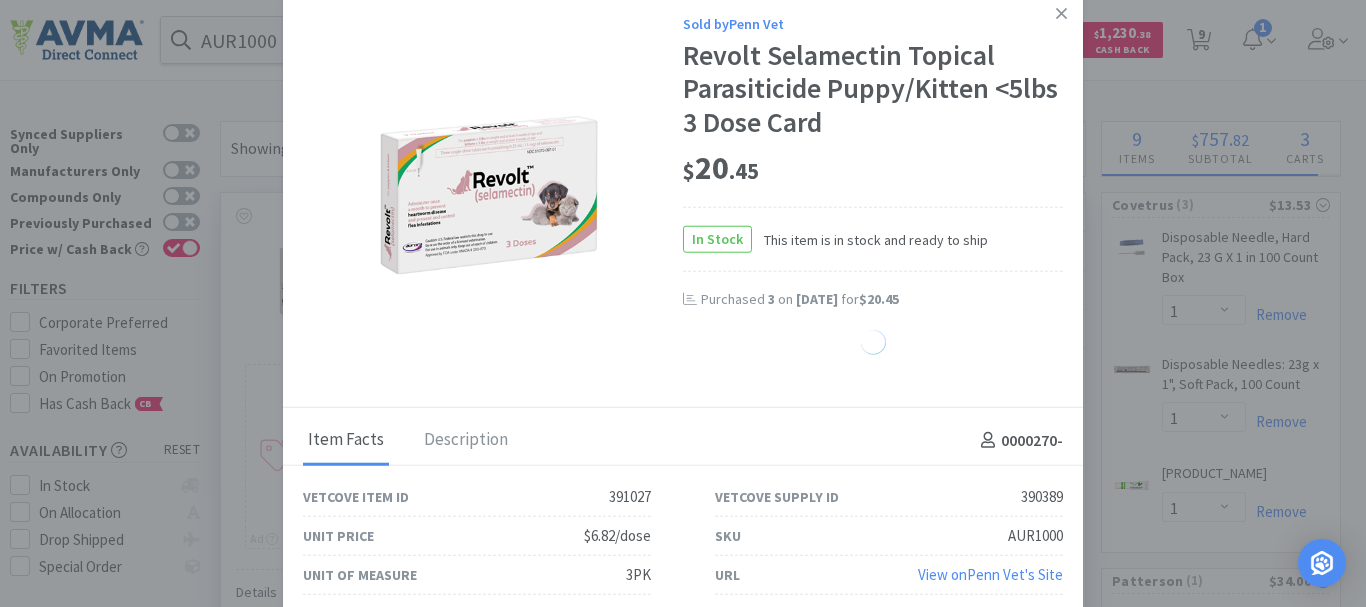 select on "2" 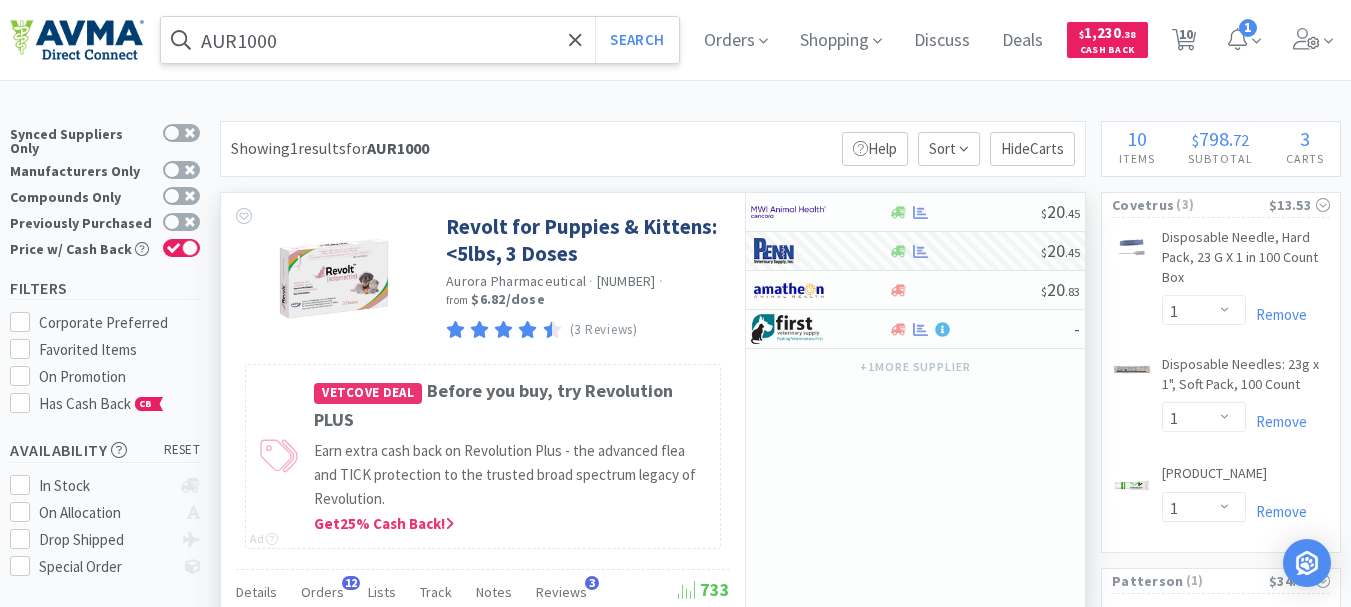 click on "AUR1000" at bounding box center [420, 40] 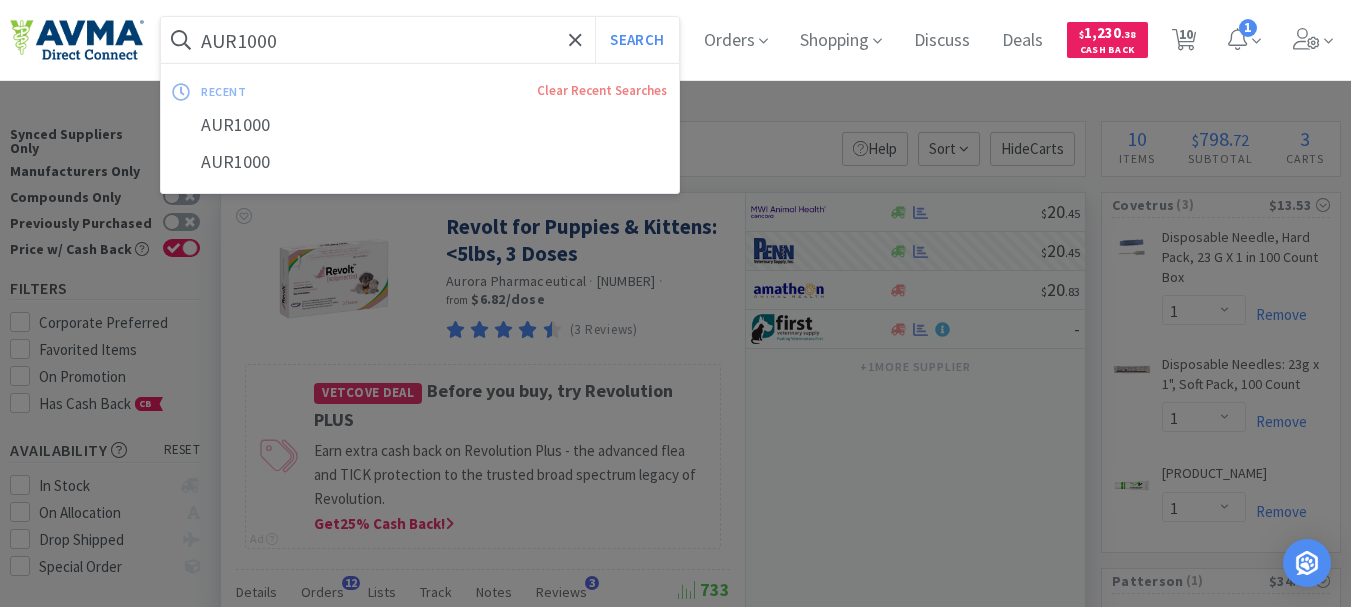 paste on "VED1081" 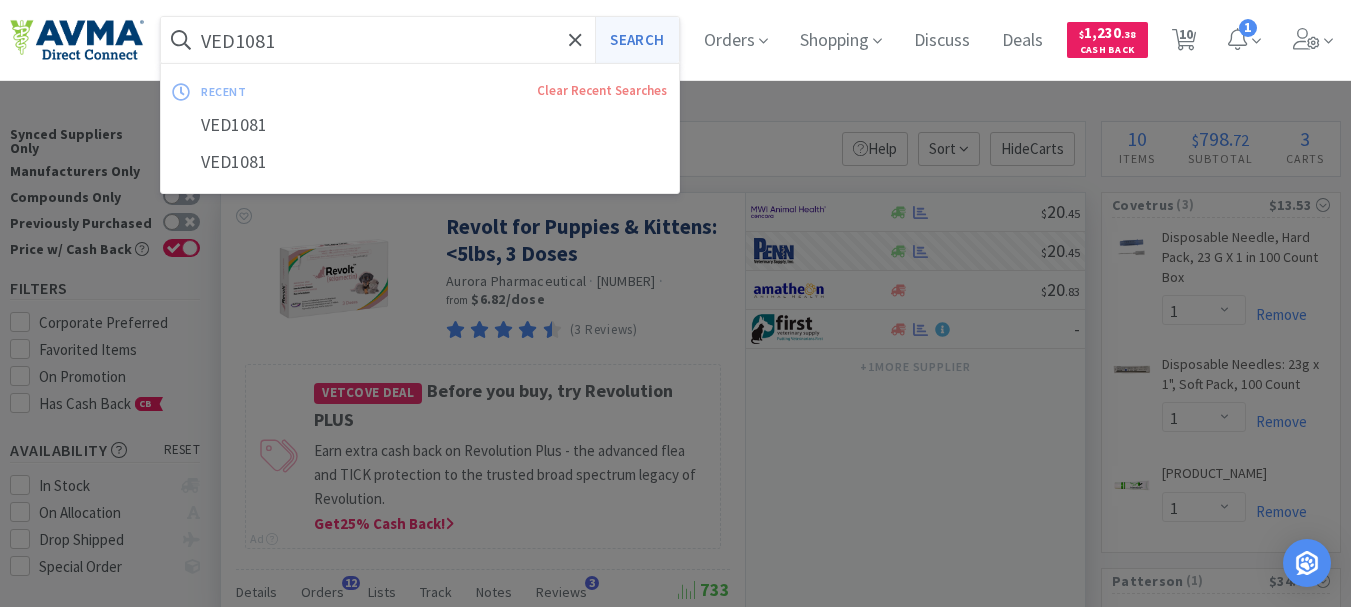 click on "Search" at bounding box center (636, 40) 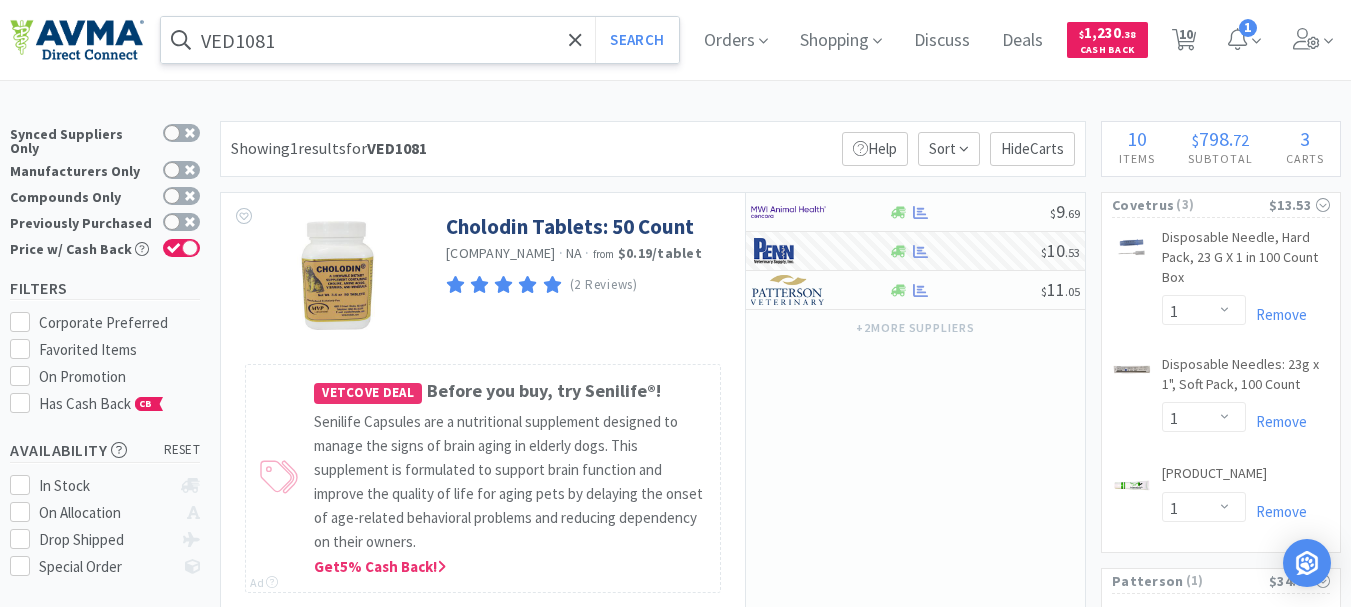 click on "VED1081" at bounding box center [420, 40] 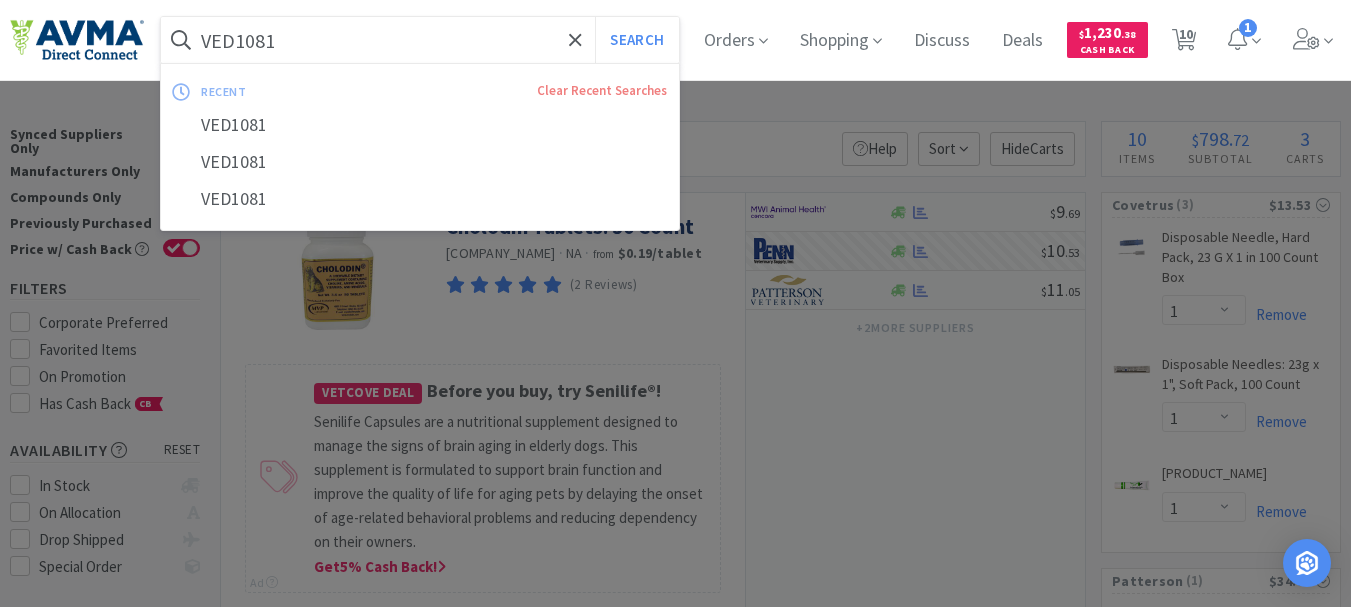 paste on "[PRODUCT_CODE]" 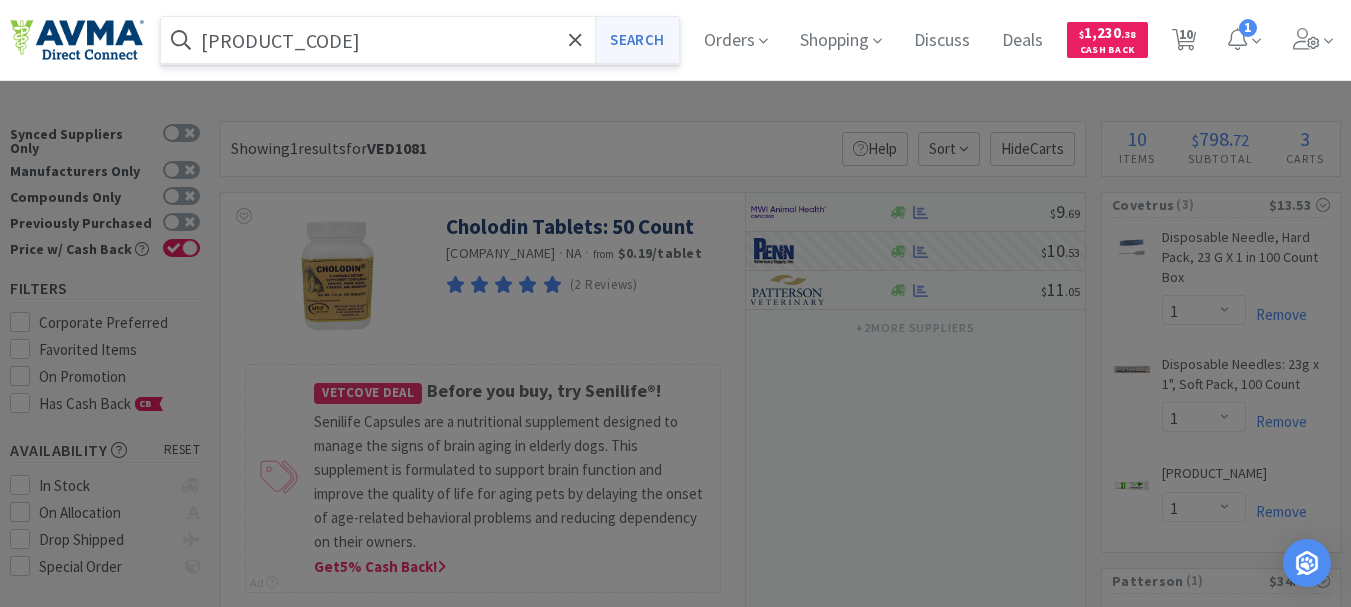 type on "[PRODUCT_CODE]" 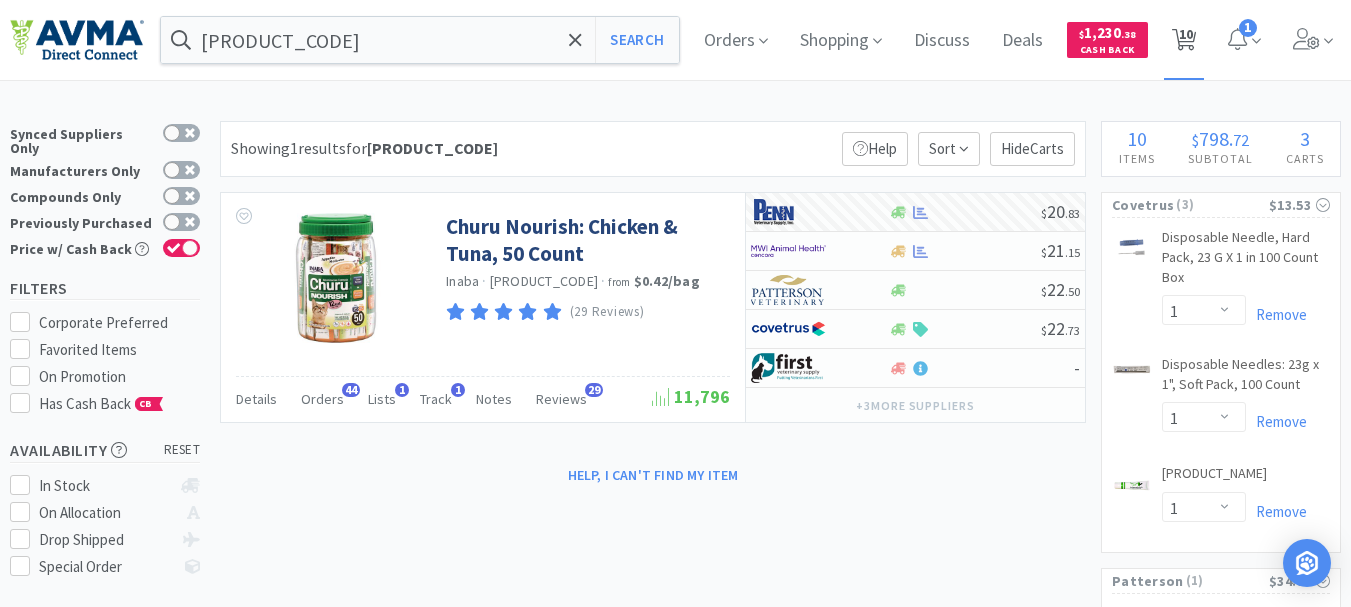 click on "10" at bounding box center (1186, 34) 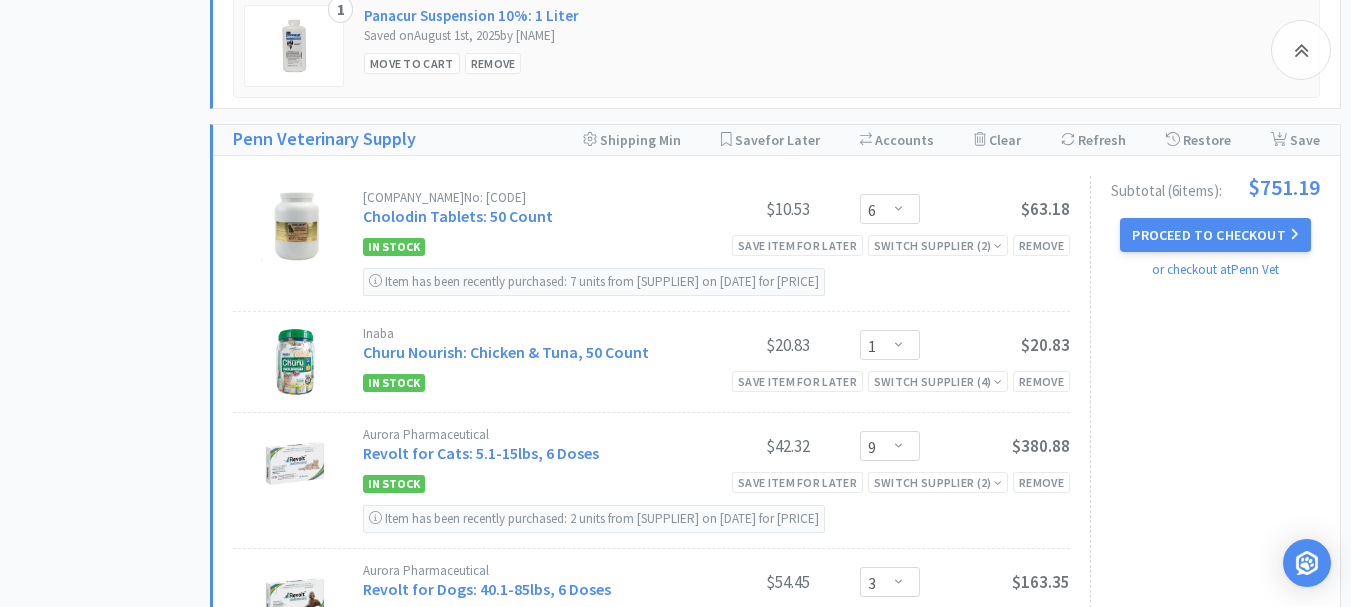 scroll, scrollTop: 1800, scrollLeft: 0, axis: vertical 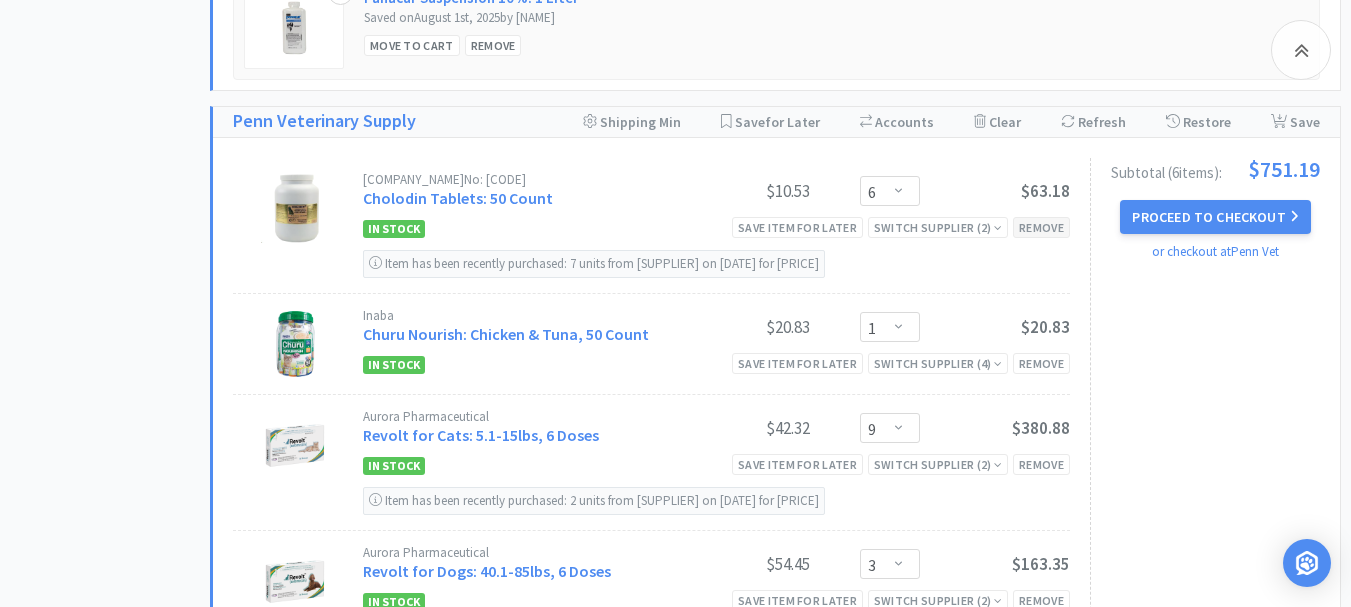 click on "Remove" at bounding box center (1041, 227) 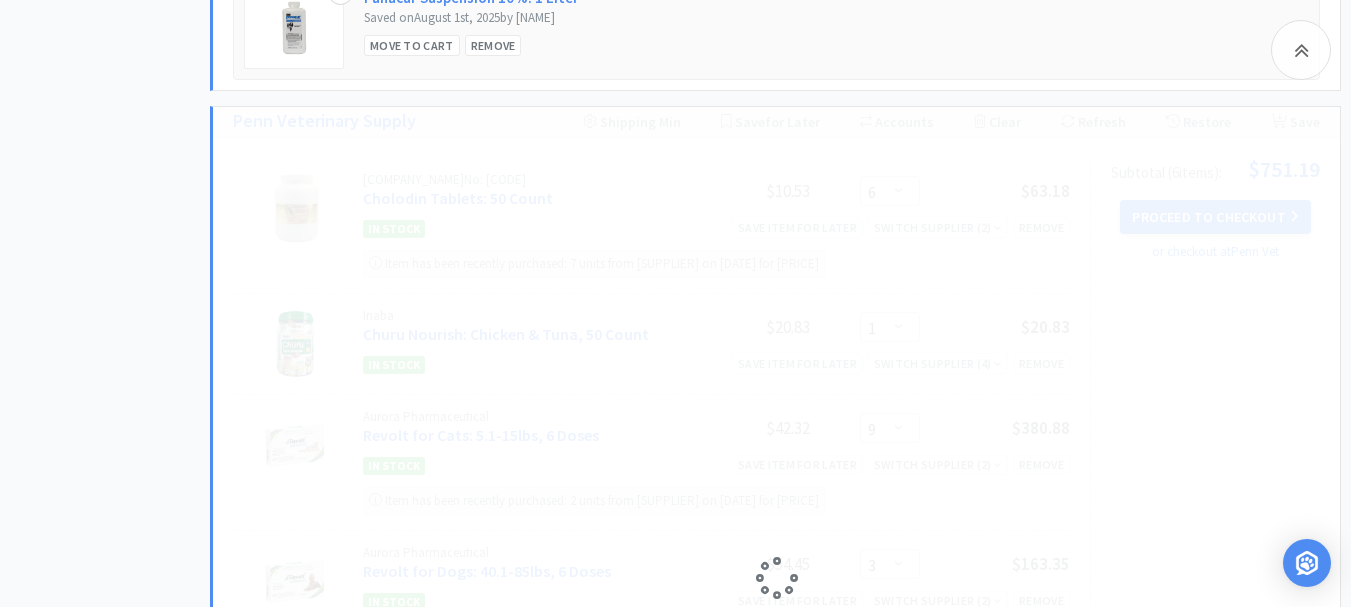select on "1" 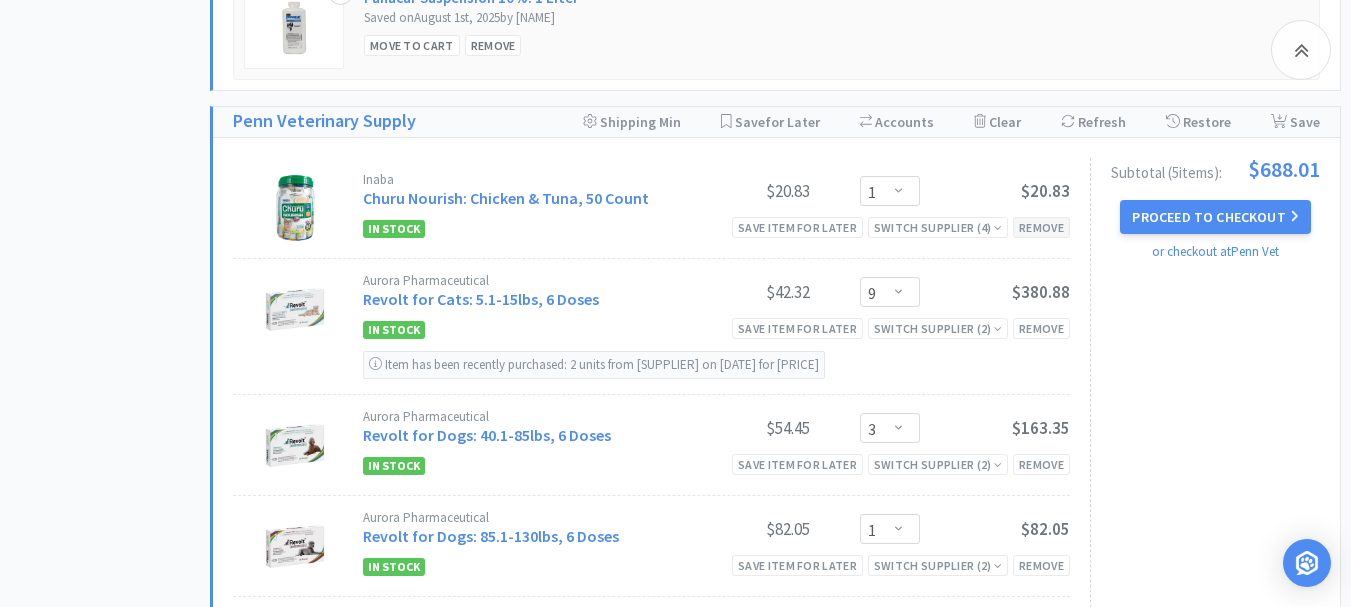 click on "Remove" at bounding box center (1041, 227) 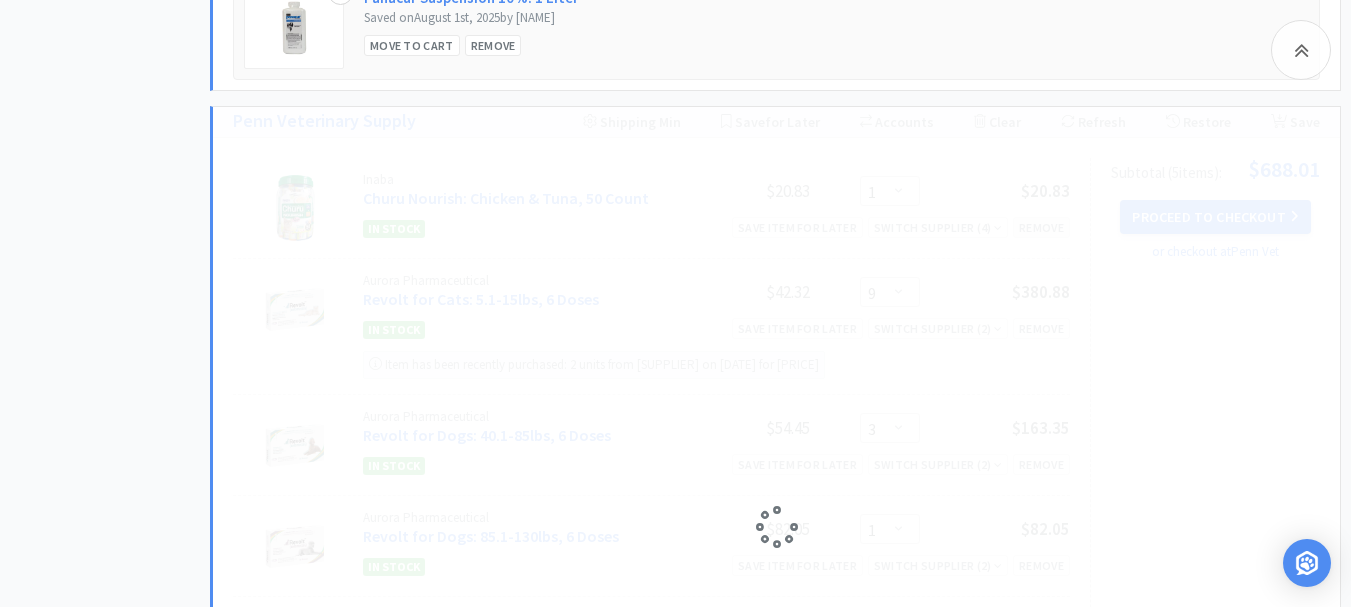 select on "9" 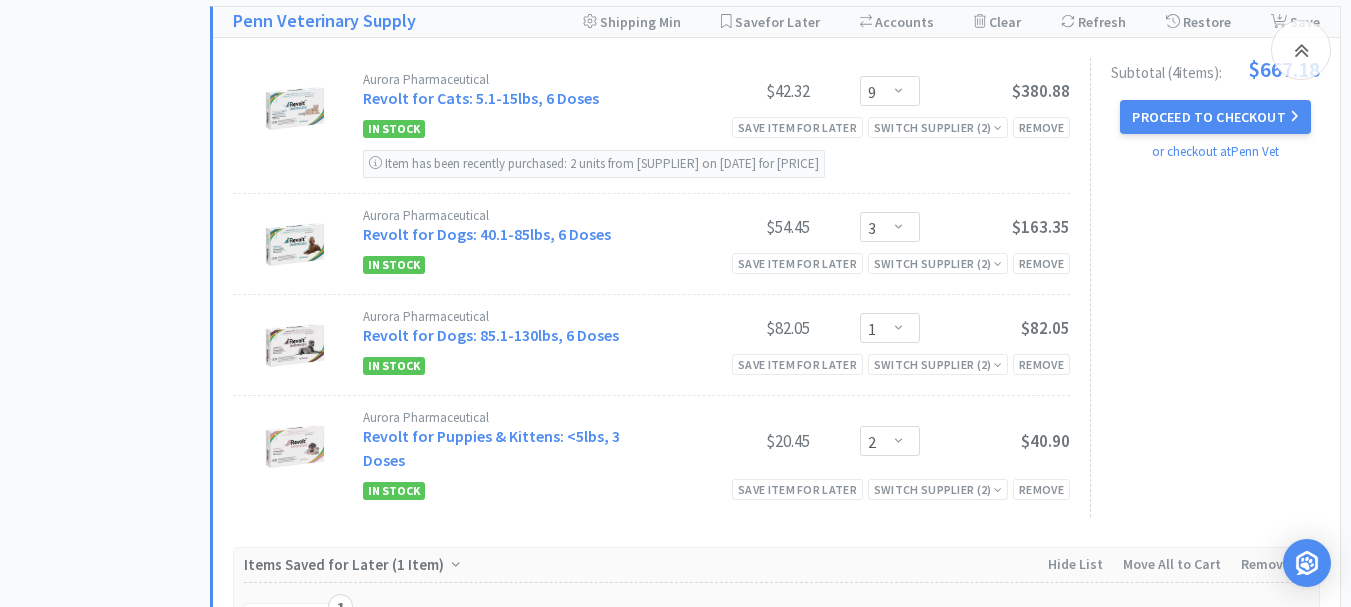 scroll, scrollTop: 1800, scrollLeft: 0, axis: vertical 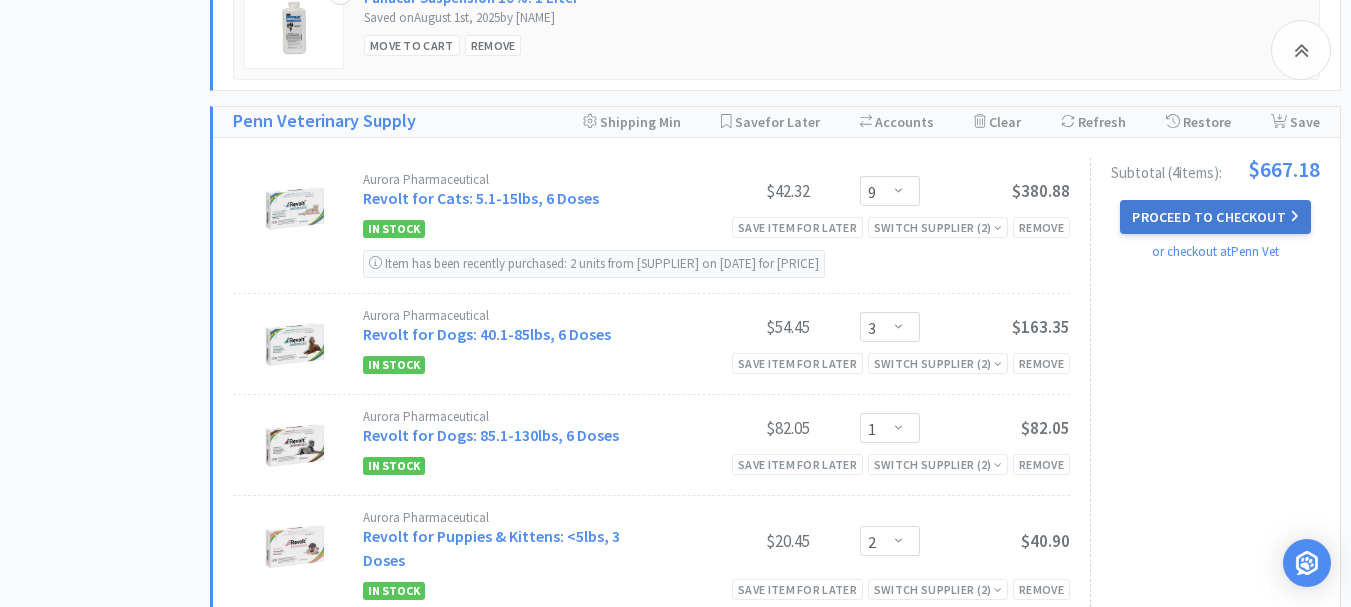 click on "Proceed to Checkout" at bounding box center (1215, 217) 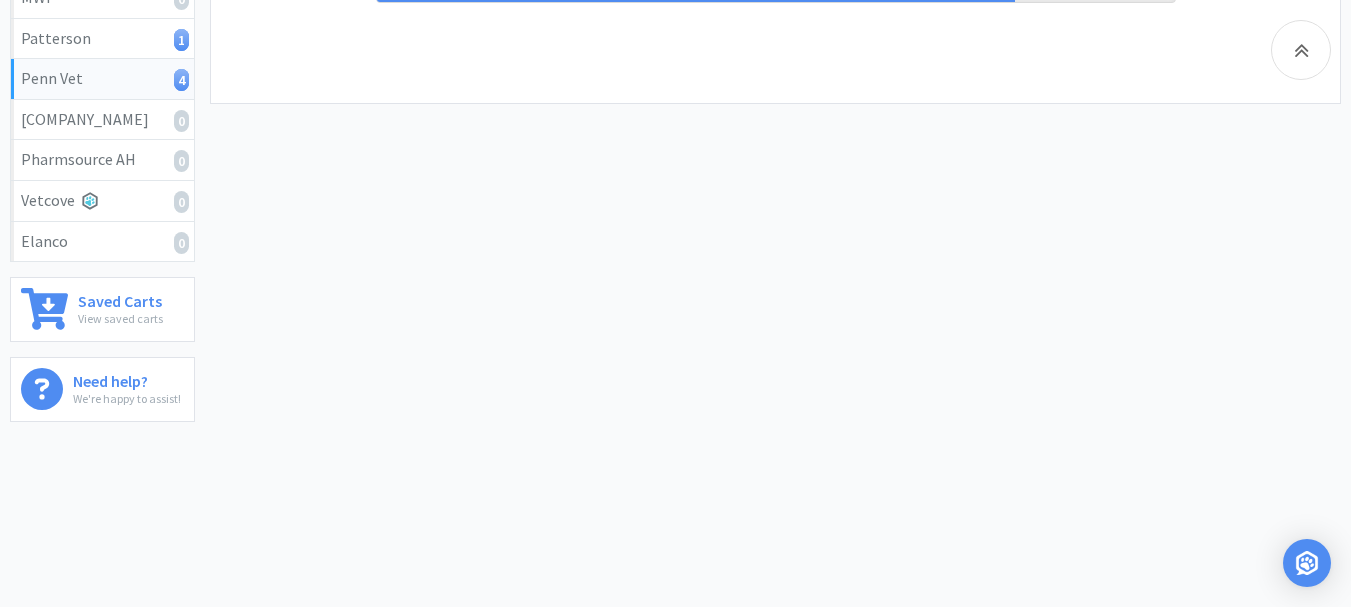 select on "V0537" 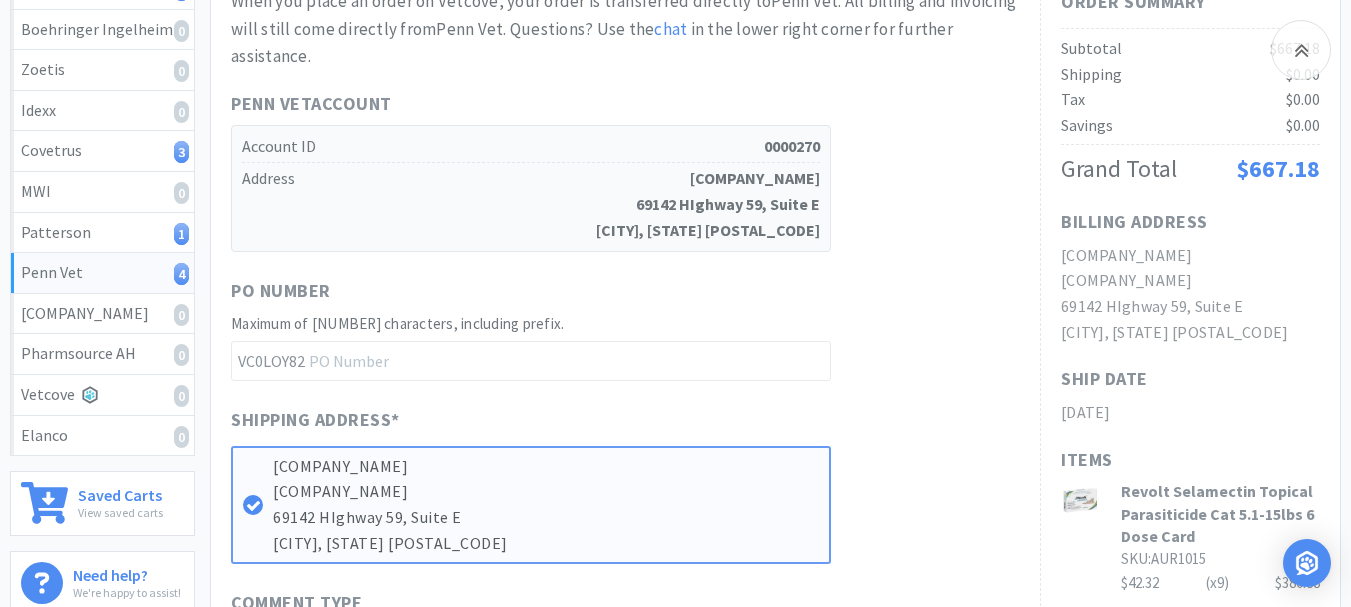 scroll, scrollTop: 300, scrollLeft: 0, axis: vertical 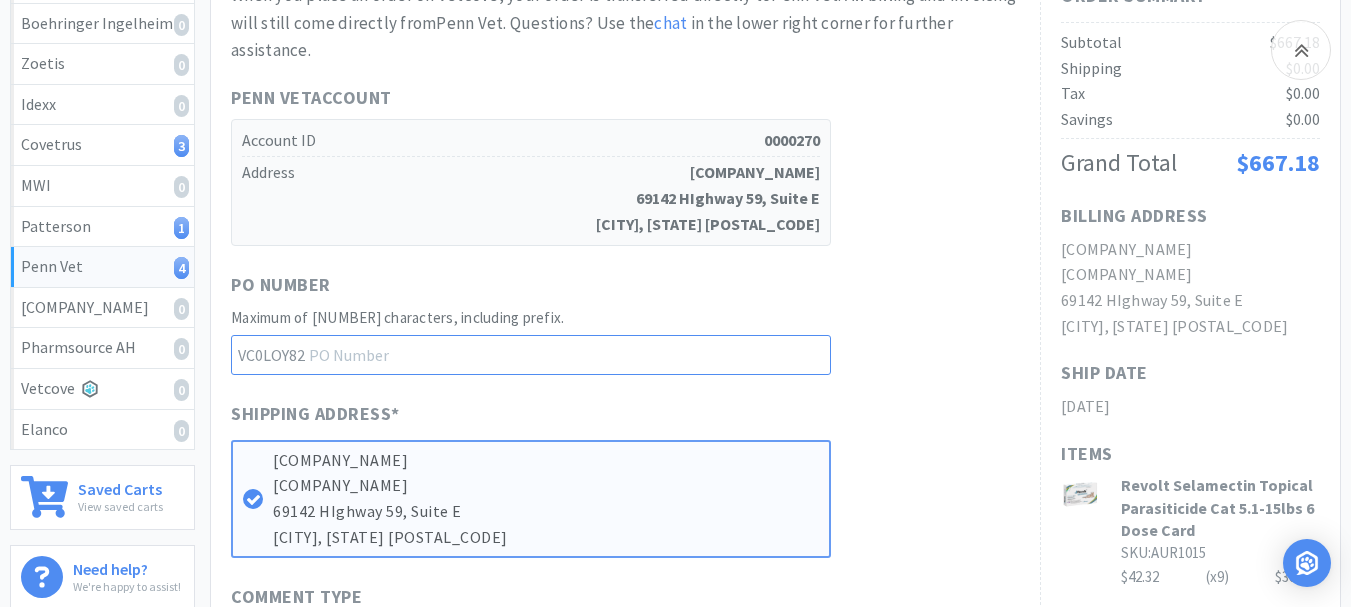 click at bounding box center (531, 355) 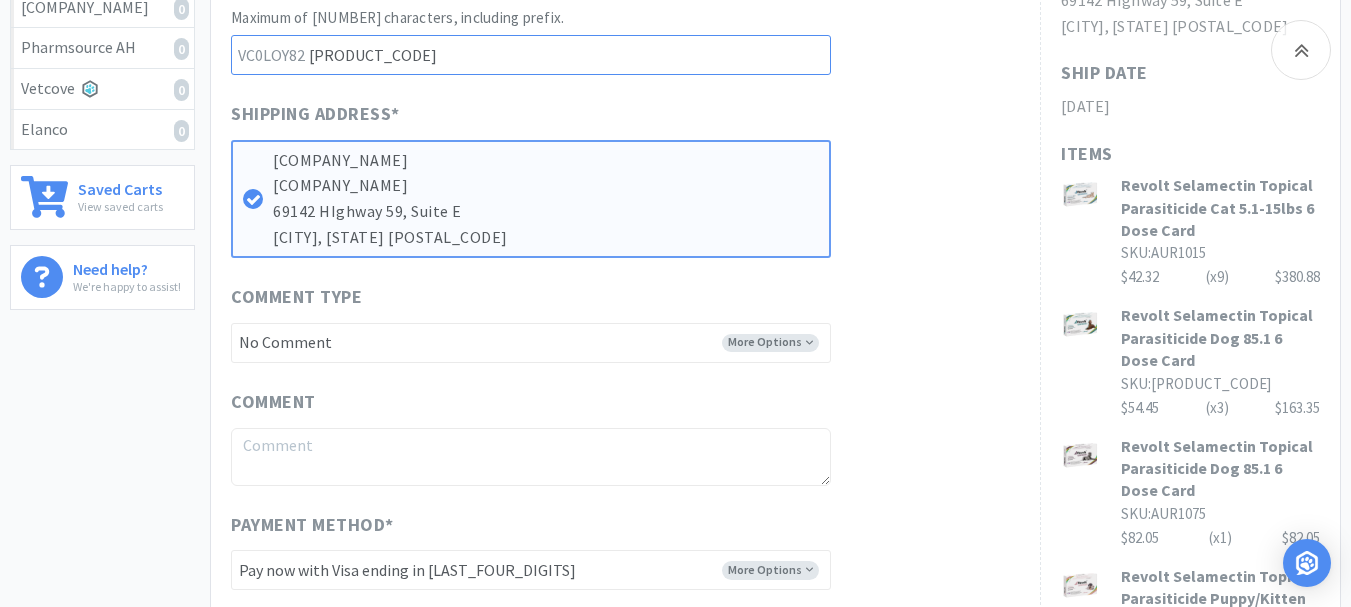 scroll, scrollTop: 700, scrollLeft: 0, axis: vertical 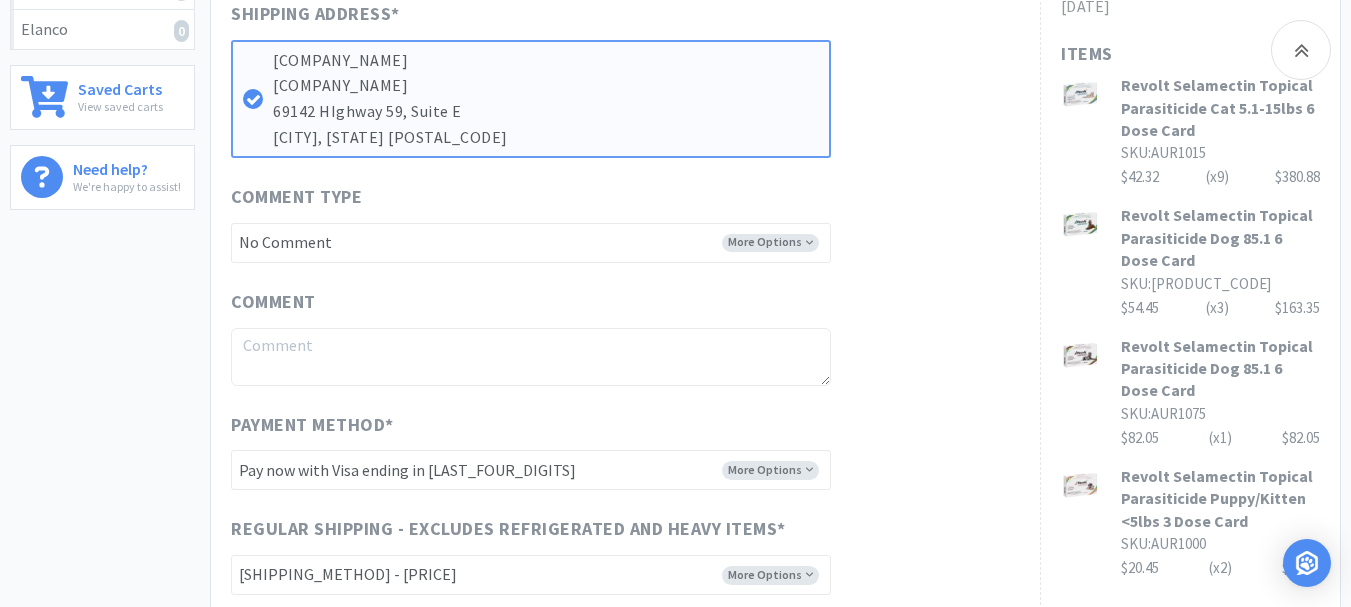 type on "[PRODUCT_CODE]" 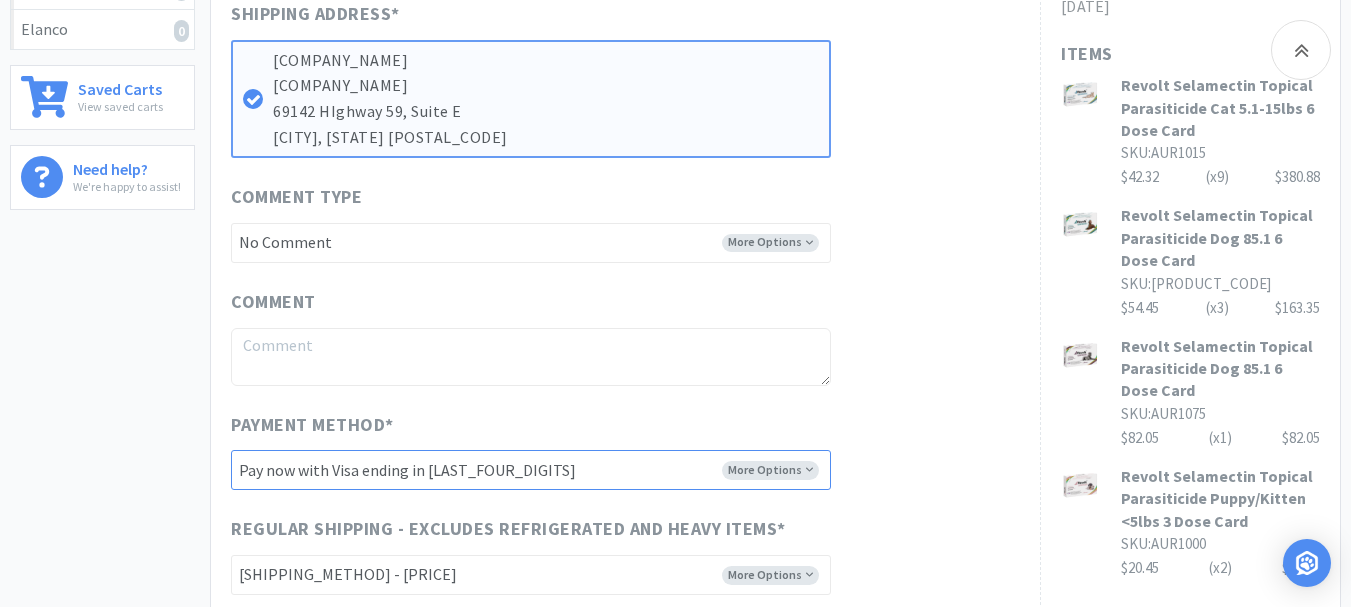 click on "Visa ending in [NUMBER], [DATE] Pay now with Visa ending in [NUMBER], [DATE] Pay now with Visa ending in [NUMBER], [DATE] Pay now with a new credit card" at bounding box center (531, 470) 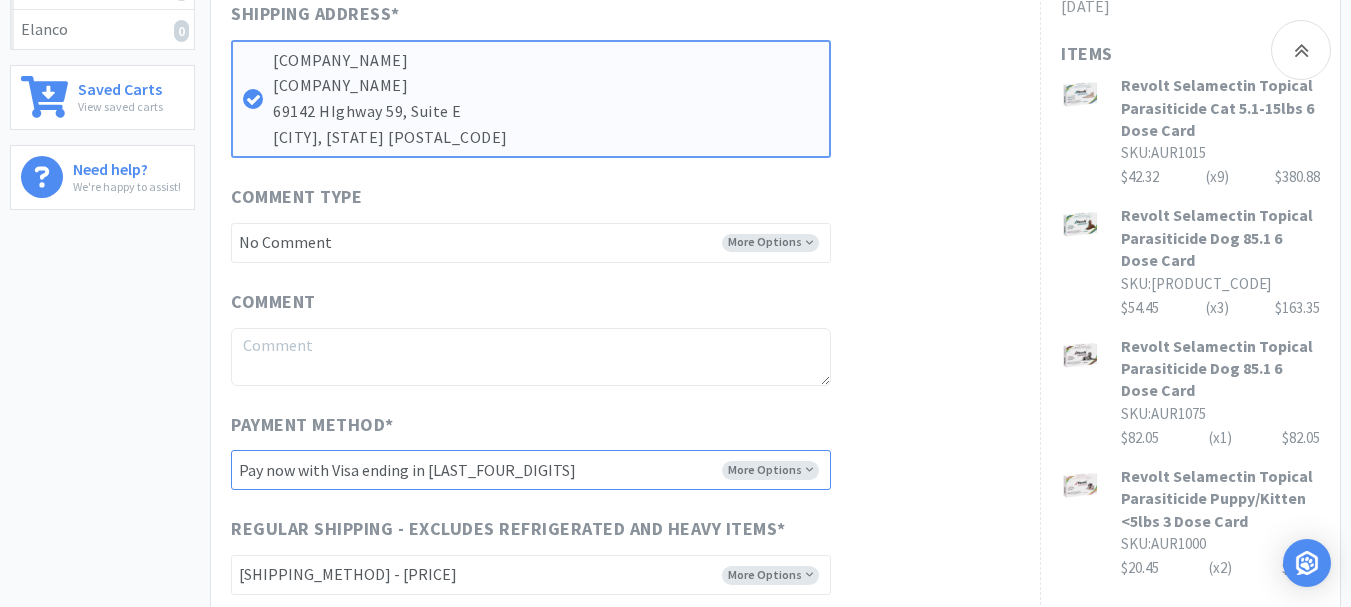 select on "[CARD_LAST_FOUR]" 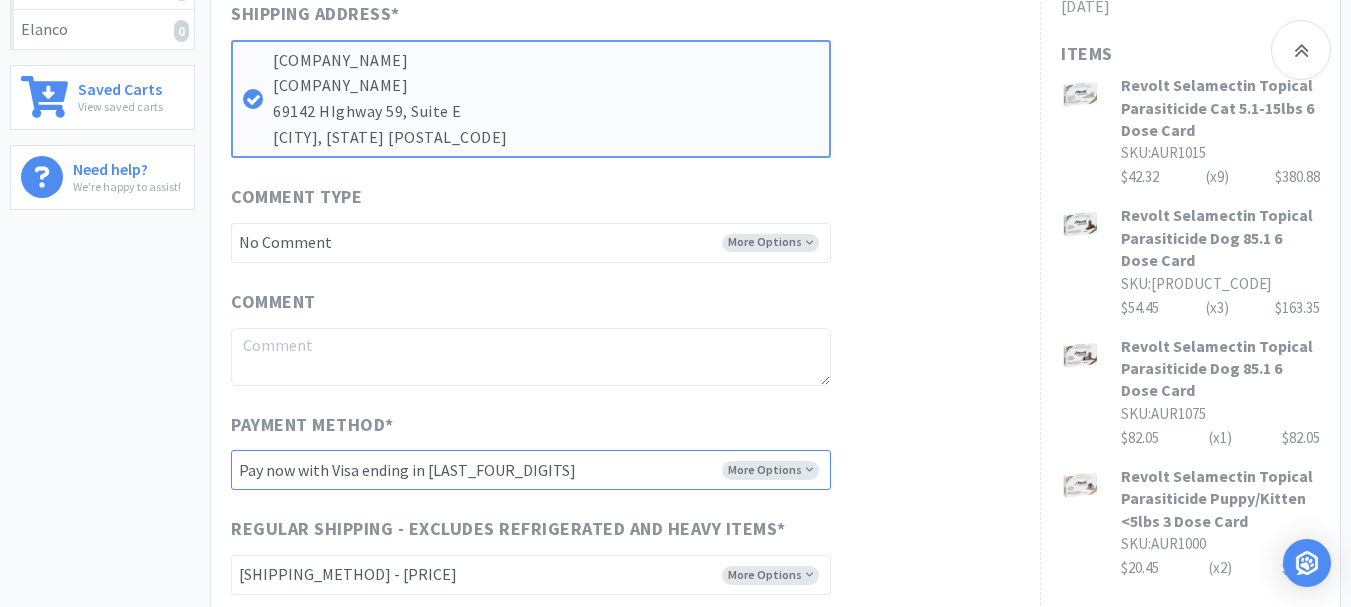 click on "Visa ending in [NUMBER], [DATE] Pay now with Visa ending in [NUMBER], [DATE] Pay now with Visa ending in [NUMBER], [DATE] Pay now with a new credit card" at bounding box center [531, 470] 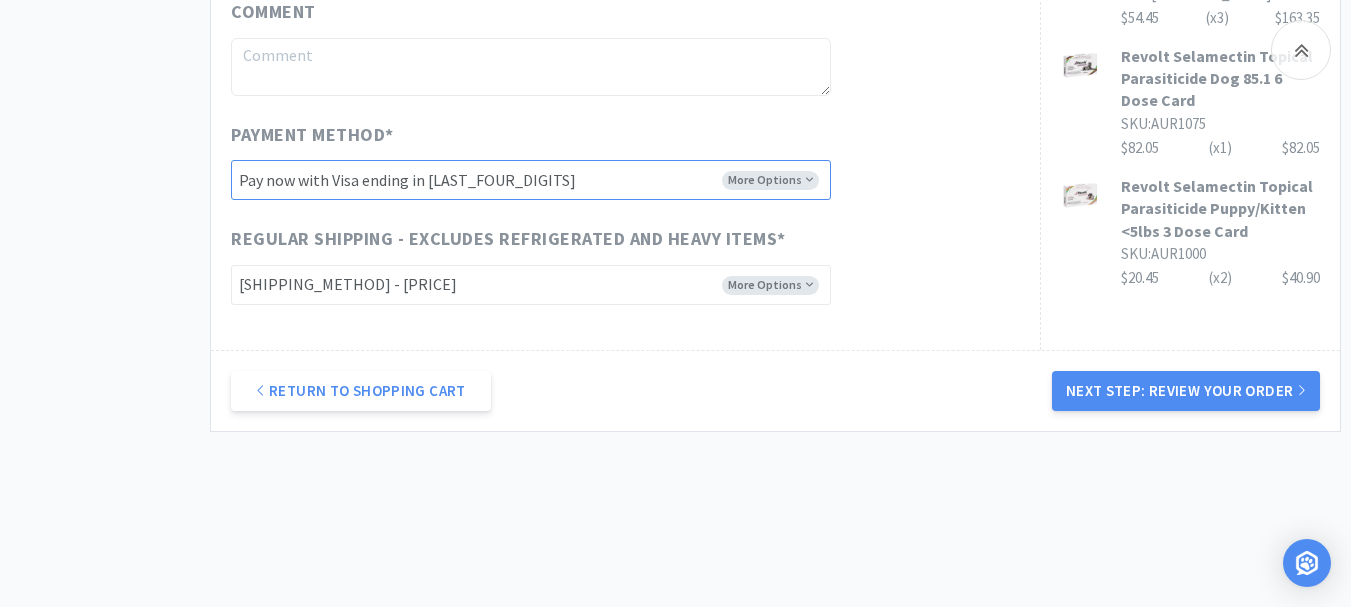 scroll, scrollTop: 1000, scrollLeft: 0, axis: vertical 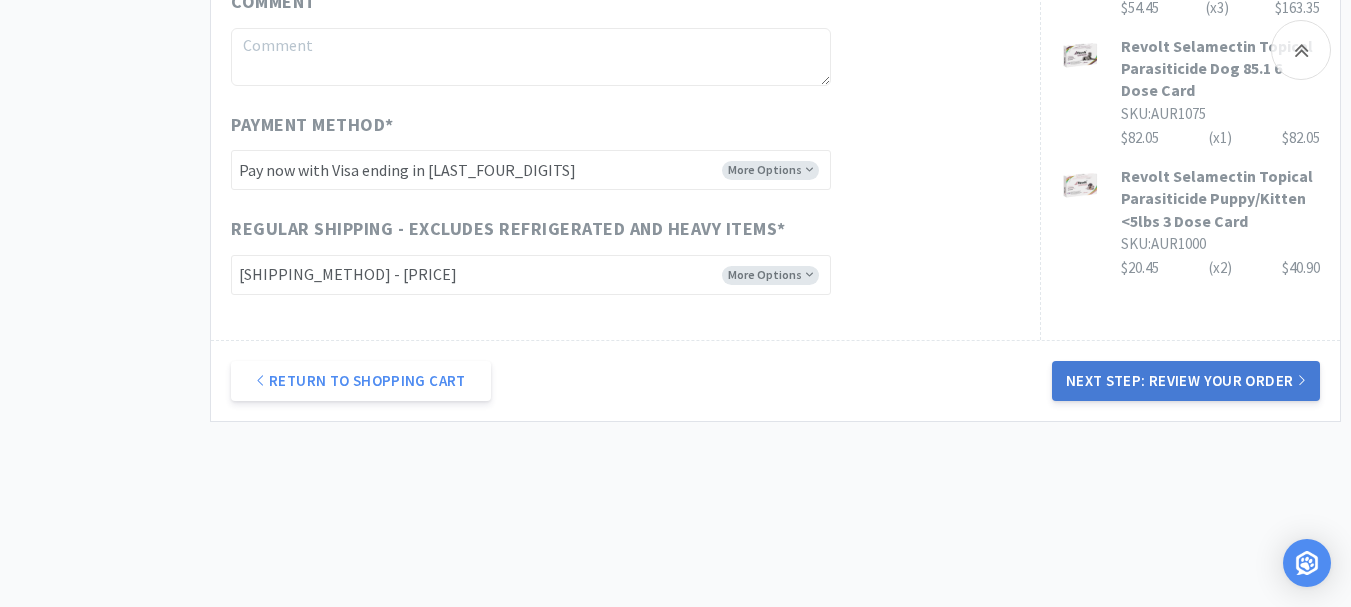 click on "Next Step: Review Your Order" at bounding box center [1186, 381] 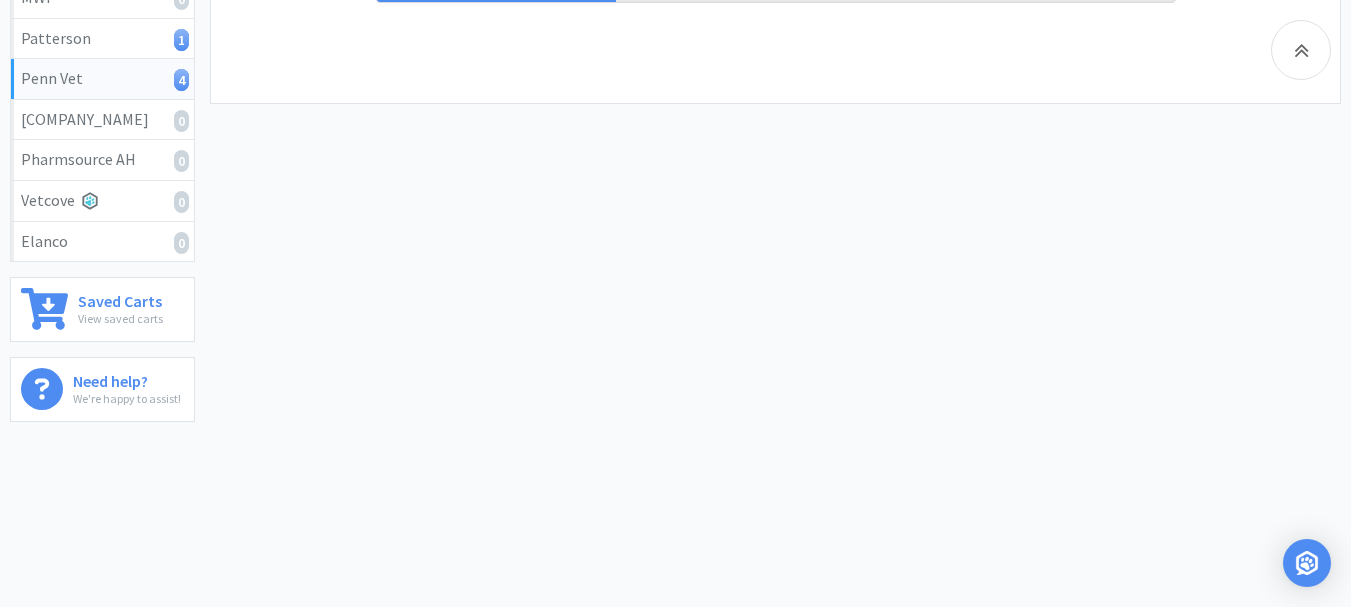 scroll, scrollTop: 0, scrollLeft: 0, axis: both 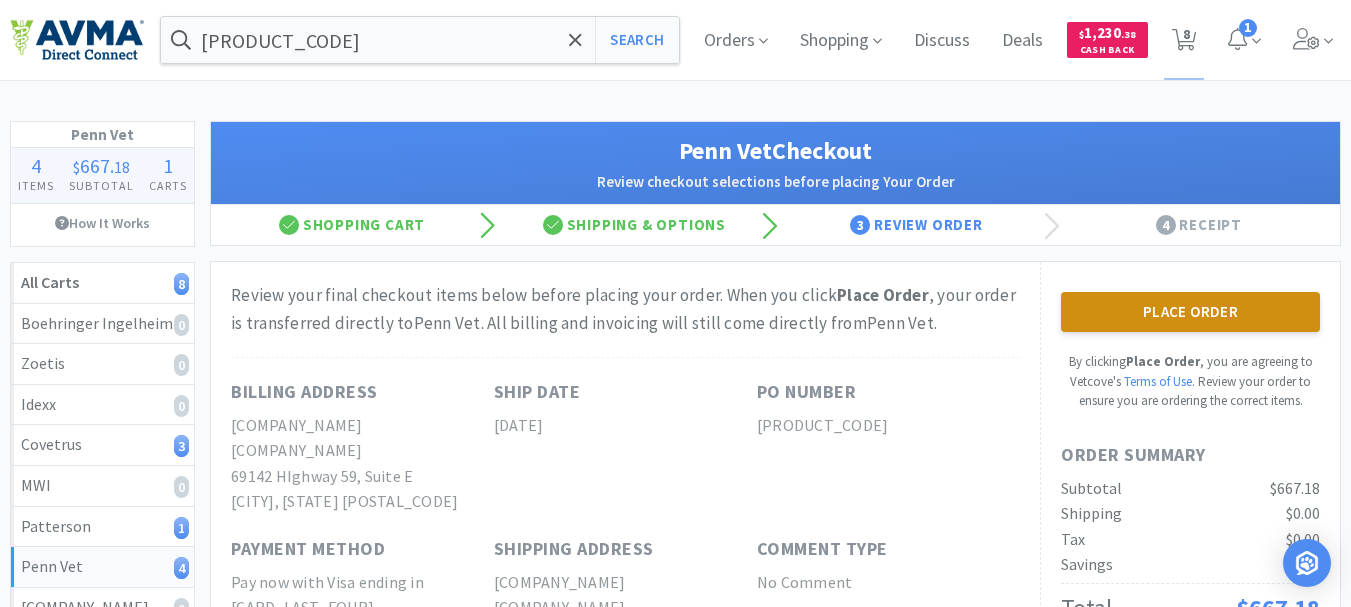 click on "Place Order" at bounding box center (1190, 312) 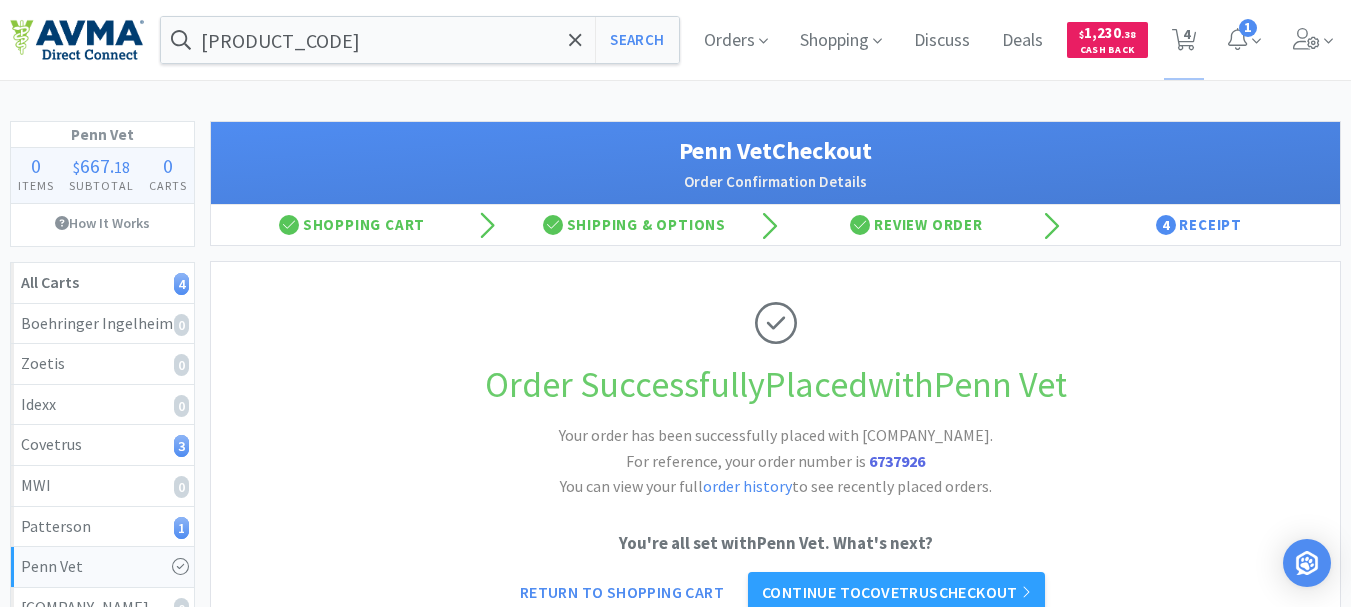 click on "6737926" at bounding box center [897, 461] 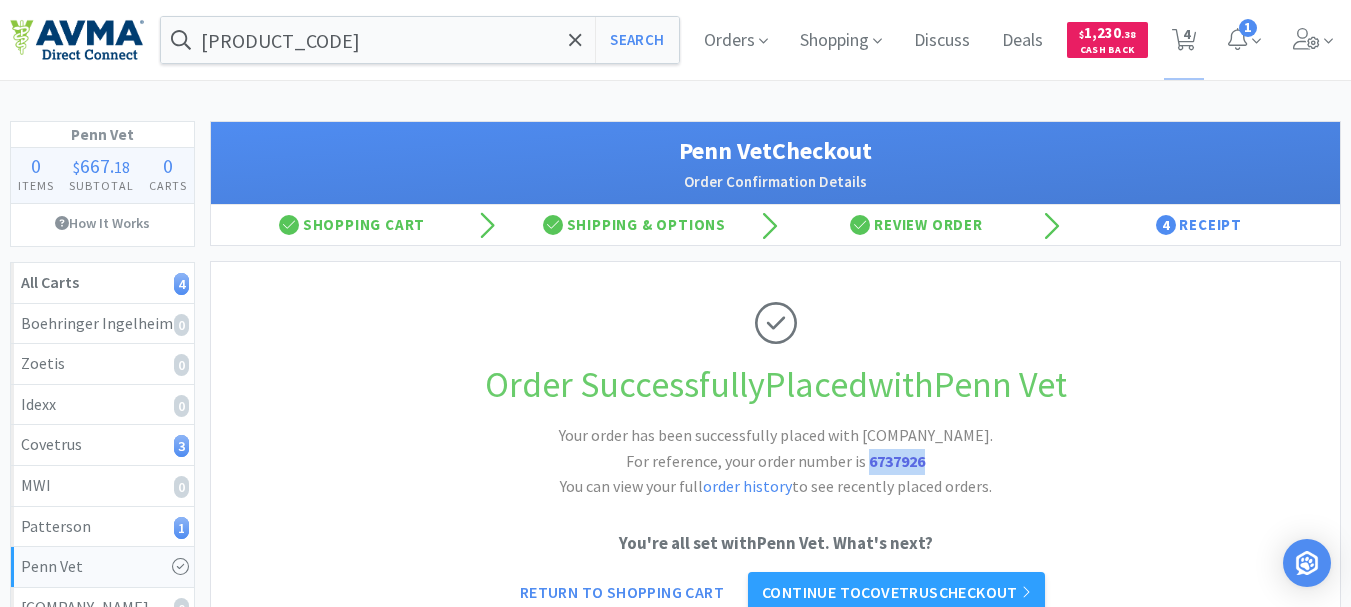 click on "6737926" at bounding box center (897, 461) 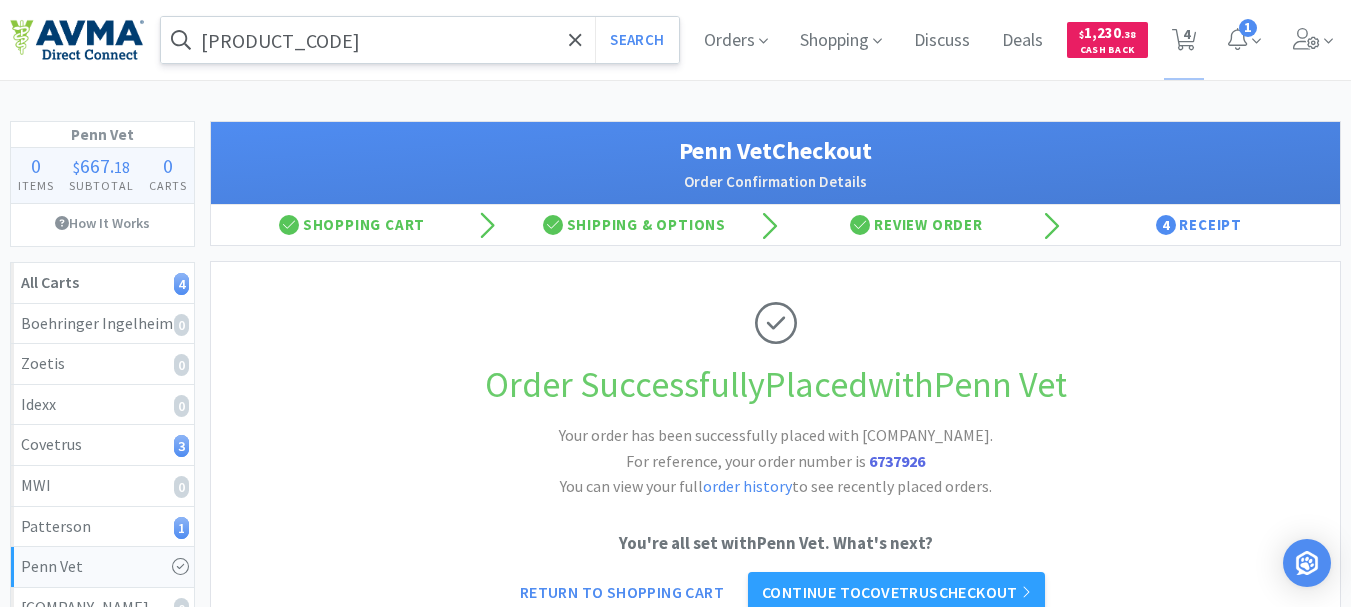 click on "[PRODUCT_CODE]" at bounding box center (420, 40) 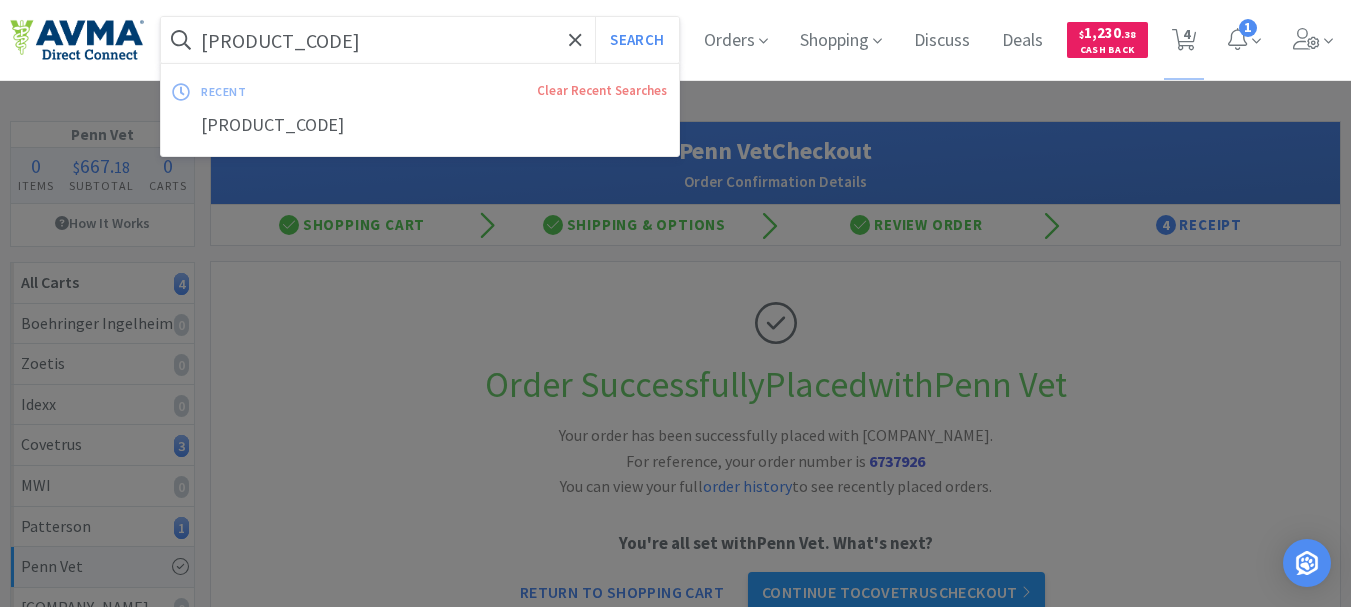 paste on "078951244" 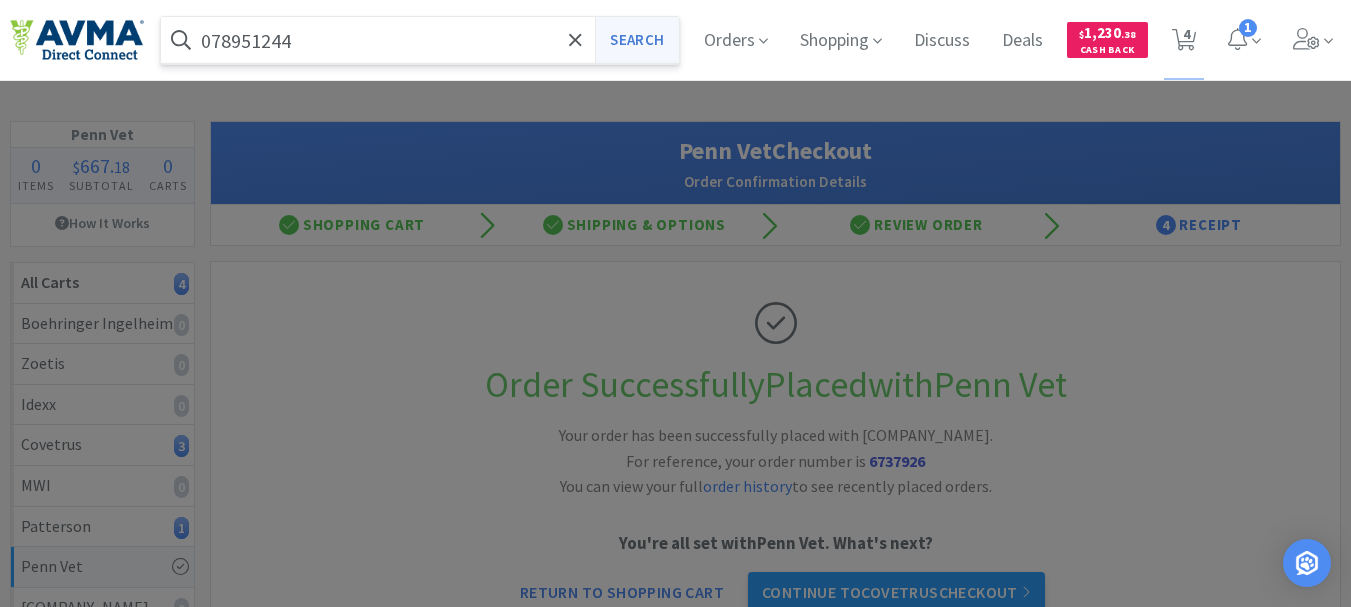 type on "078951244" 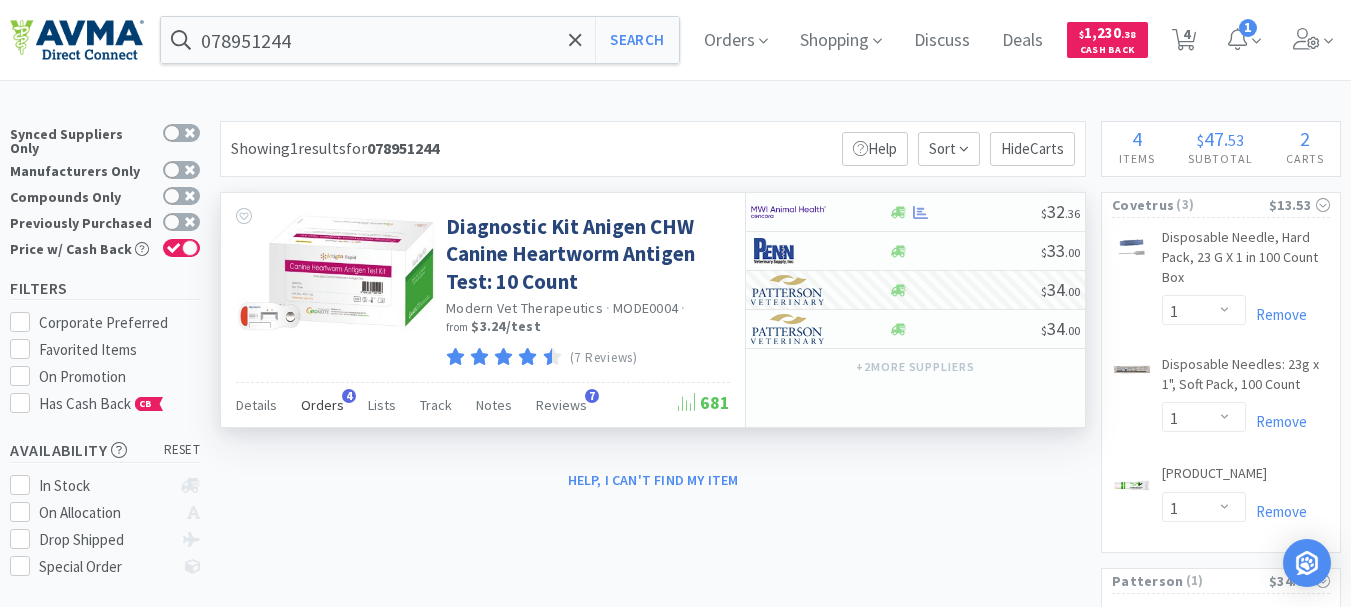 click on "Orders" at bounding box center [322, 405] 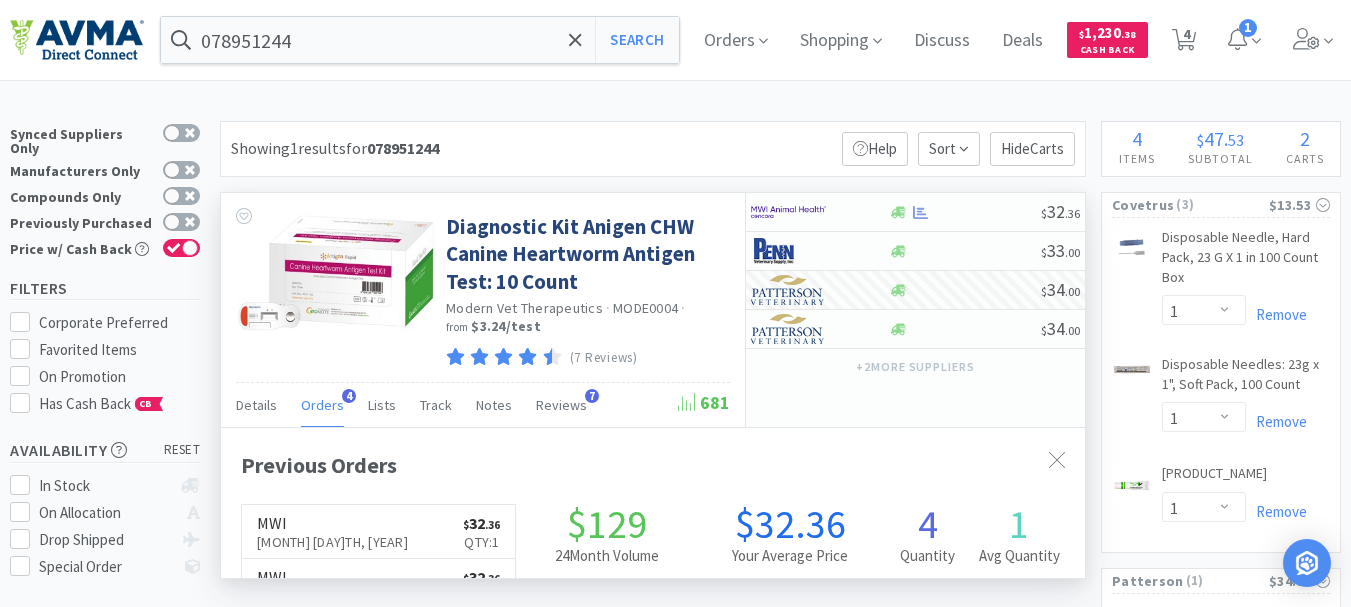 scroll, scrollTop: 999532, scrollLeft: 999136, axis: both 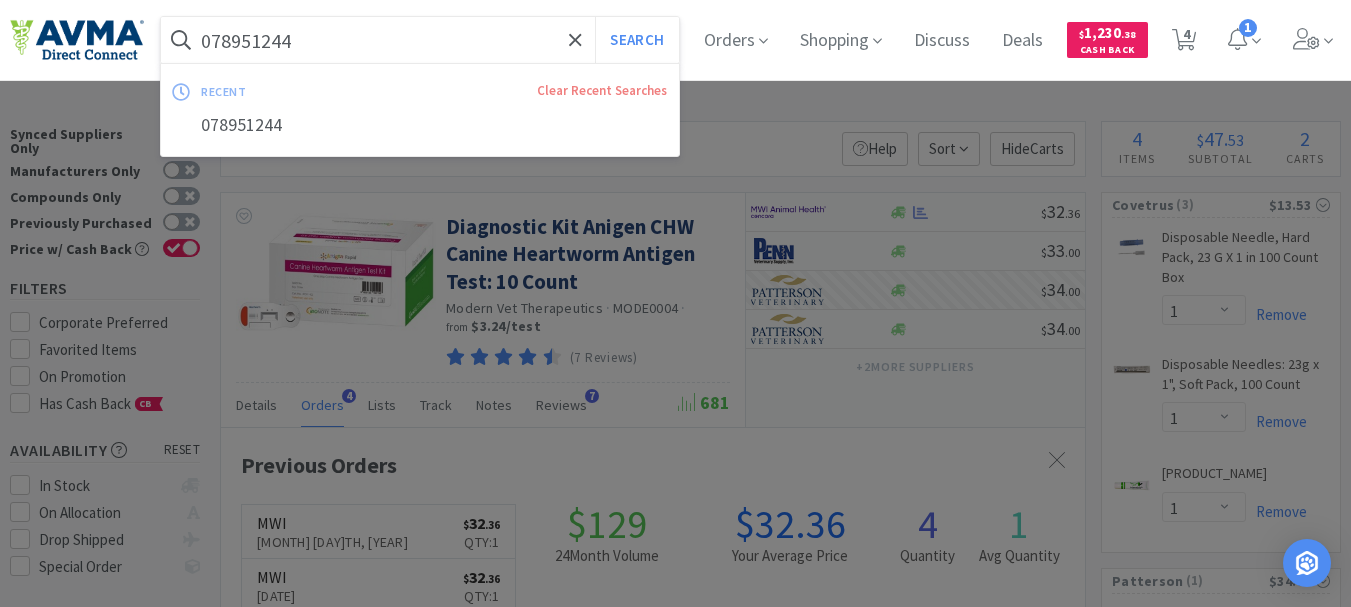 click on "078951244" at bounding box center [420, 40] 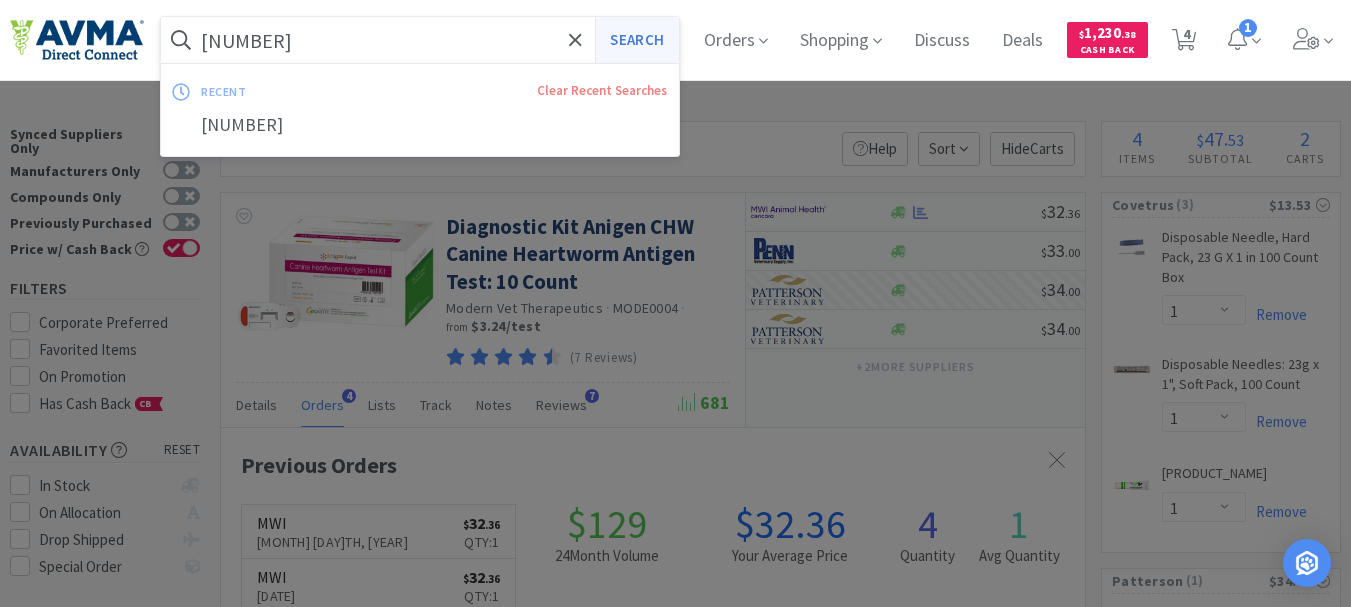 type on "[NUMBER]" 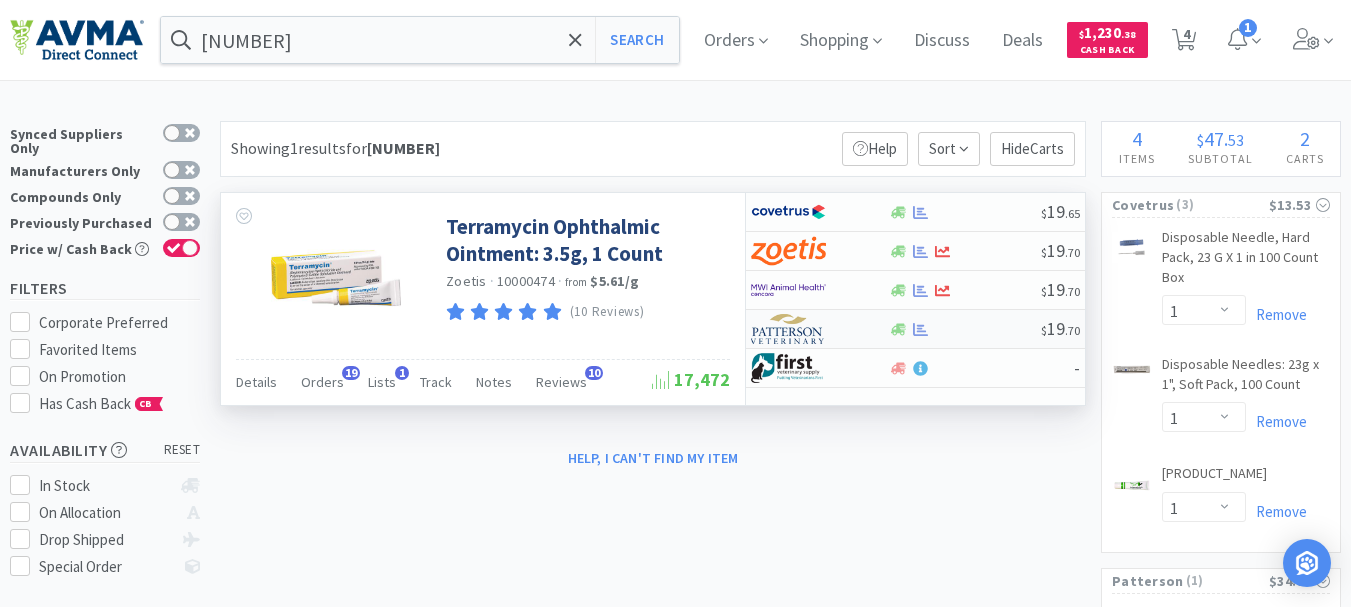 click at bounding box center (788, 329) 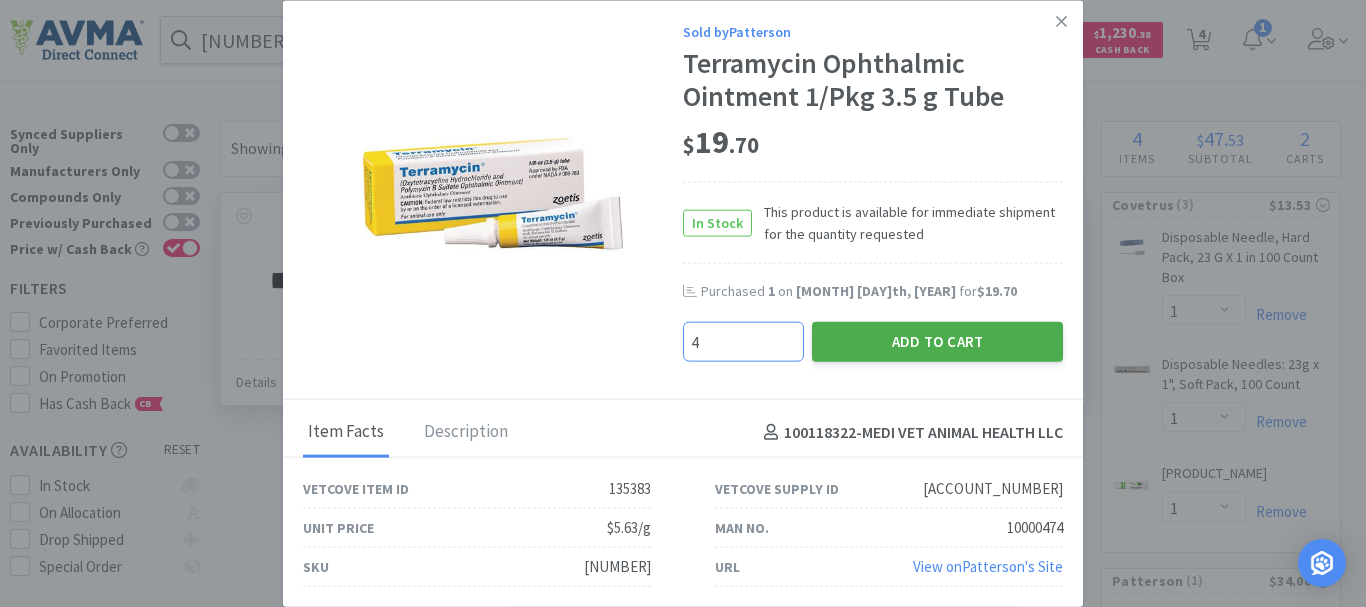 type on "4" 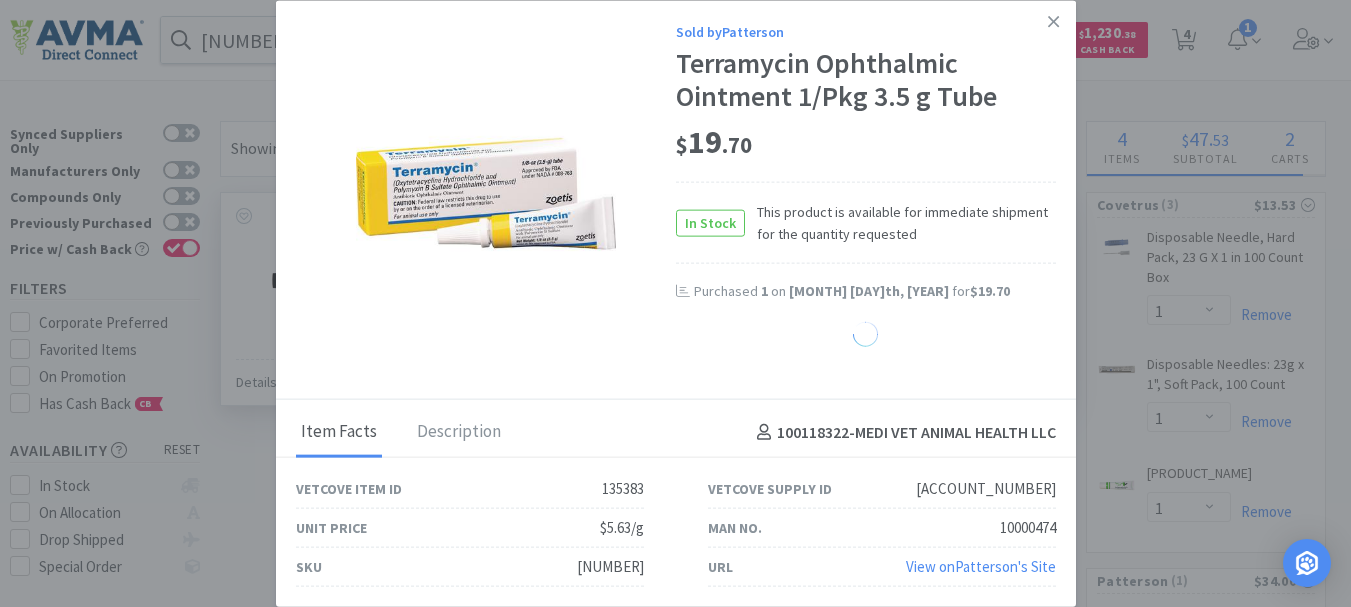 select on "4" 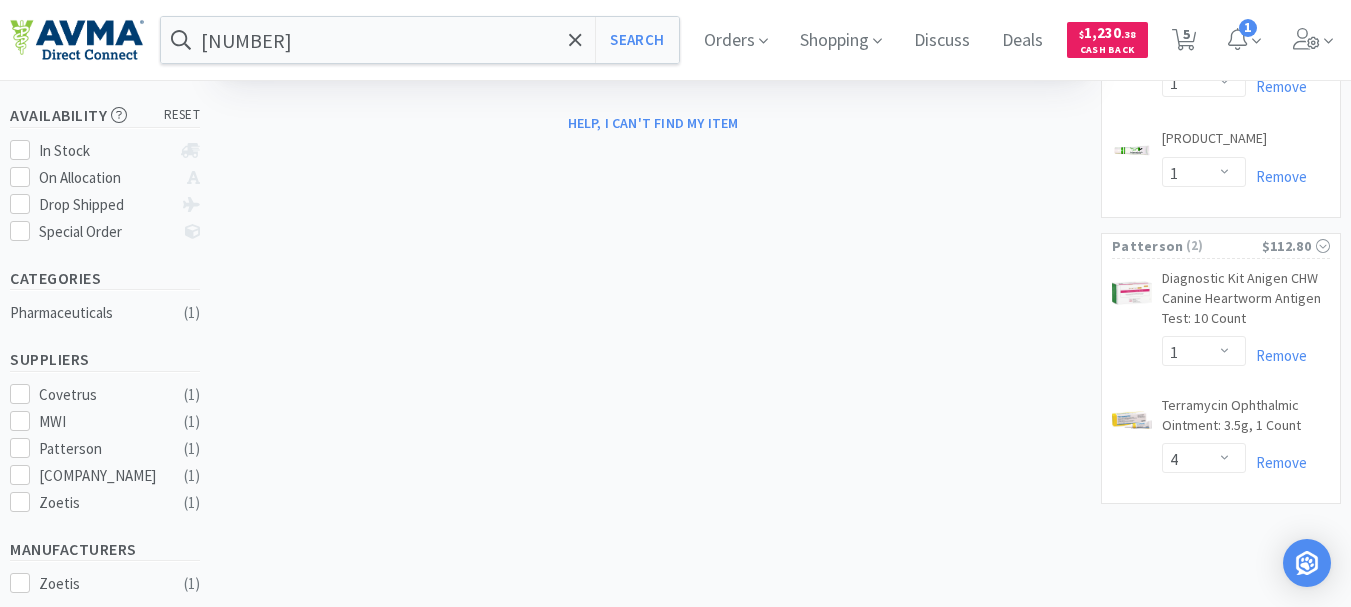 scroll, scrollTop: 300, scrollLeft: 0, axis: vertical 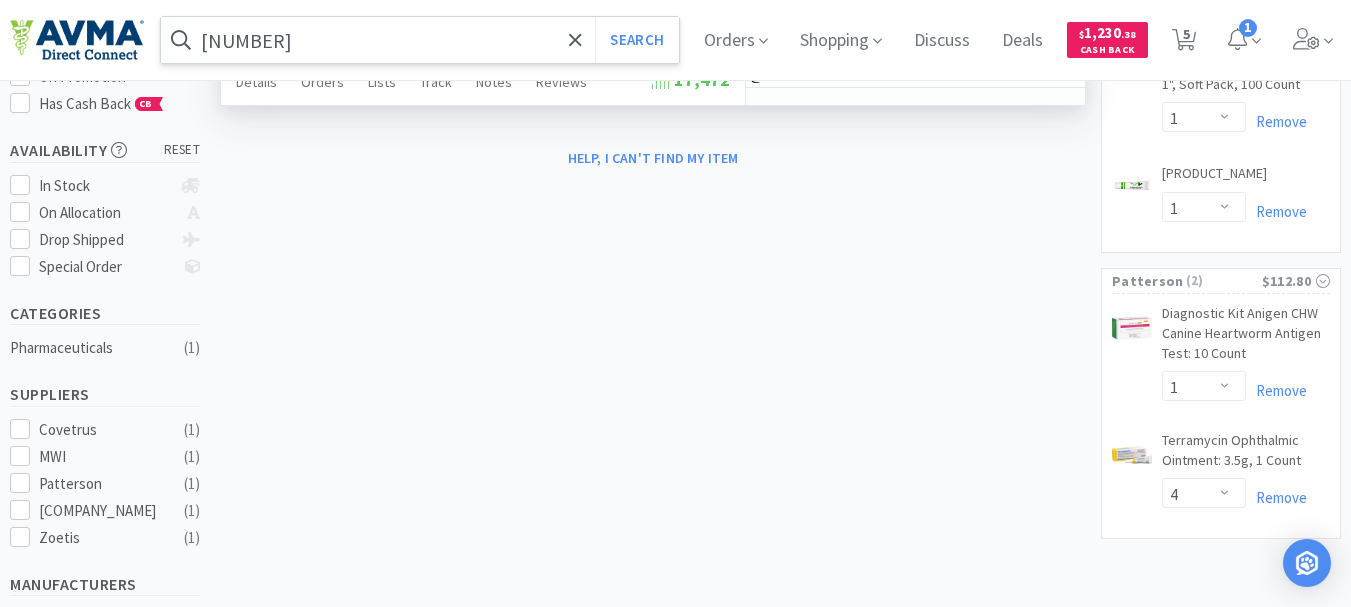 click on "[NUMBER]" at bounding box center [420, 40] 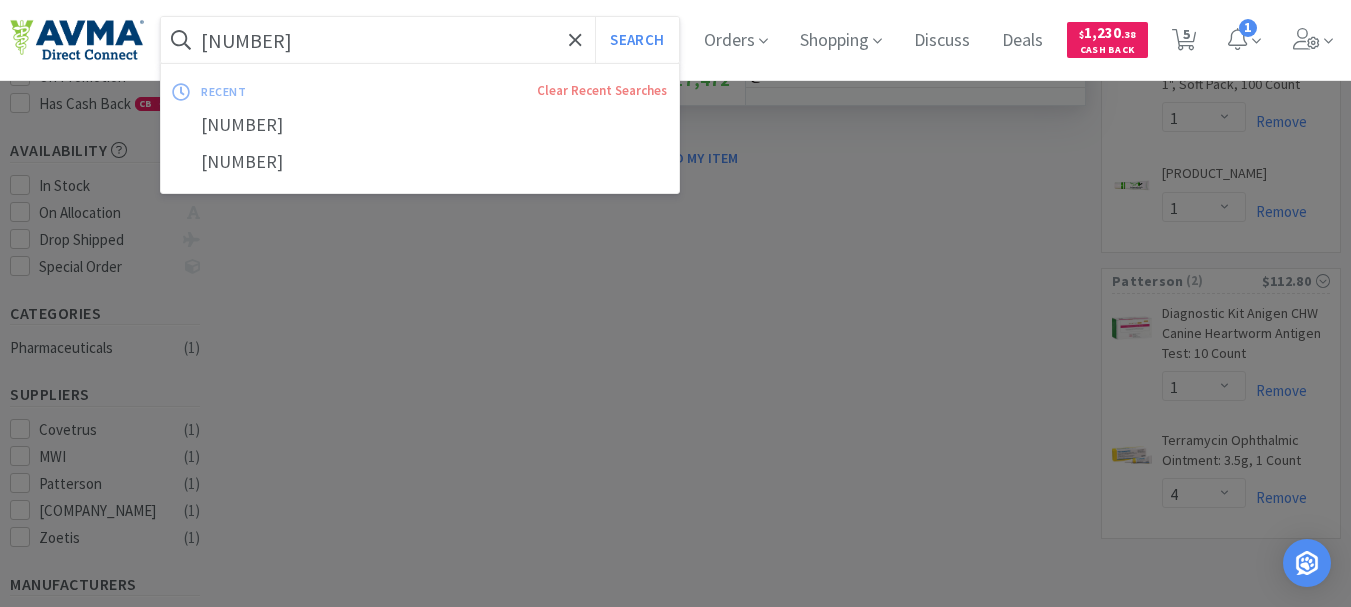 paste on "[SKU]" 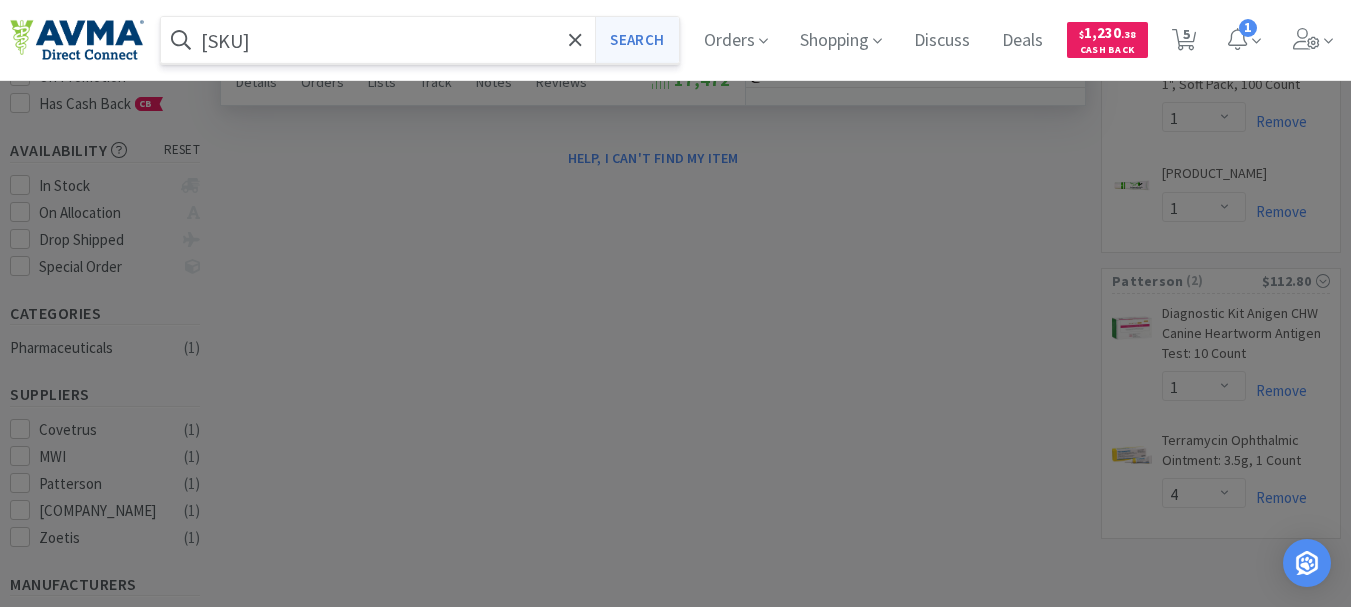 type on "[SKU]" 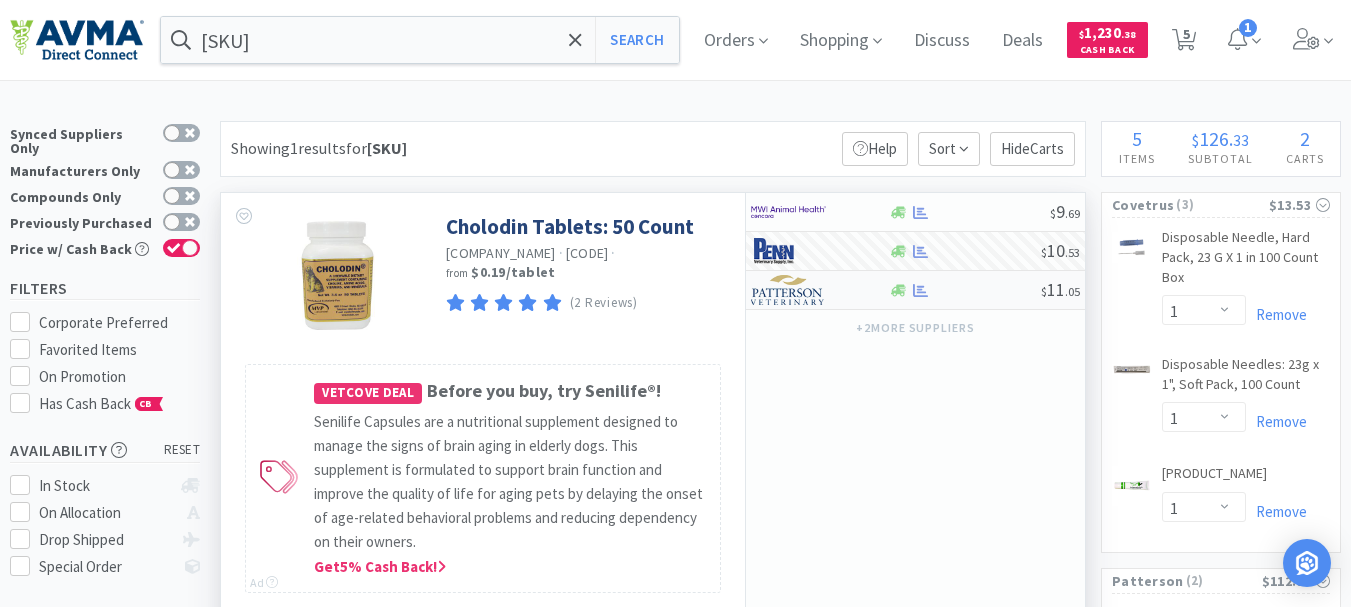 click at bounding box center [788, 290] 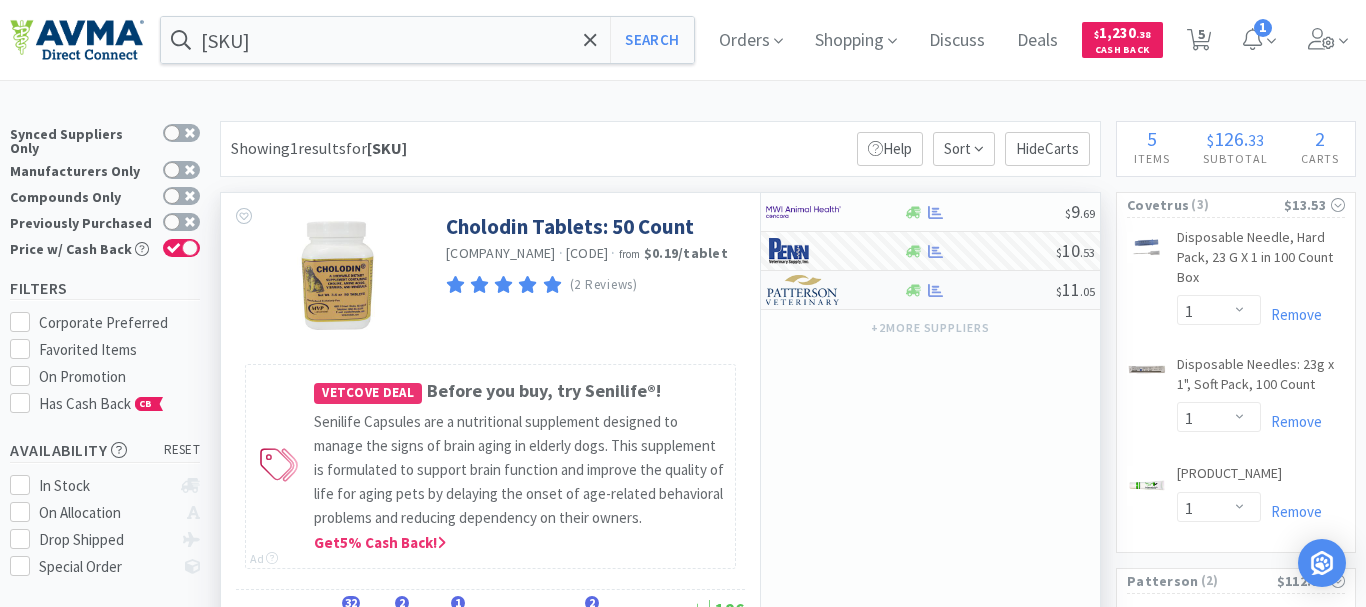 select on "1" 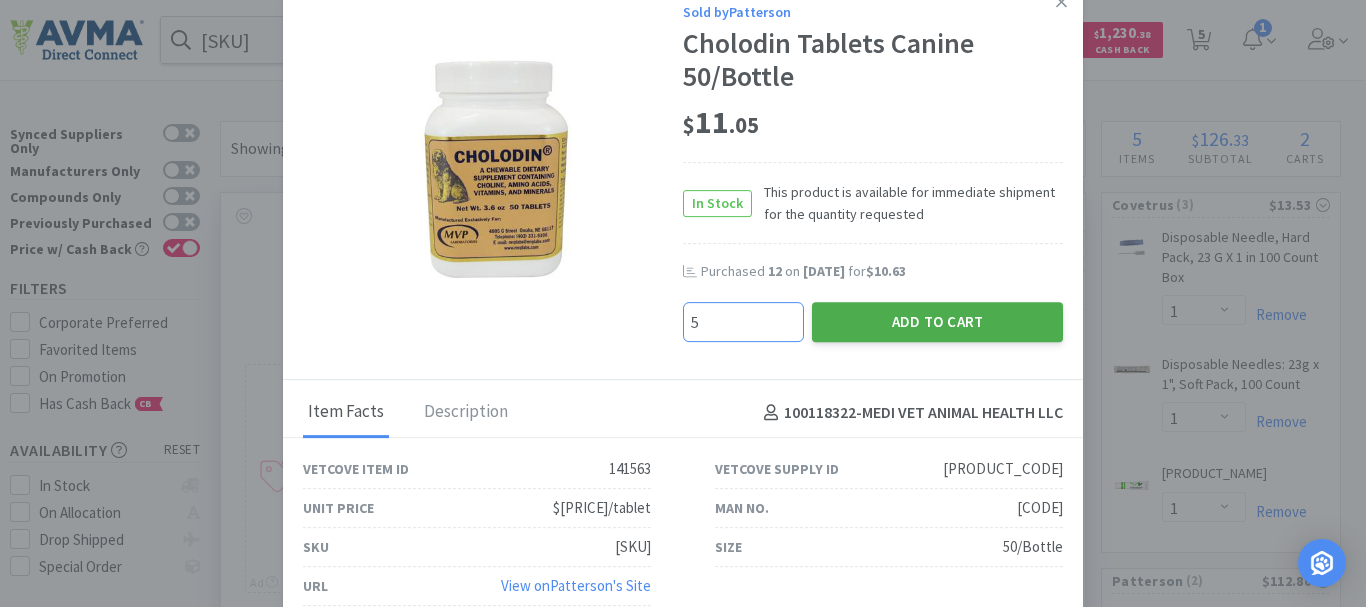 type on "5" 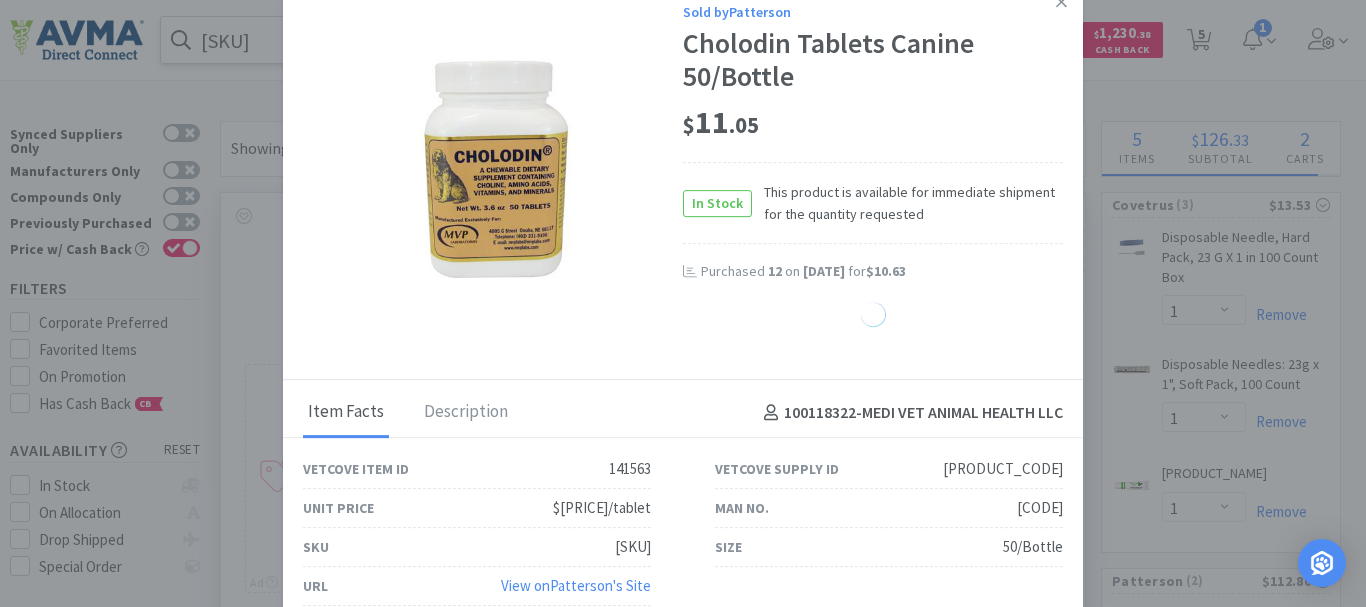 select on "5" 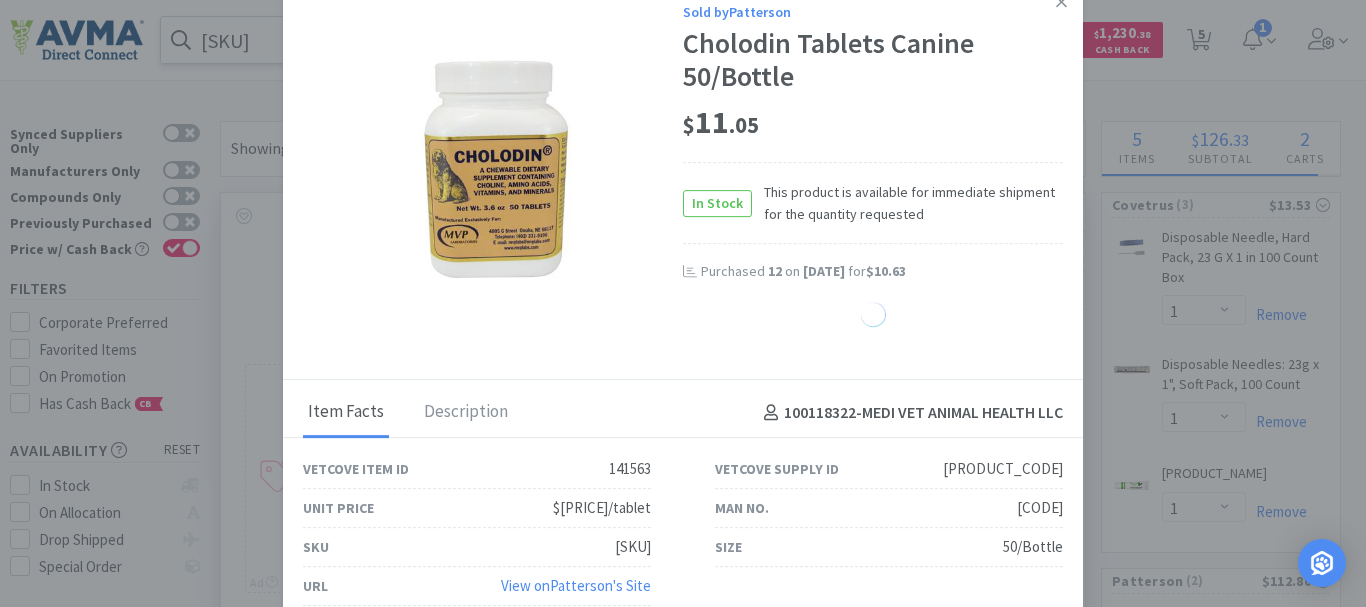 select on "1" 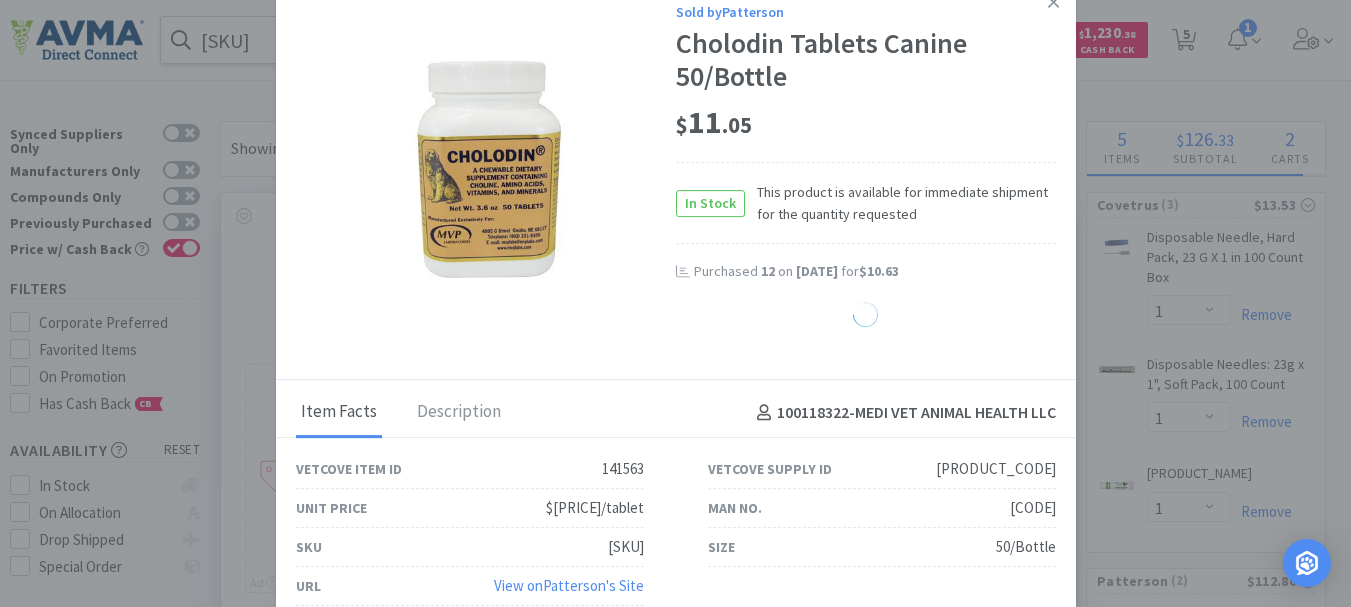 select on "4" 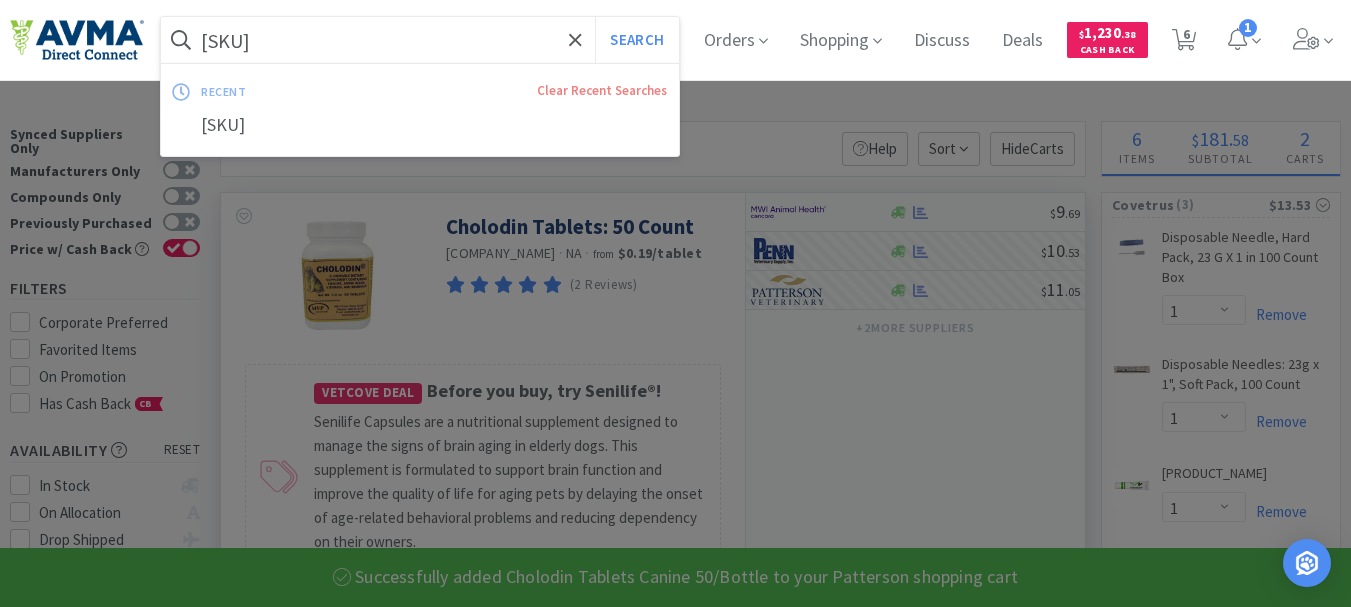 click on "[SKU]" at bounding box center [420, 40] 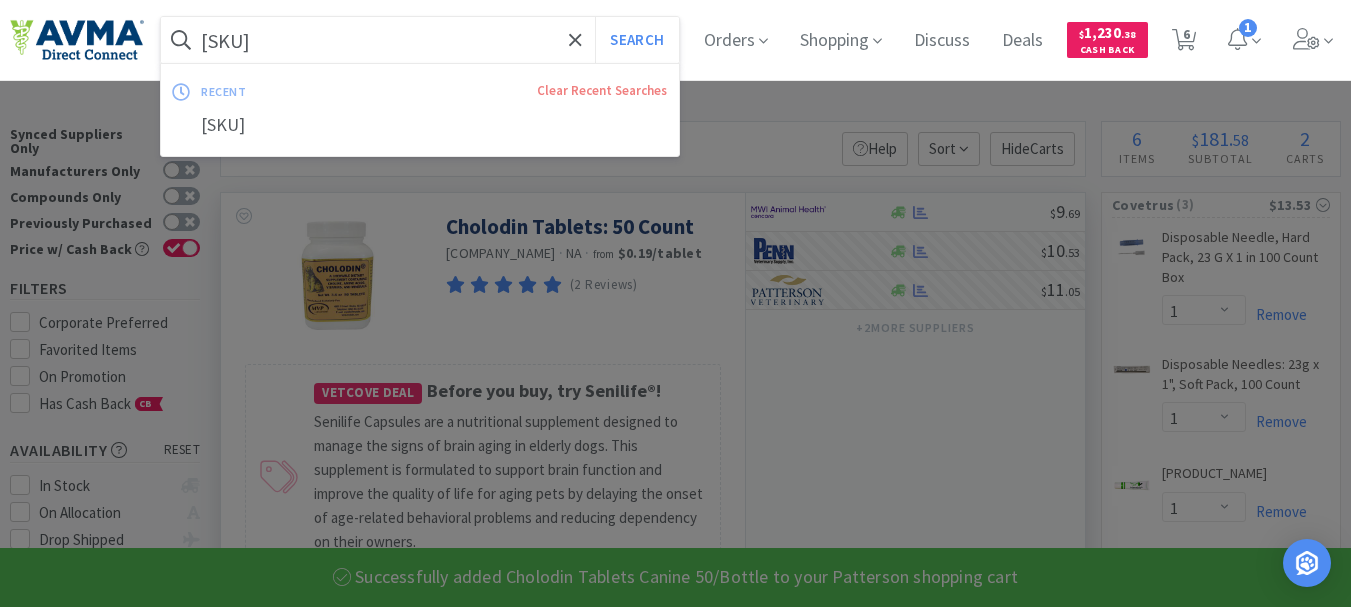 paste on "[ACCOUNT_NUMBER]" 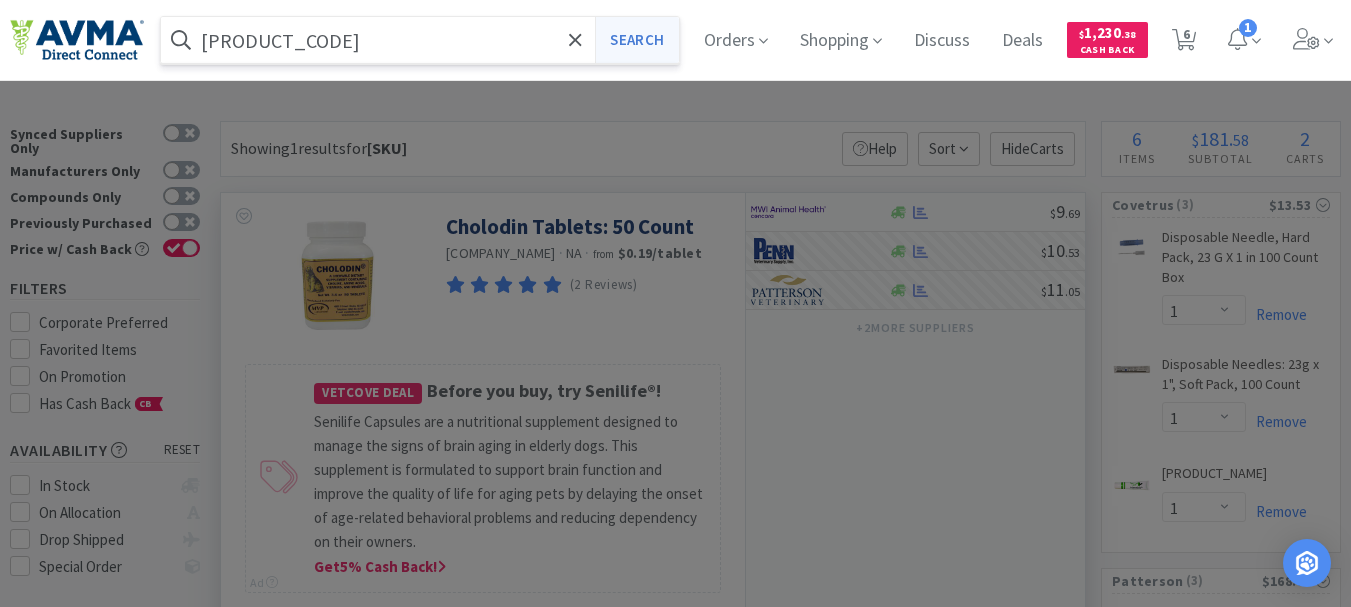 type on "[PRODUCT_CODE]" 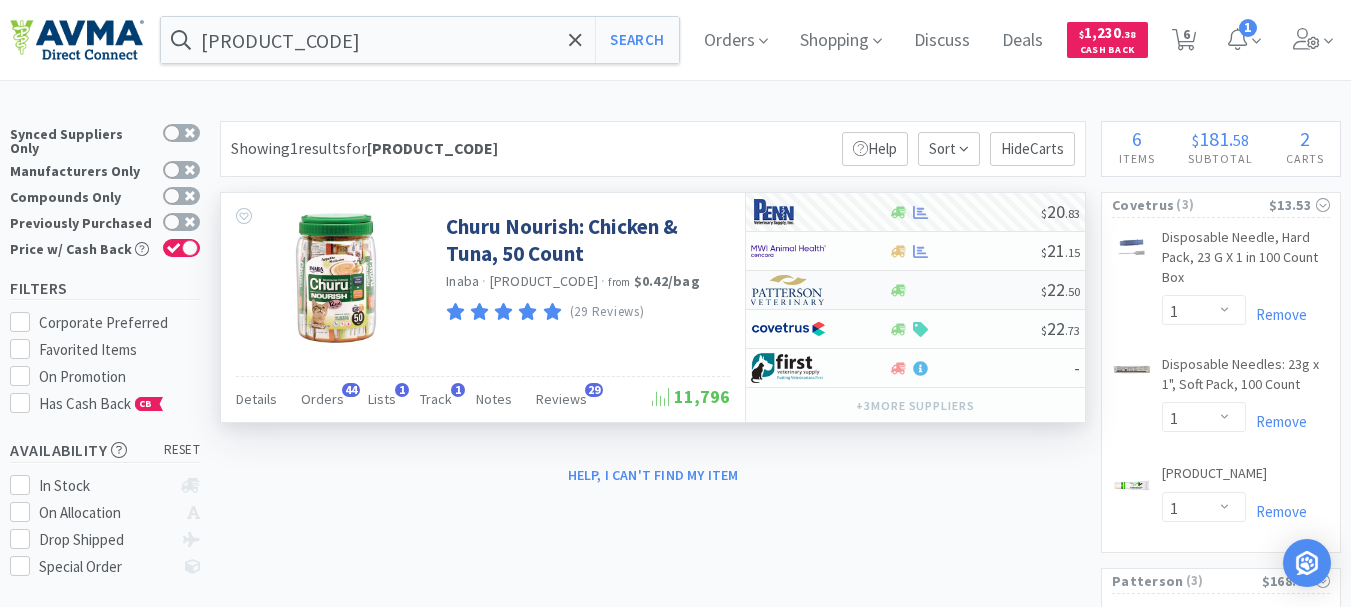 click at bounding box center (788, 290) 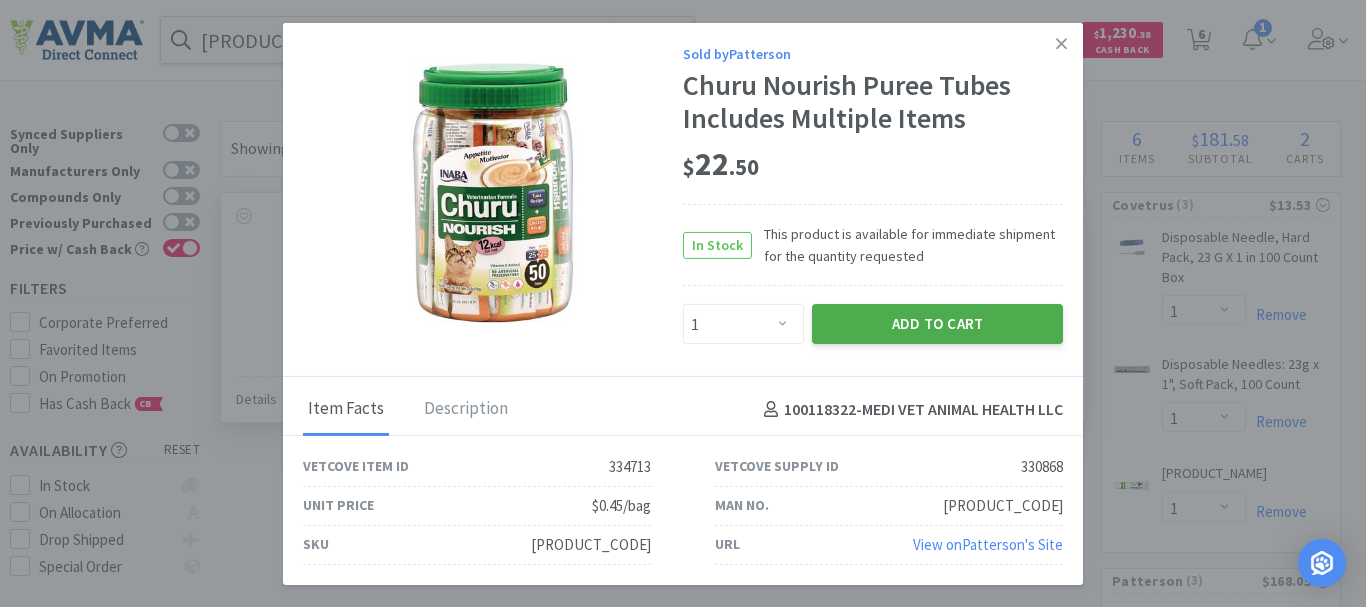 click on "Add to Cart" at bounding box center (937, 324) 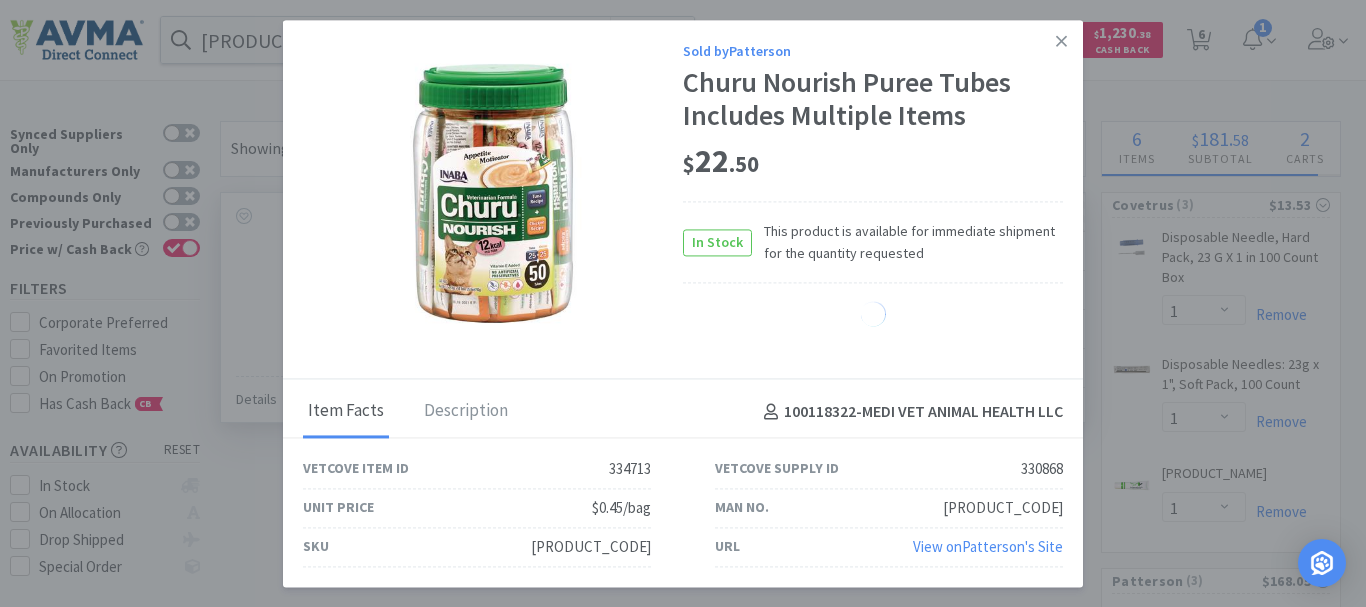 select on "1" 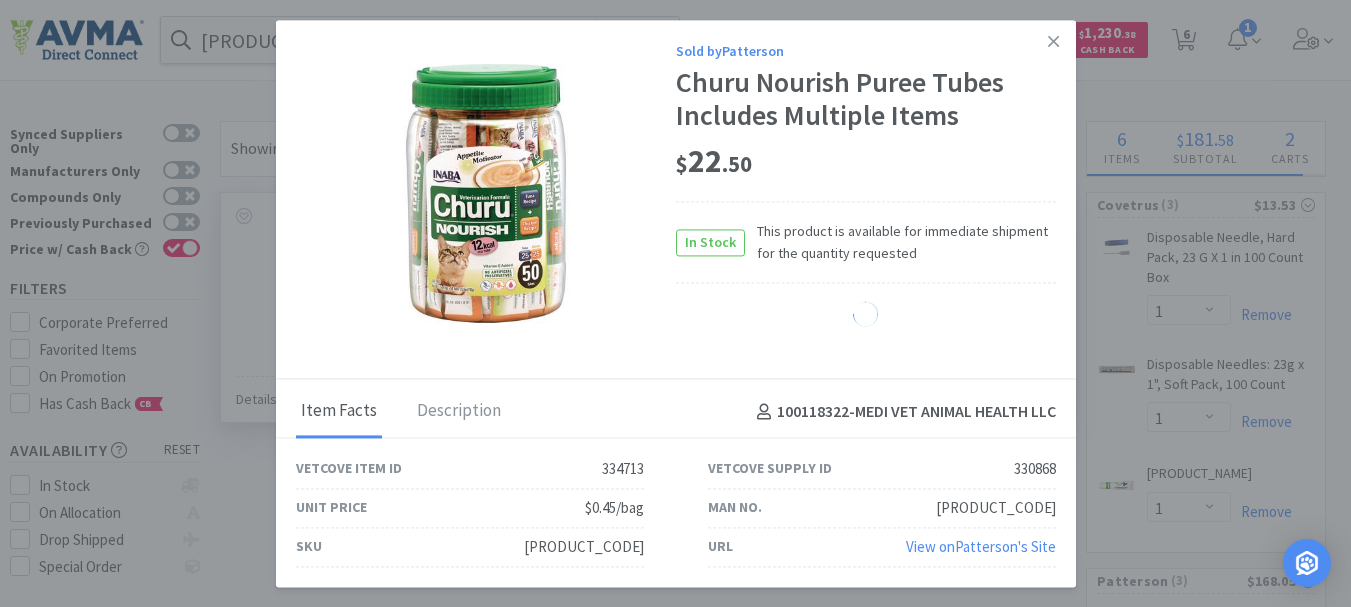 select on "4" 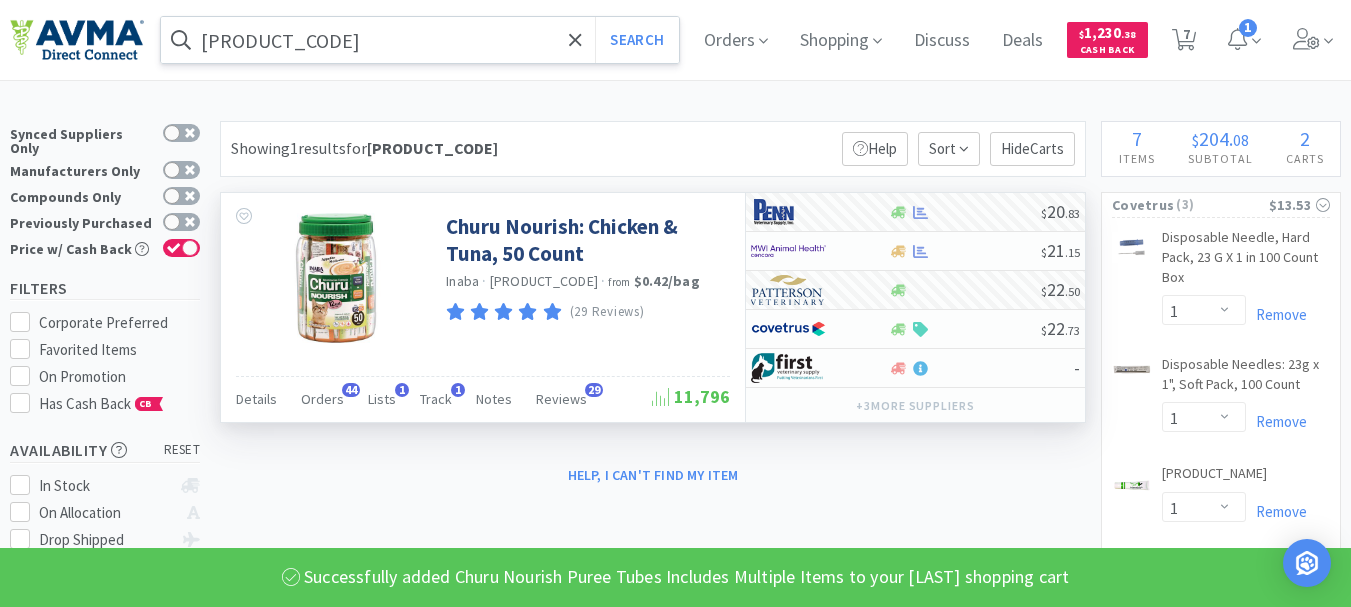 click on "[PRODUCT_CODE]" at bounding box center [420, 40] 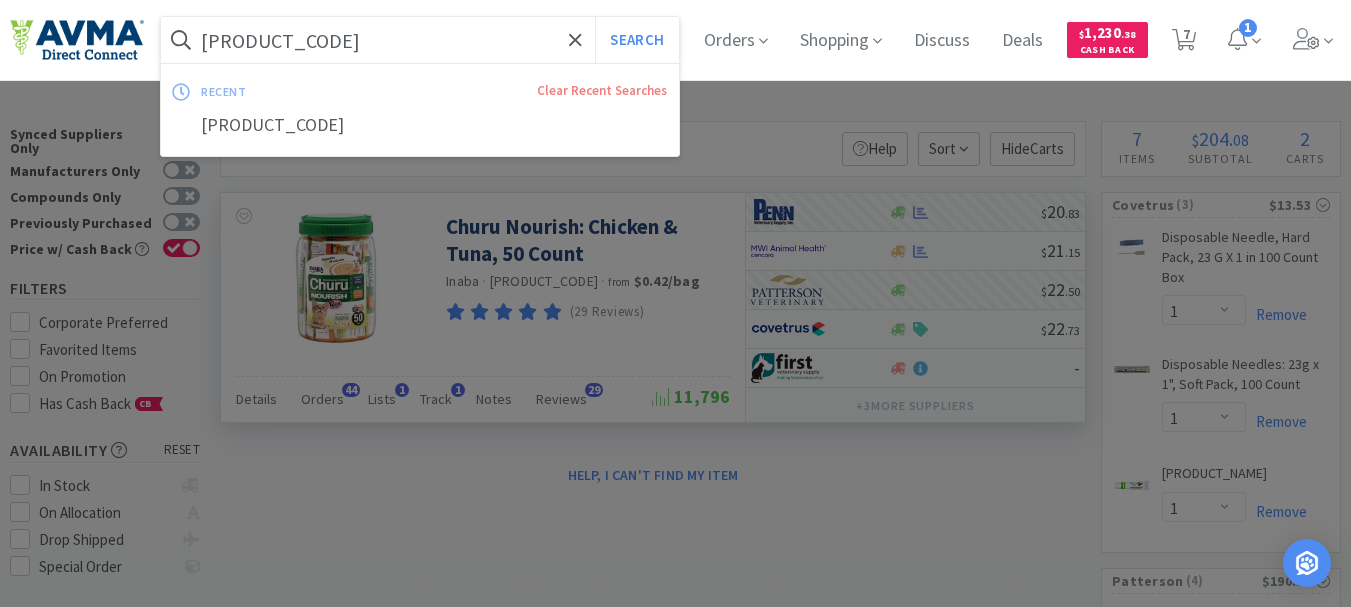 paste on "7805" 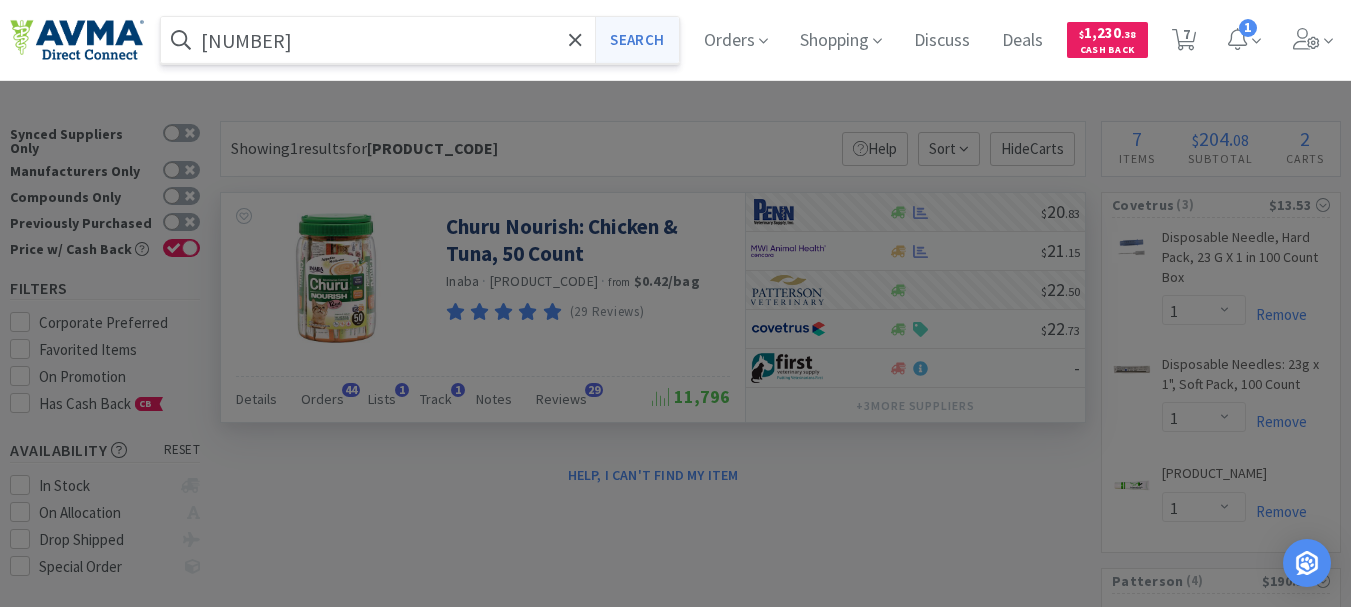 type on "[NUMBER]" 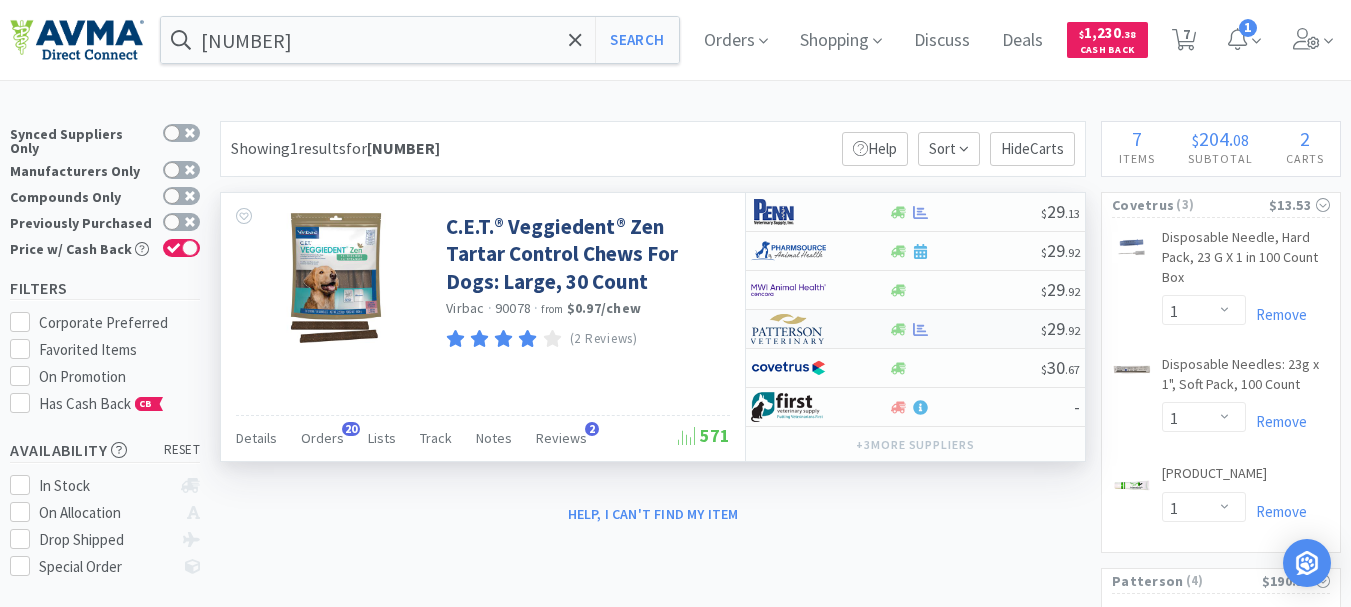 click at bounding box center [788, 329] 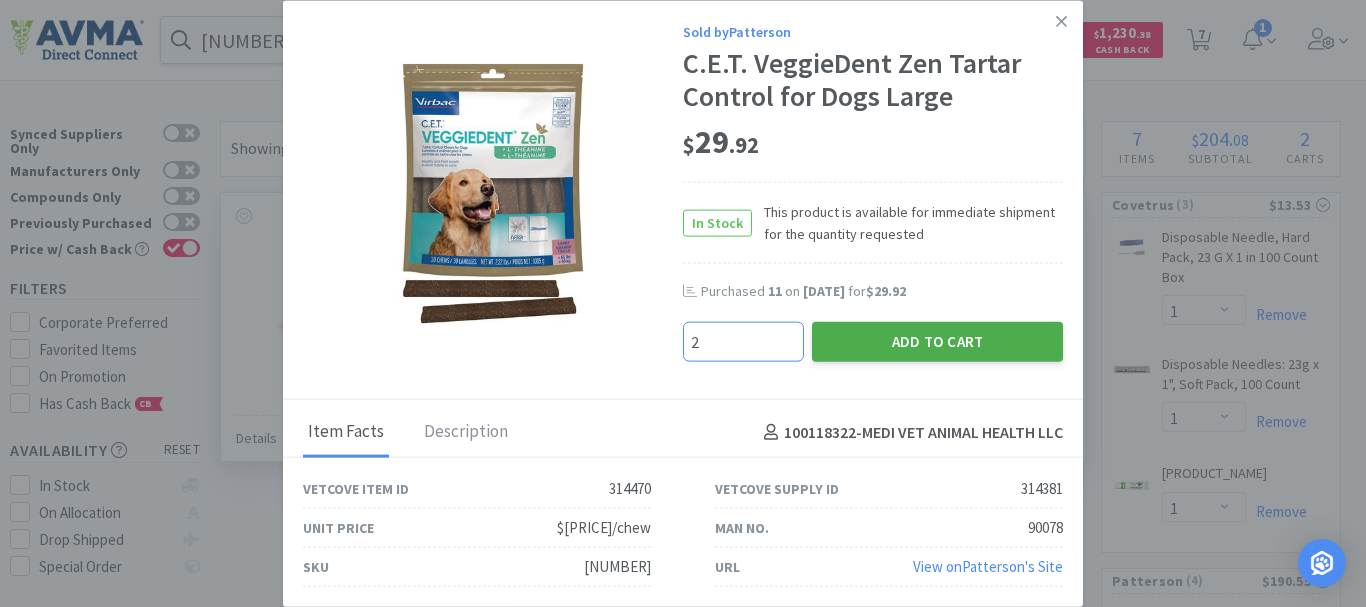 type on "2" 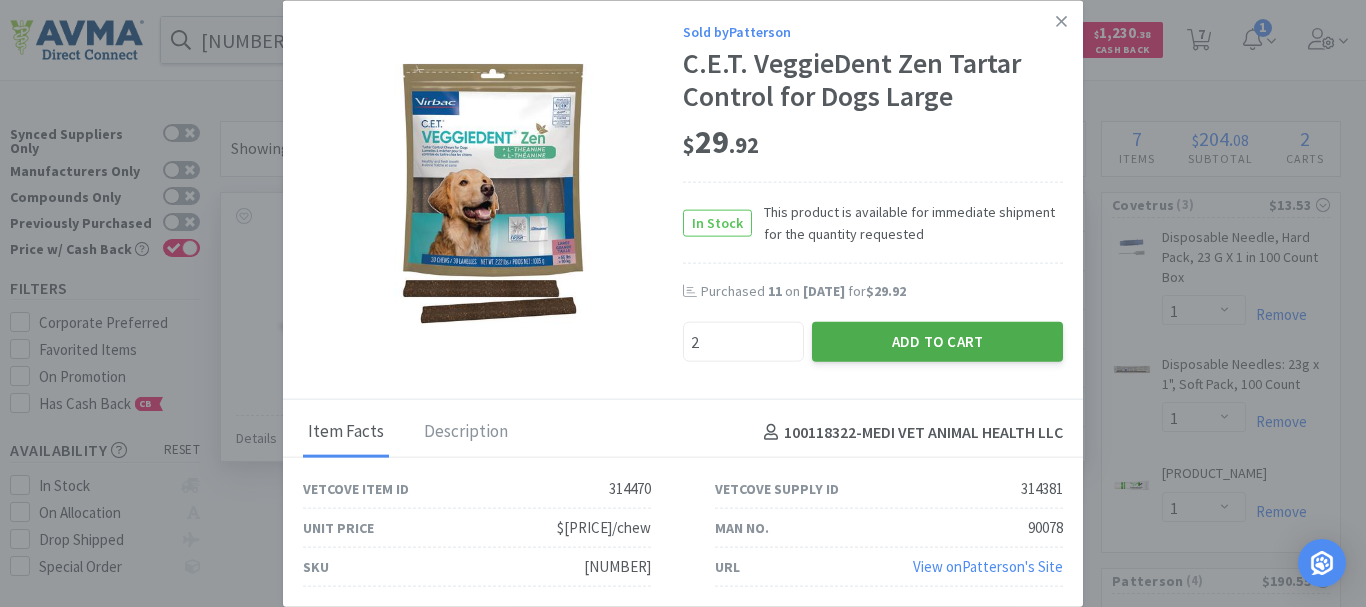 click on "Add to Cart" at bounding box center (937, 342) 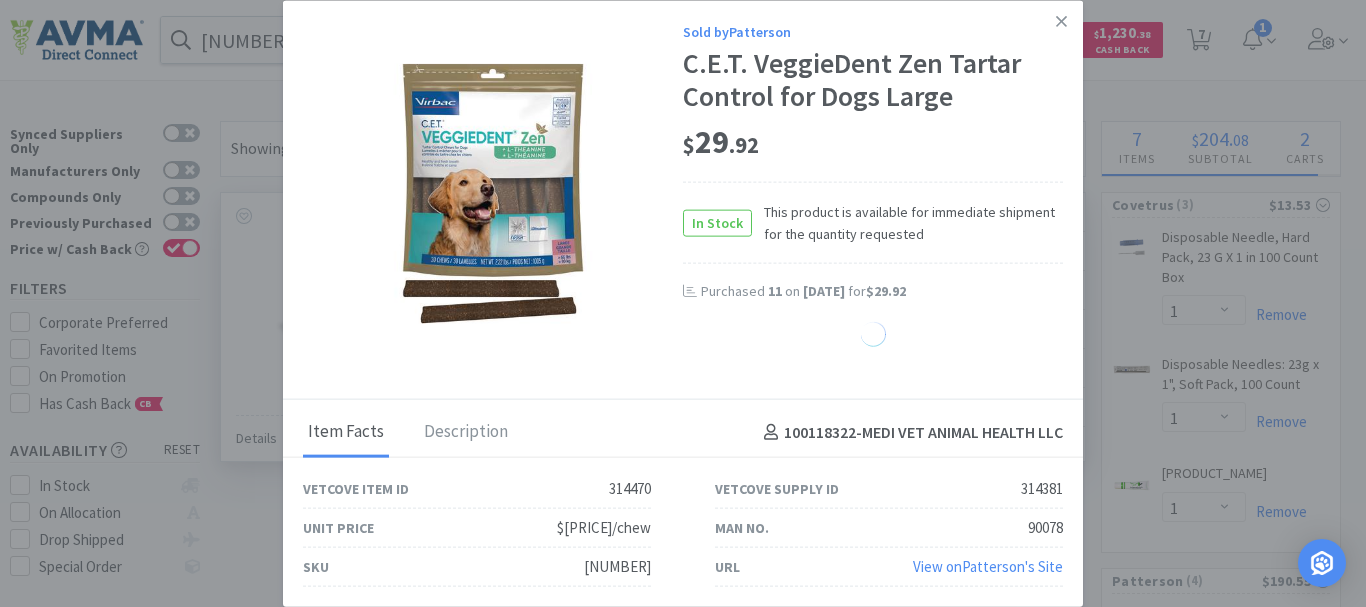 select on "2" 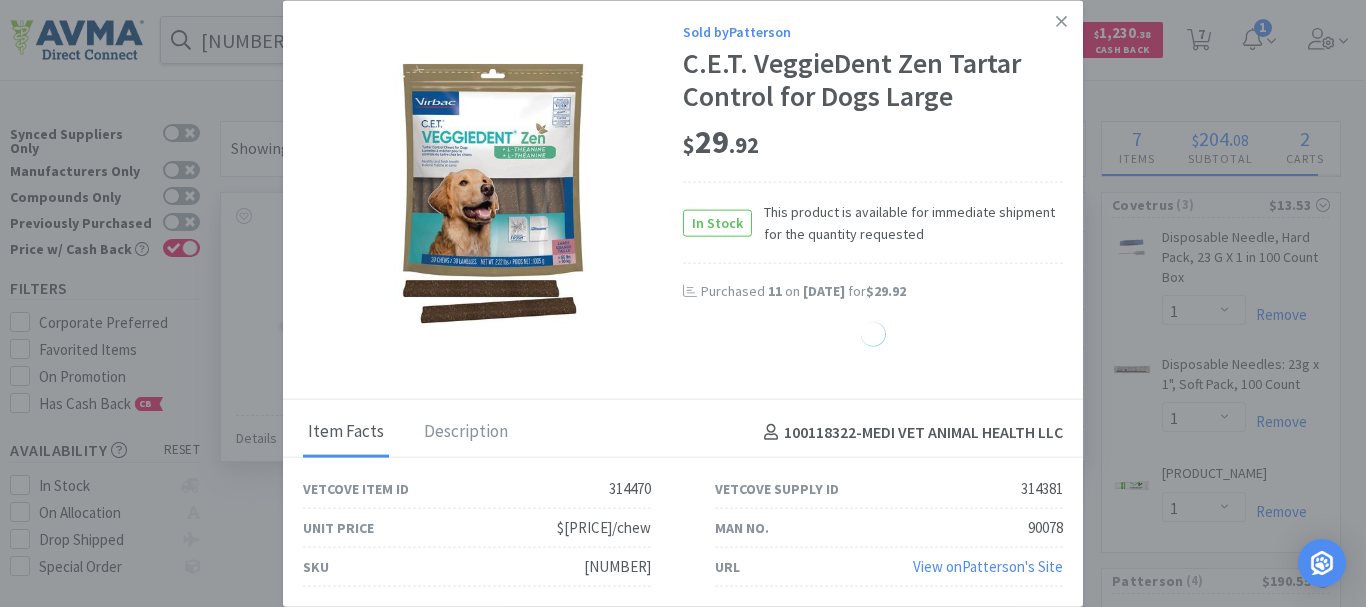 select on "5" 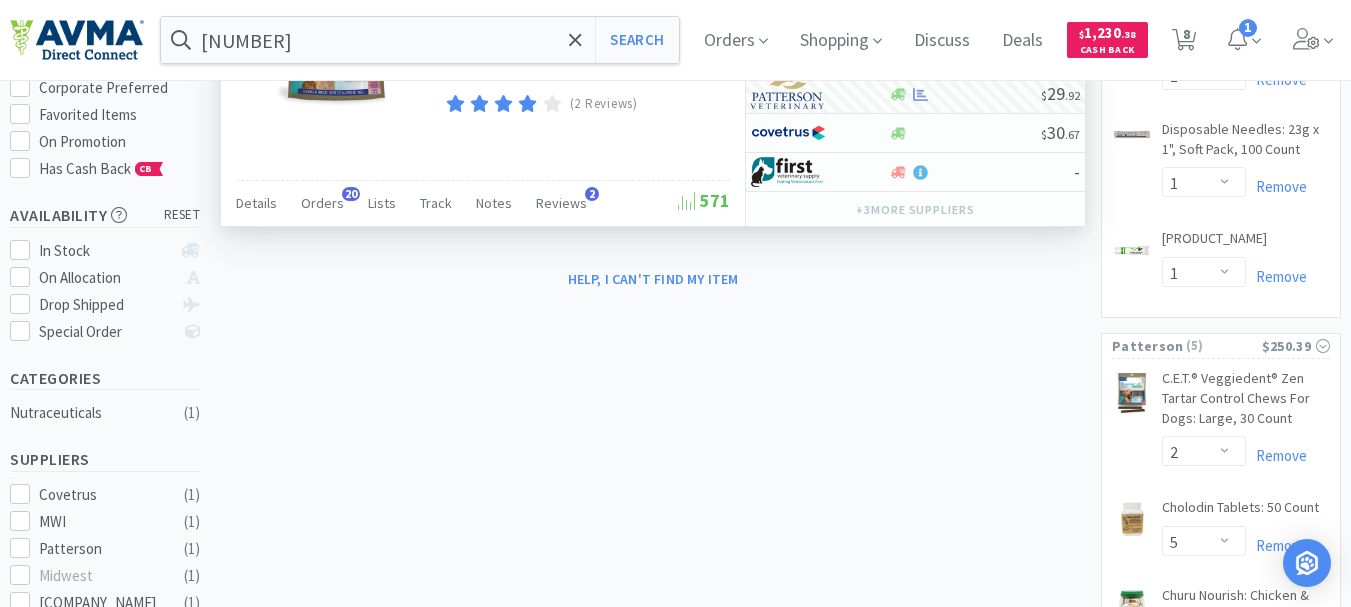 scroll, scrollTop: 200, scrollLeft: 0, axis: vertical 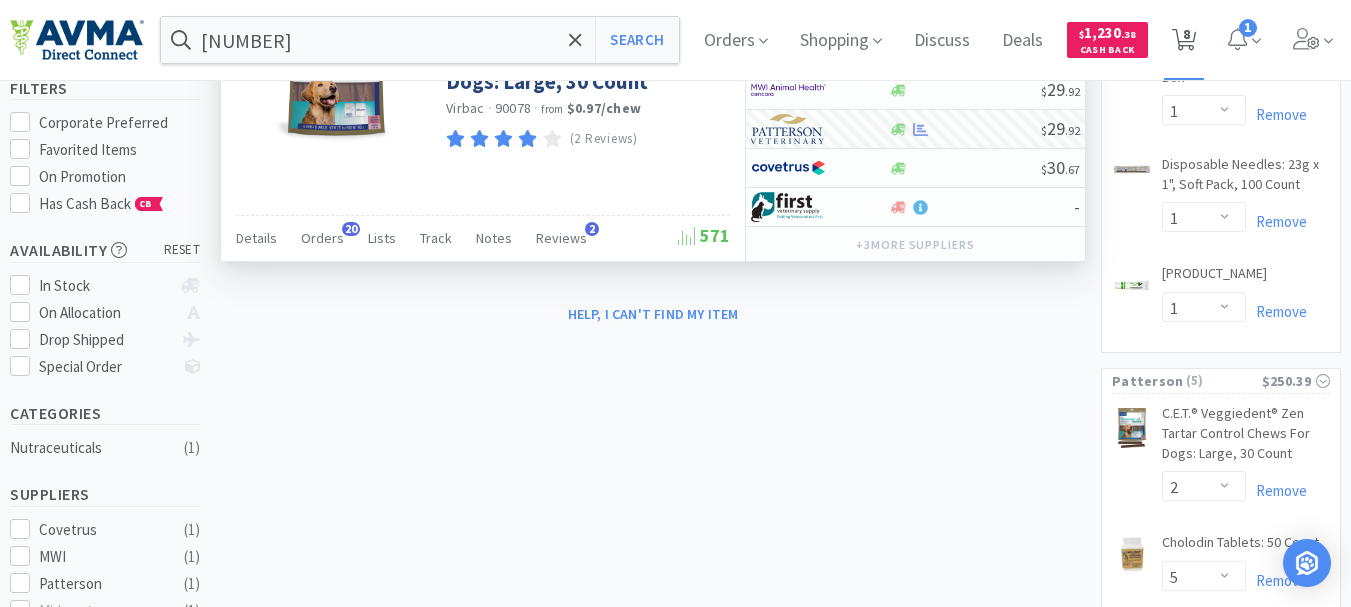 click 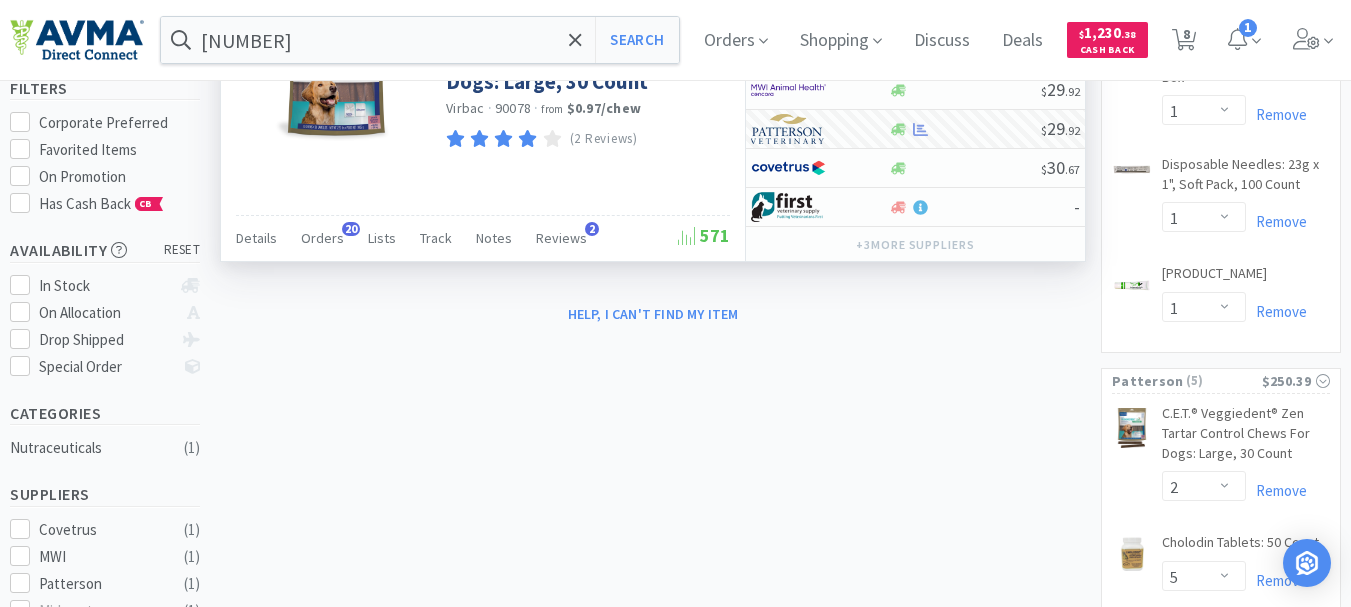 select on "1" 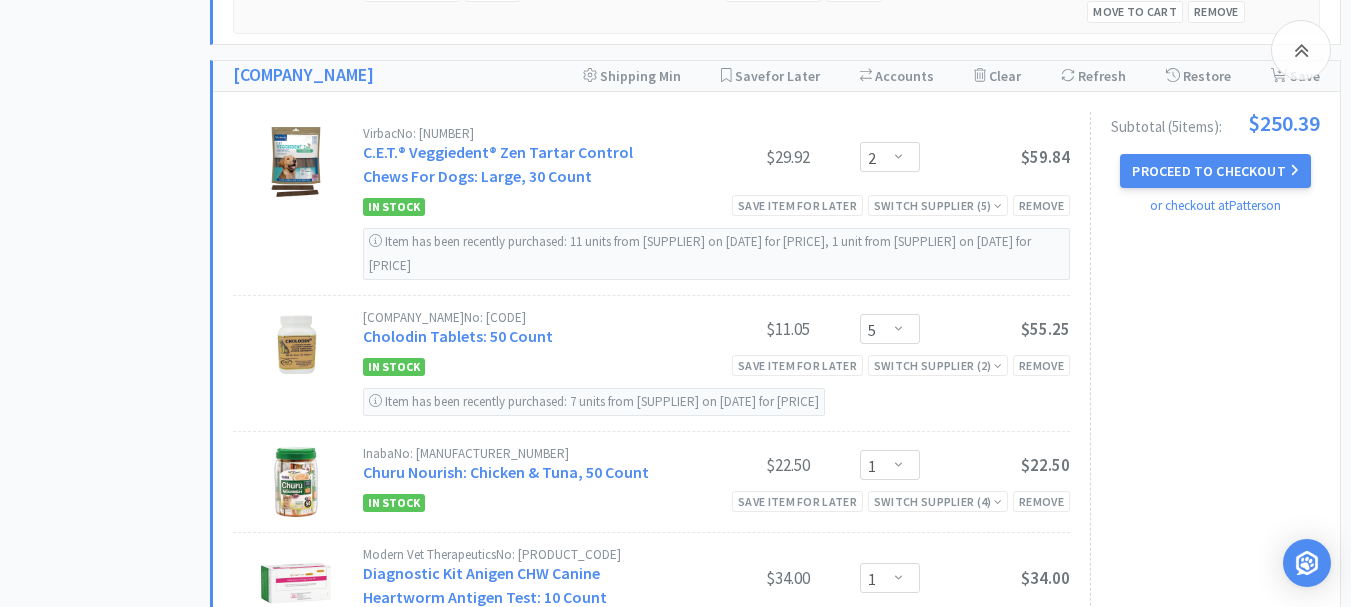 scroll, scrollTop: 1500, scrollLeft: 0, axis: vertical 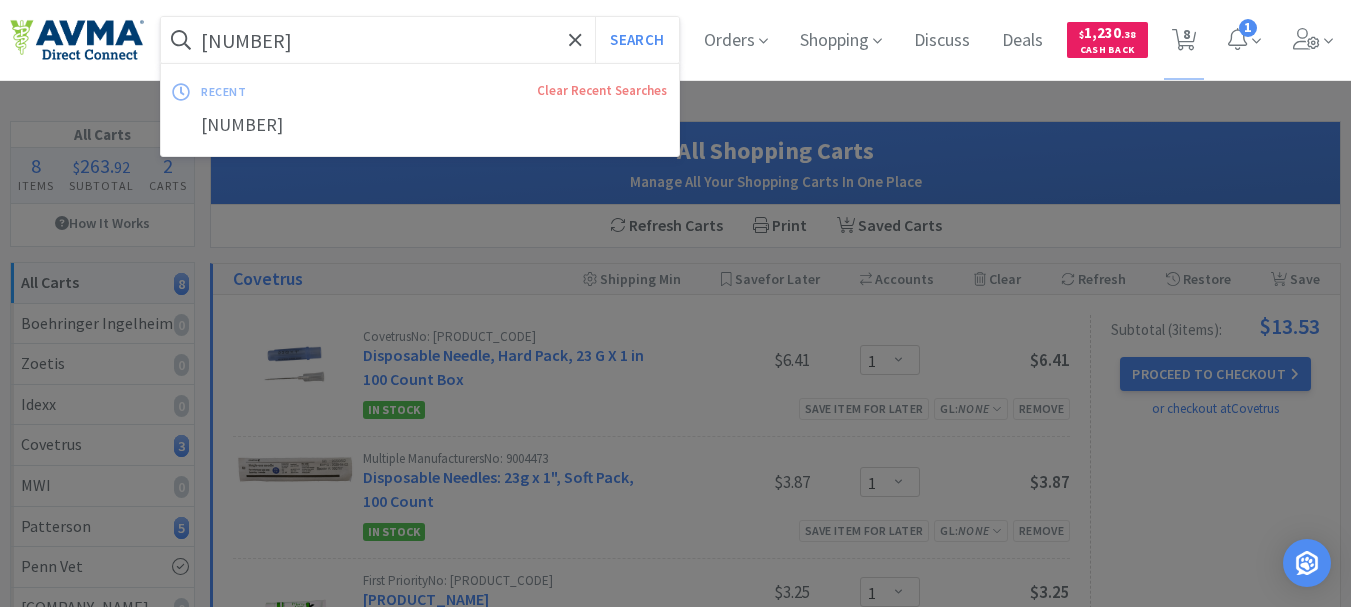 click on "[NUMBER]" at bounding box center [420, 40] 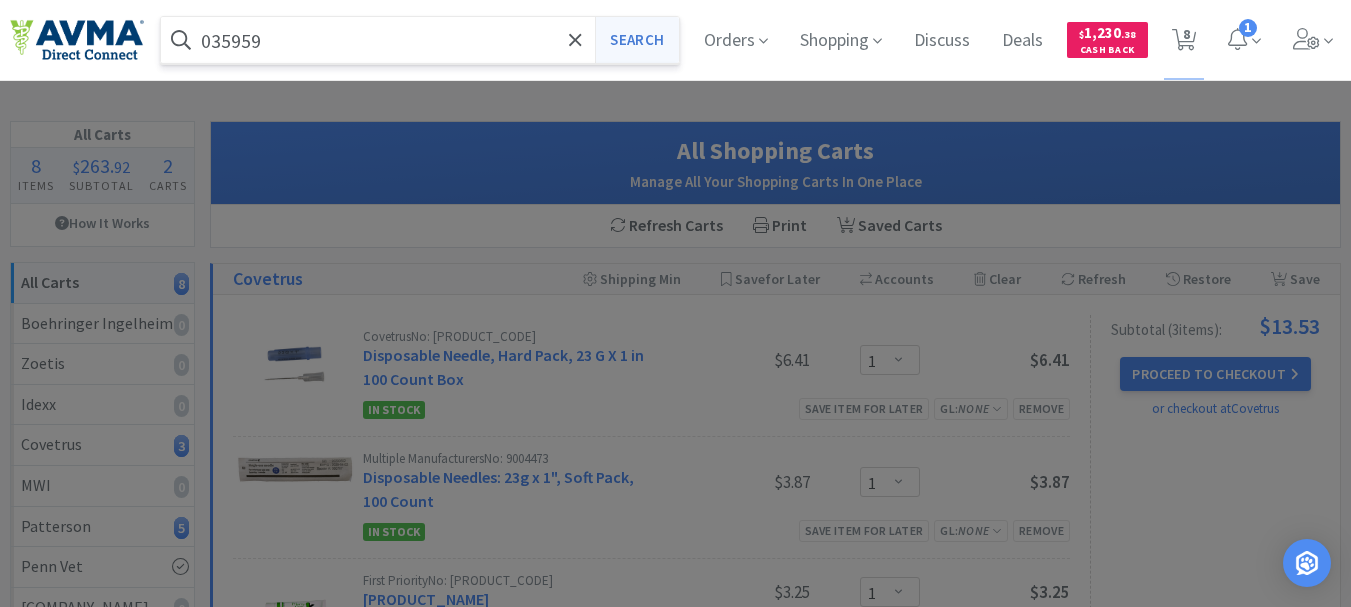 type on "035959" 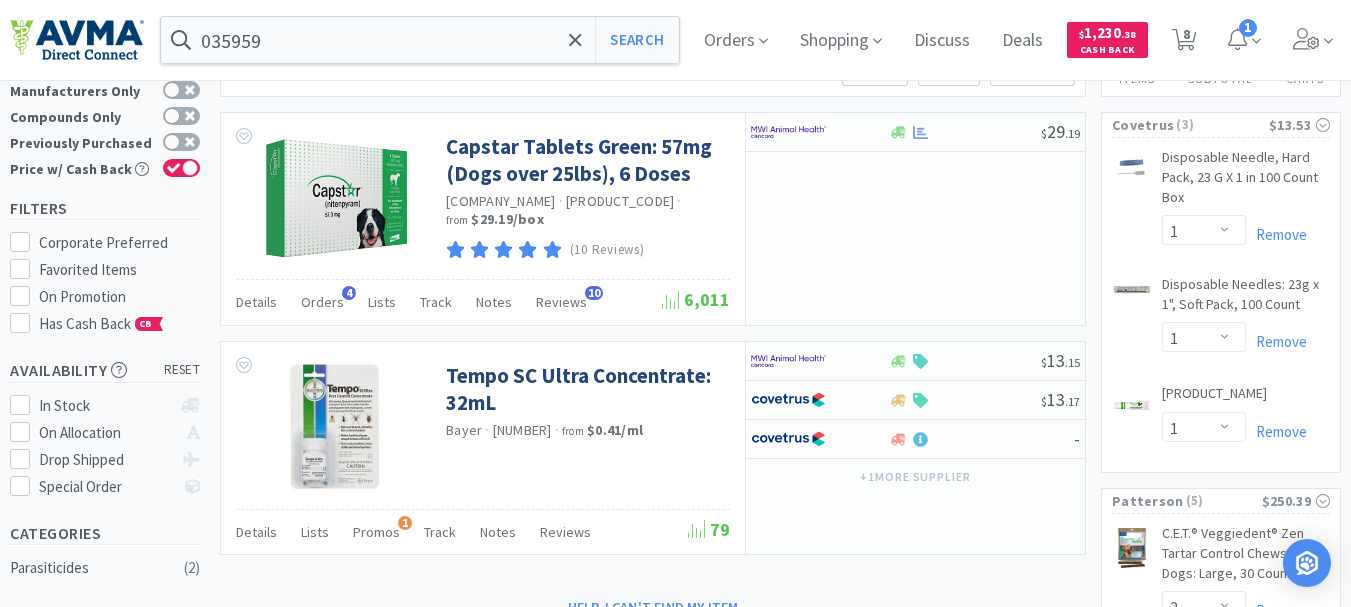 scroll, scrollTop: 300, scrollLeft: 0, axis: vertical 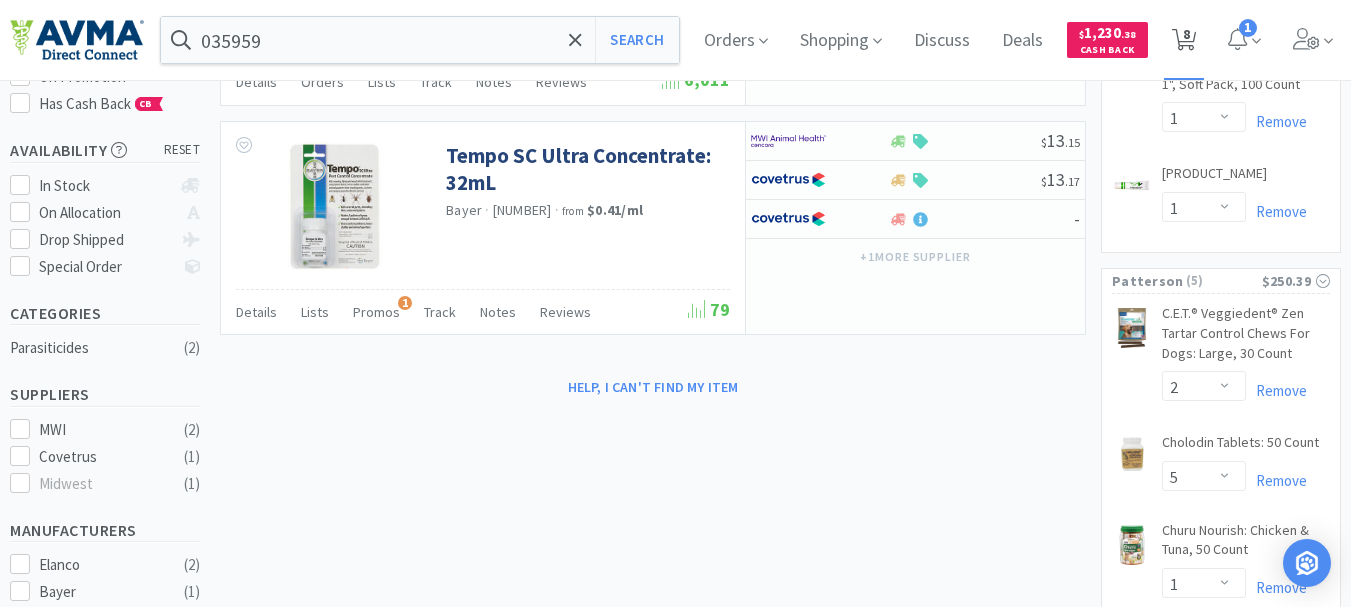 click on "8" at bounding box center [1186, 34] 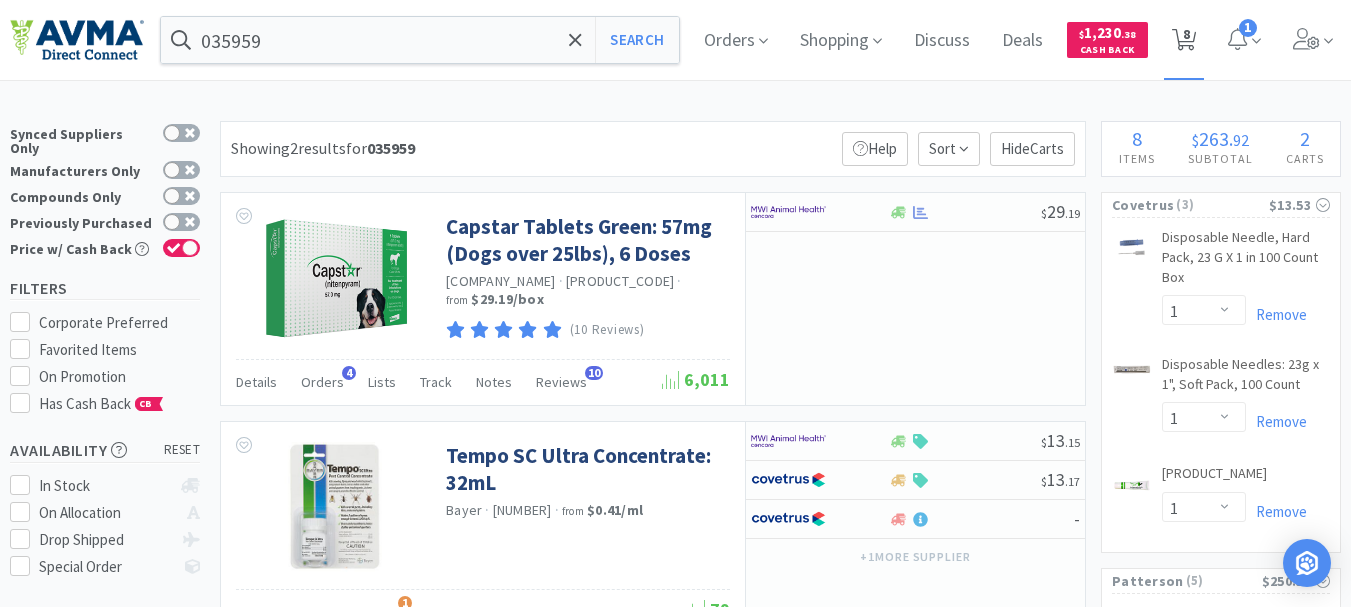 select on "1" 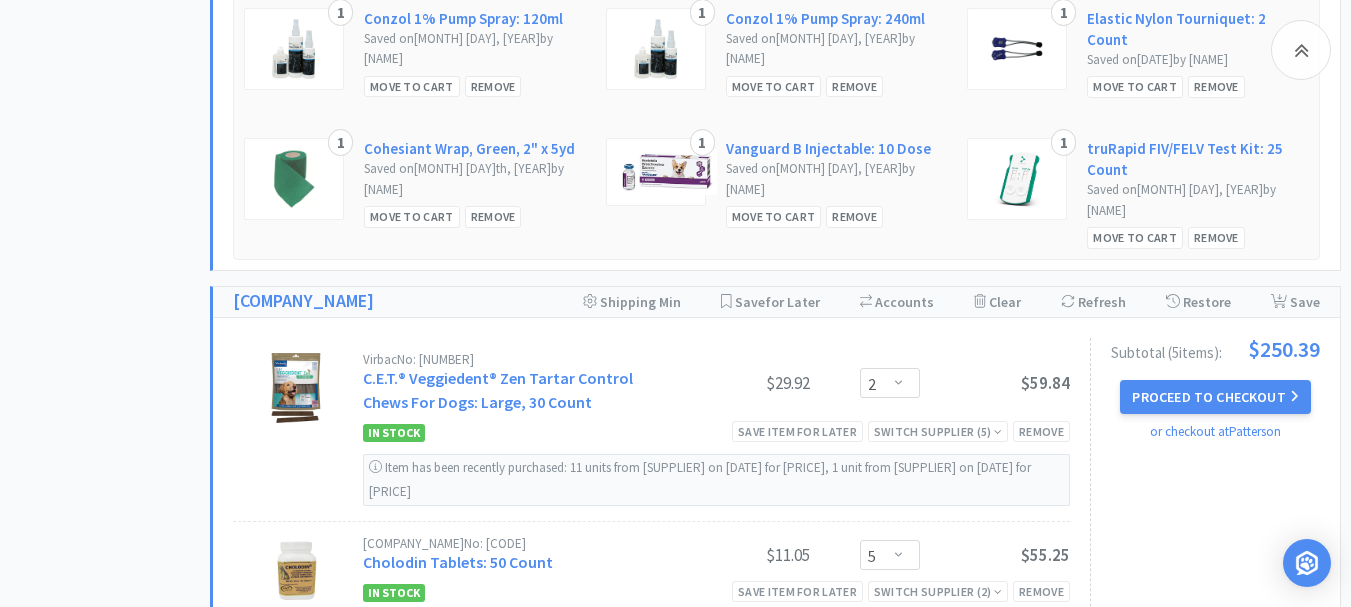 scroll, scrollTop: 1300, scrollLeft: 0, axis: vertical 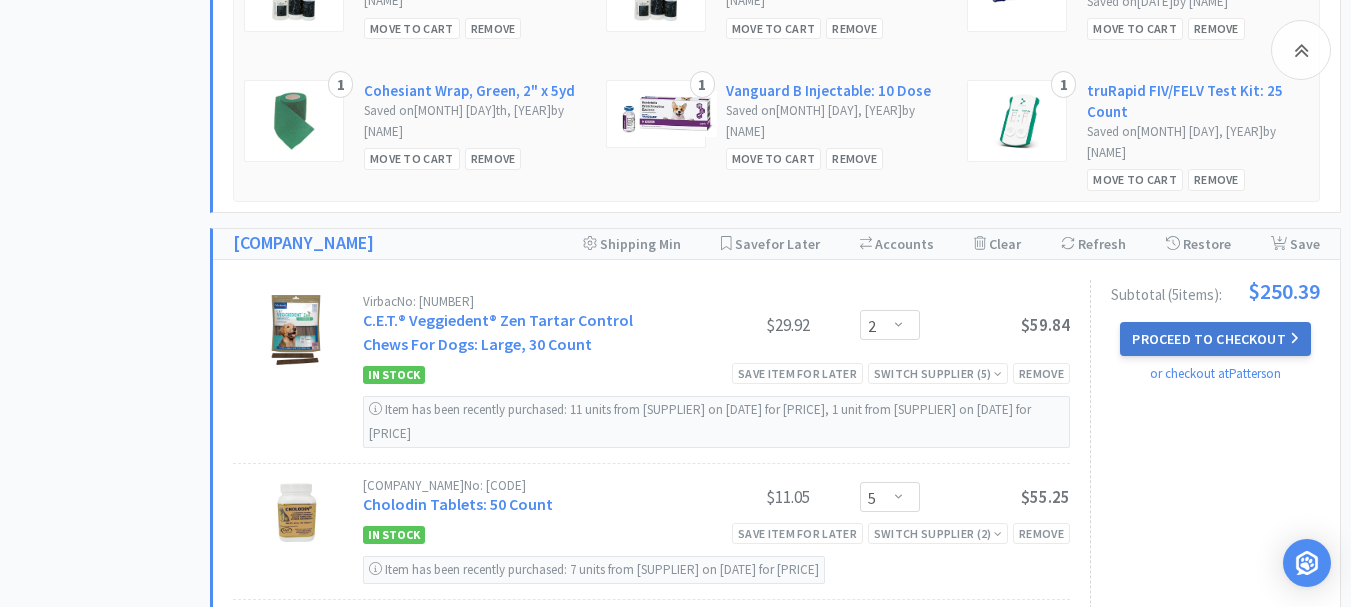 click on "Proceed to Checkout" at bounding box center [1215, 339] 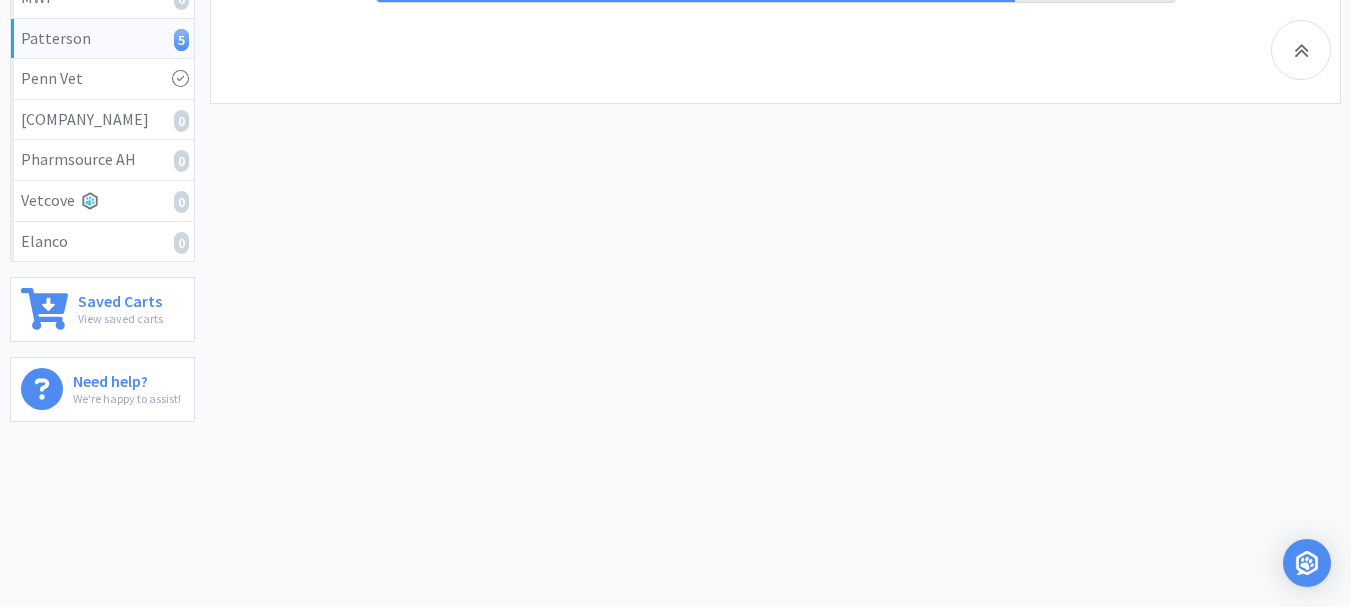 scroll, scrollTop: 0, scrollLeft: 0, axis: both 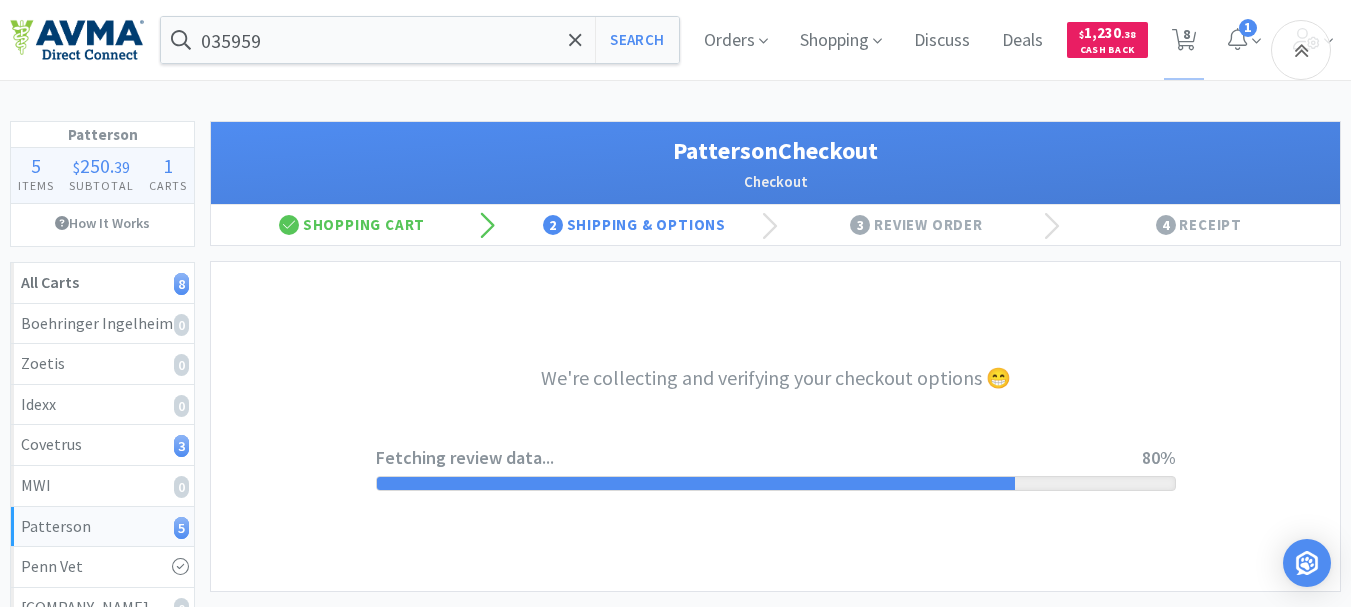 select on "1" 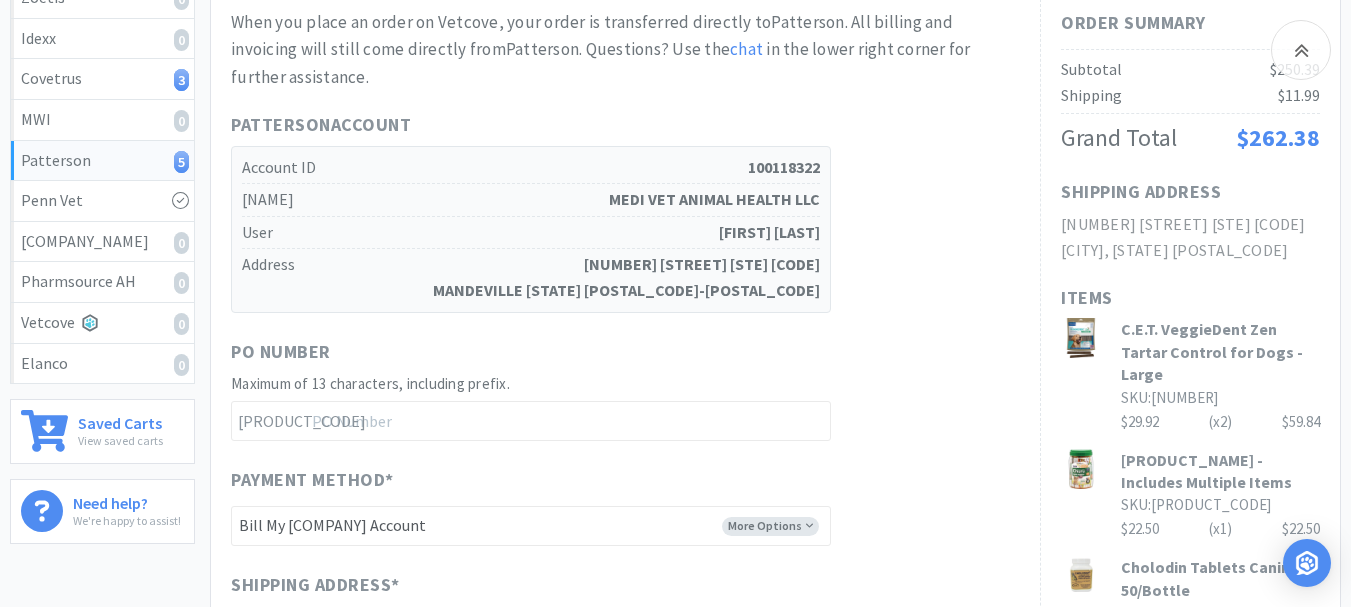 scroll, scrollTop: 400, scrollLeft: 0, axis: vertical 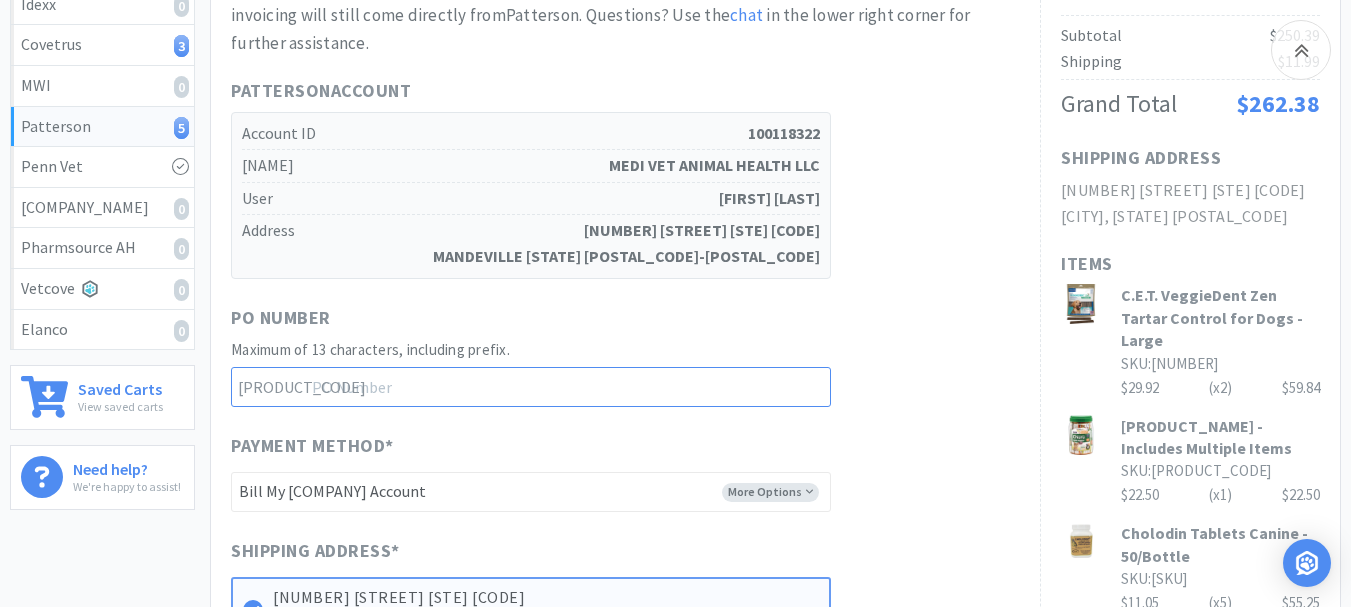click at bounding box center (531, 387) 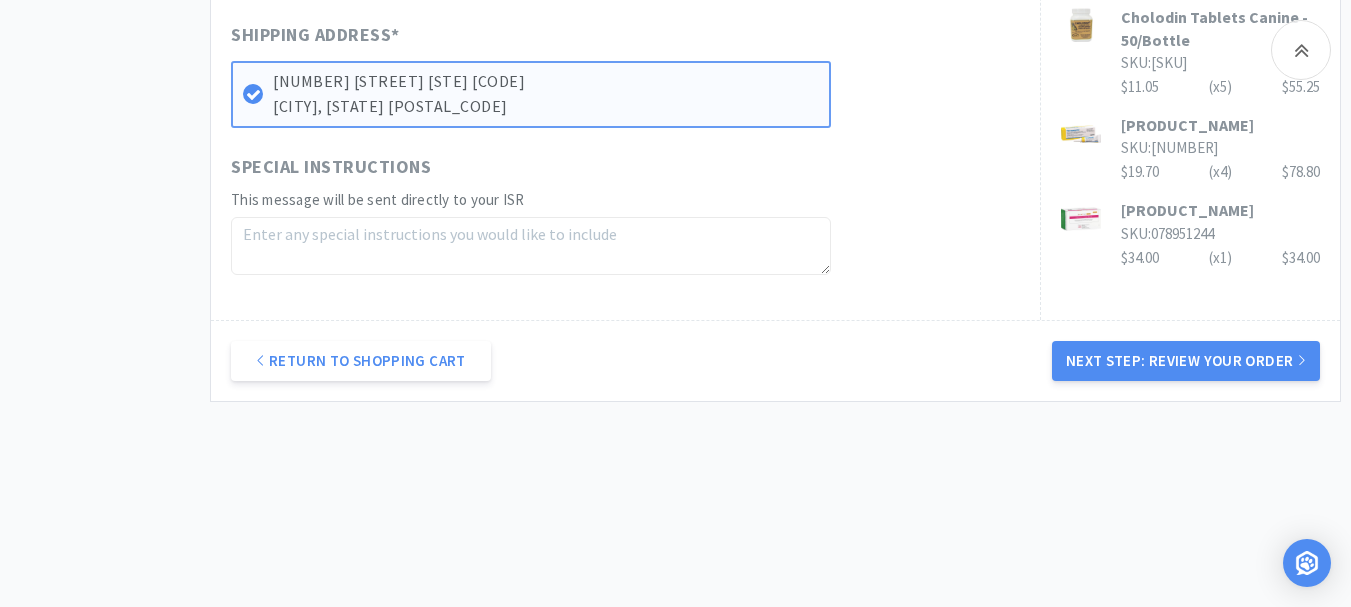 scroll, scrollTop: 931, scrollLeft: 0, axis: vertical 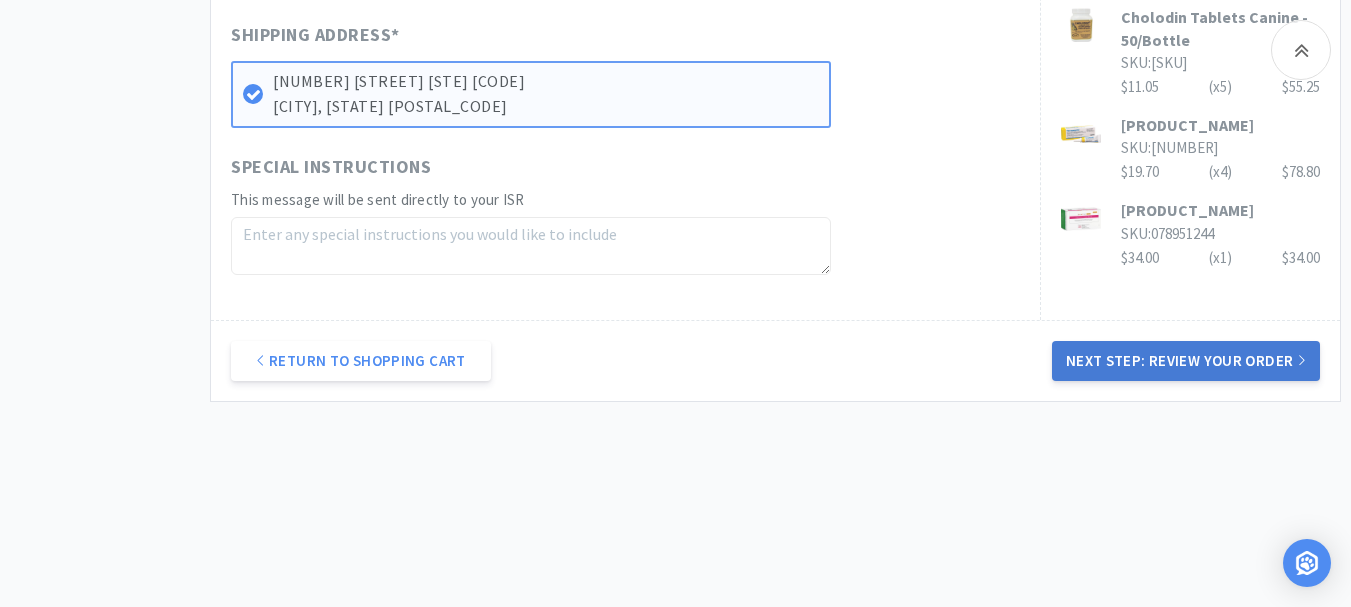 type on "52189" 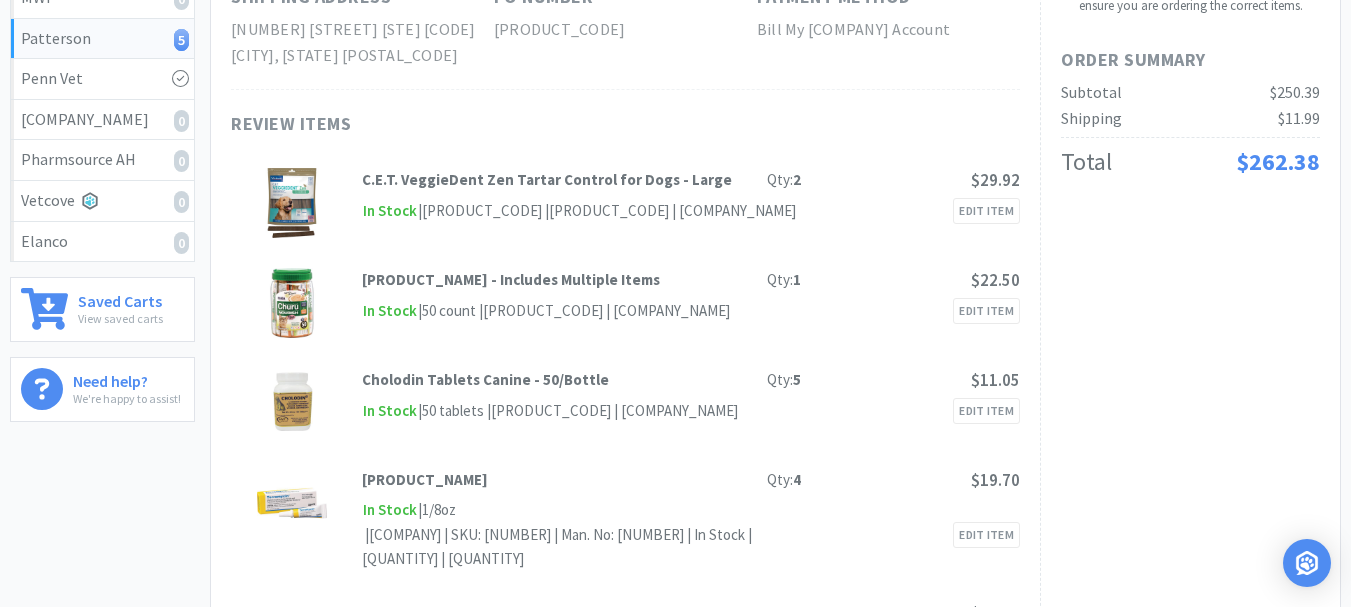 scroll, scrollTop: 0, scrollLeft: 0, axis: both 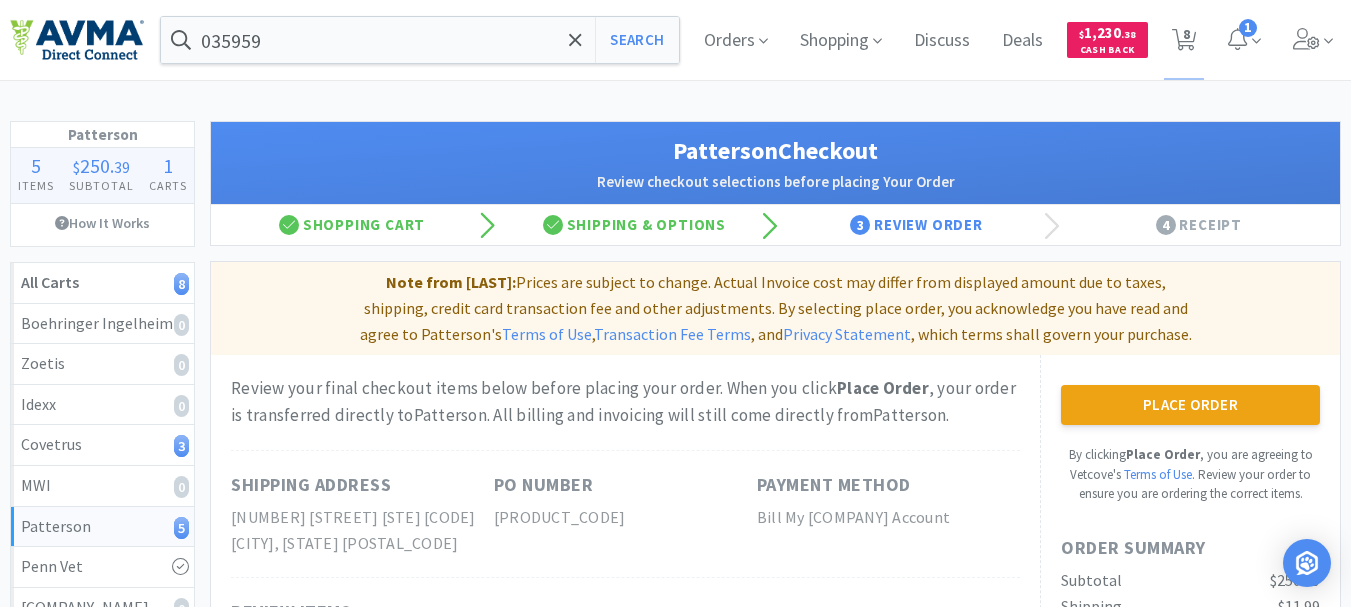 click on "Place Order By clicking  Place Order , you are agreeing to Vetcove's    Terms of Use .   Review your order to ensure you are ordering the correct items." at bounding box center [1190, 444] 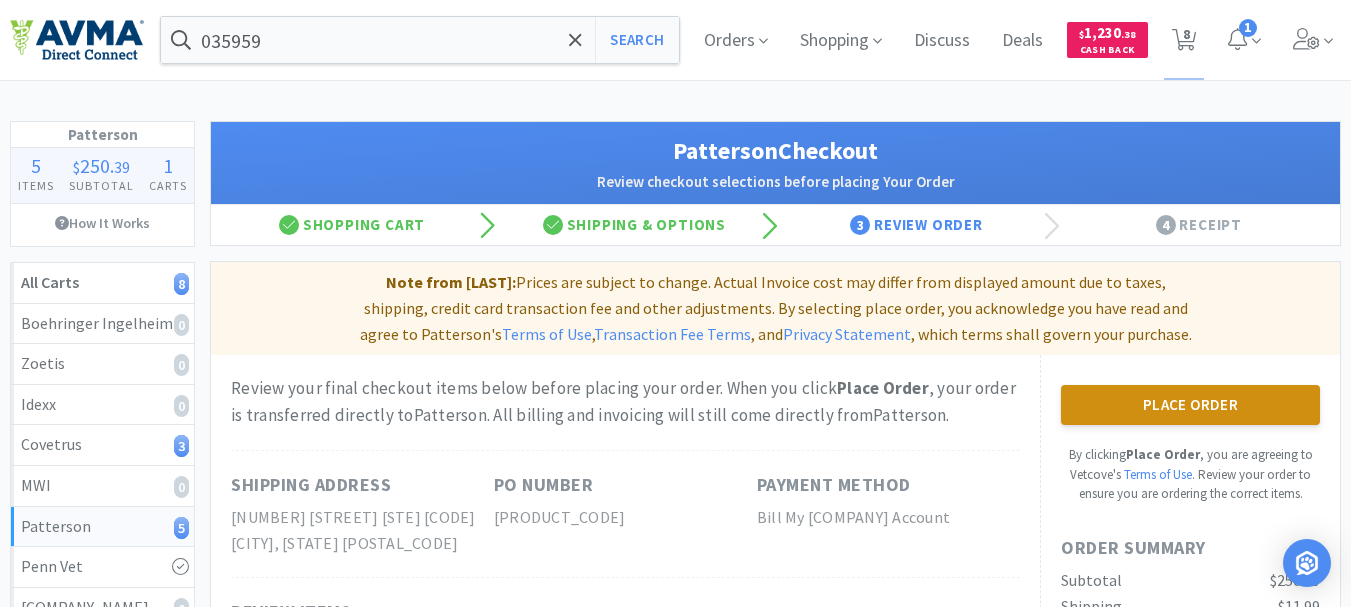 click on "Place Order" at bounding box center [1190, 405] 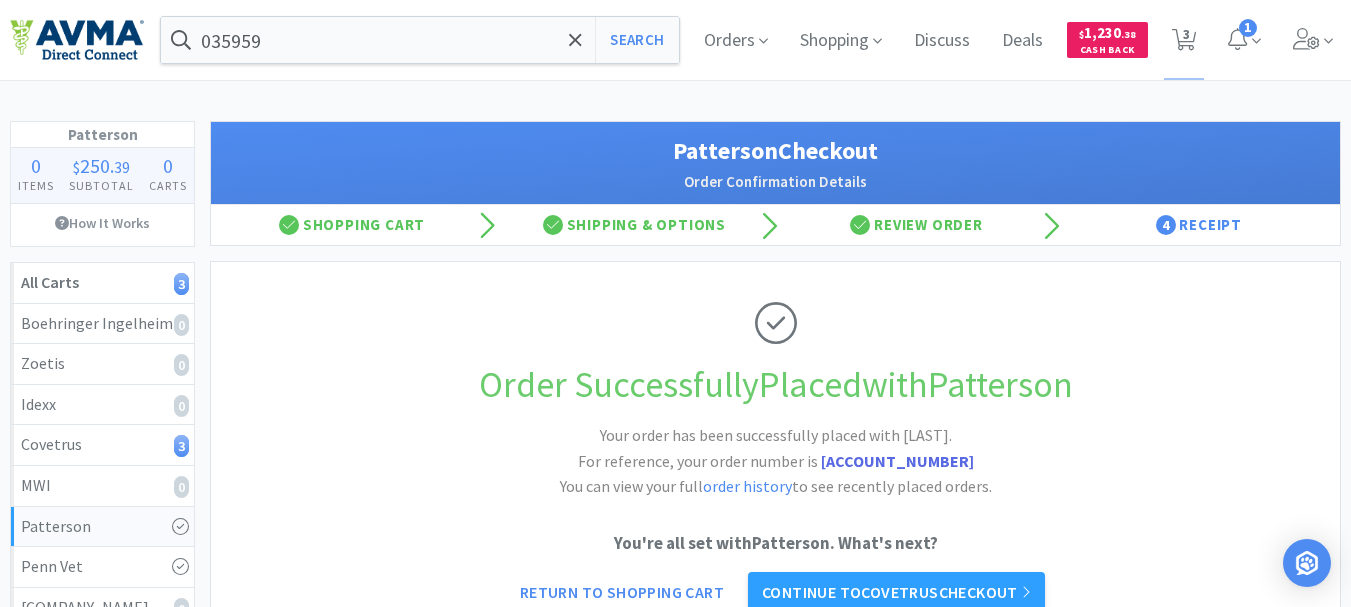 click on "[ACCOUNT_NUMBER]" at bounding box center [897, 461] 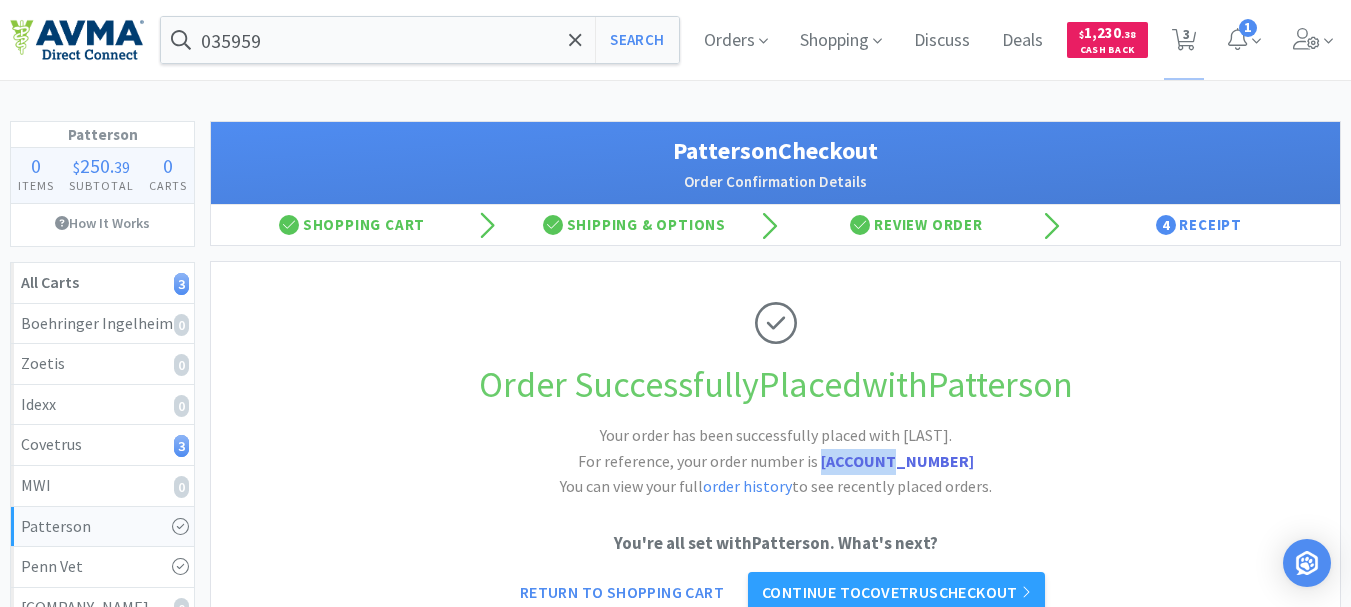 click on "[ACCOUNT_NUMBER]" at bounding box center [897, 461] 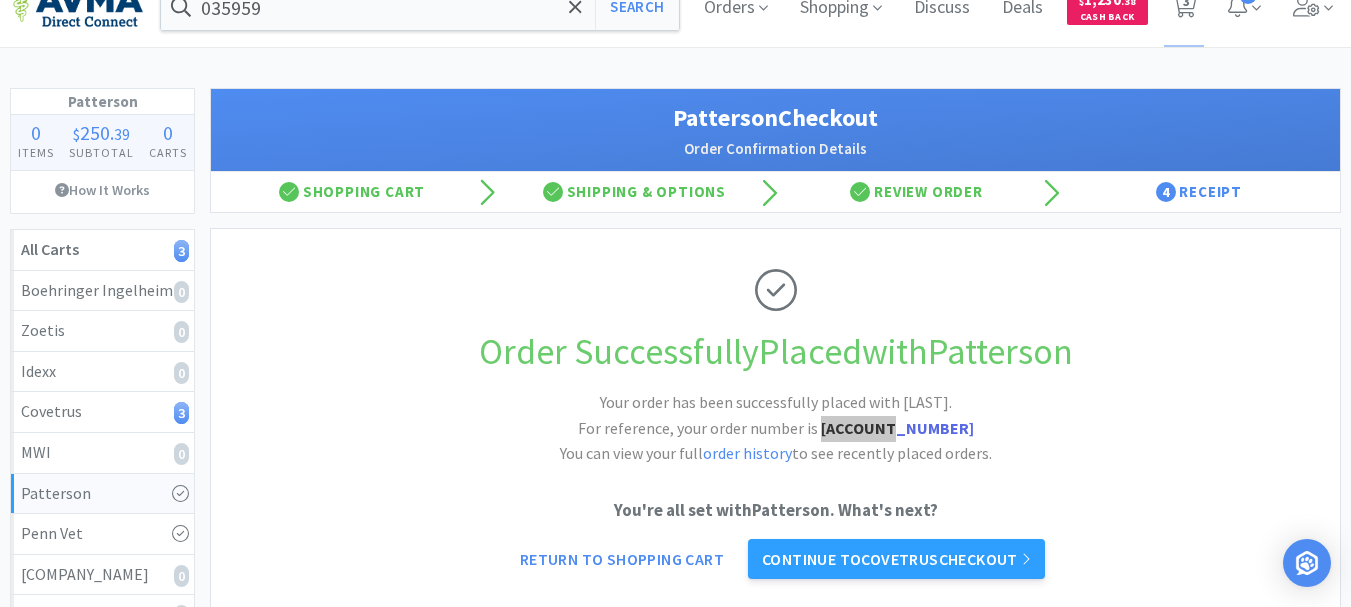 scroll, scrollTop: 0, scrollLeft: 0, axis: both 